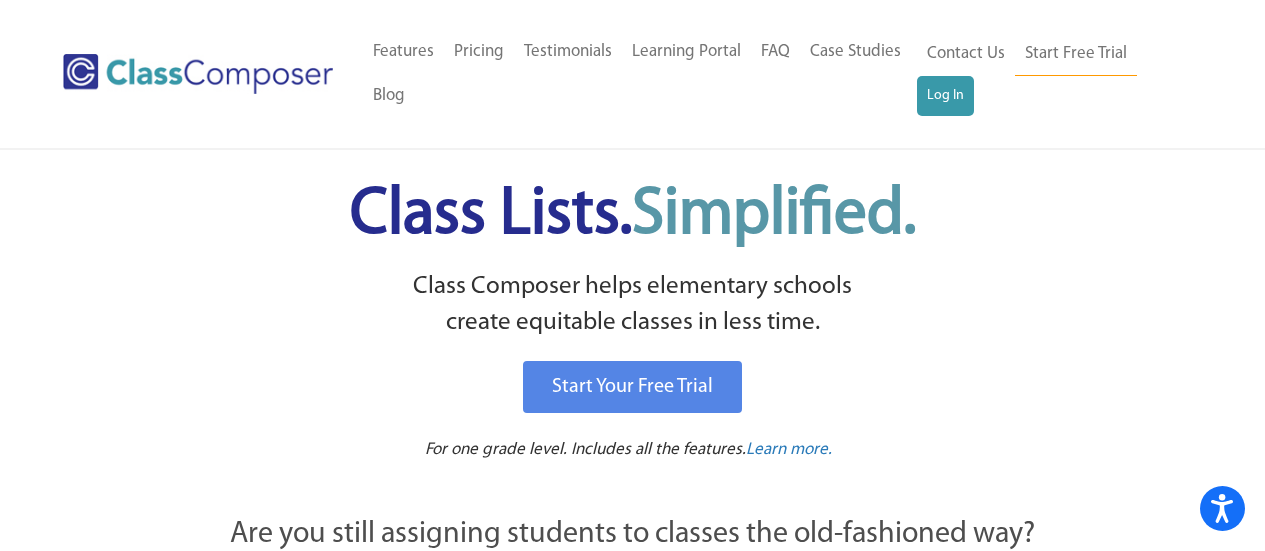 scroll, scrollTop: 0, scrollLeft: 0, axis: both 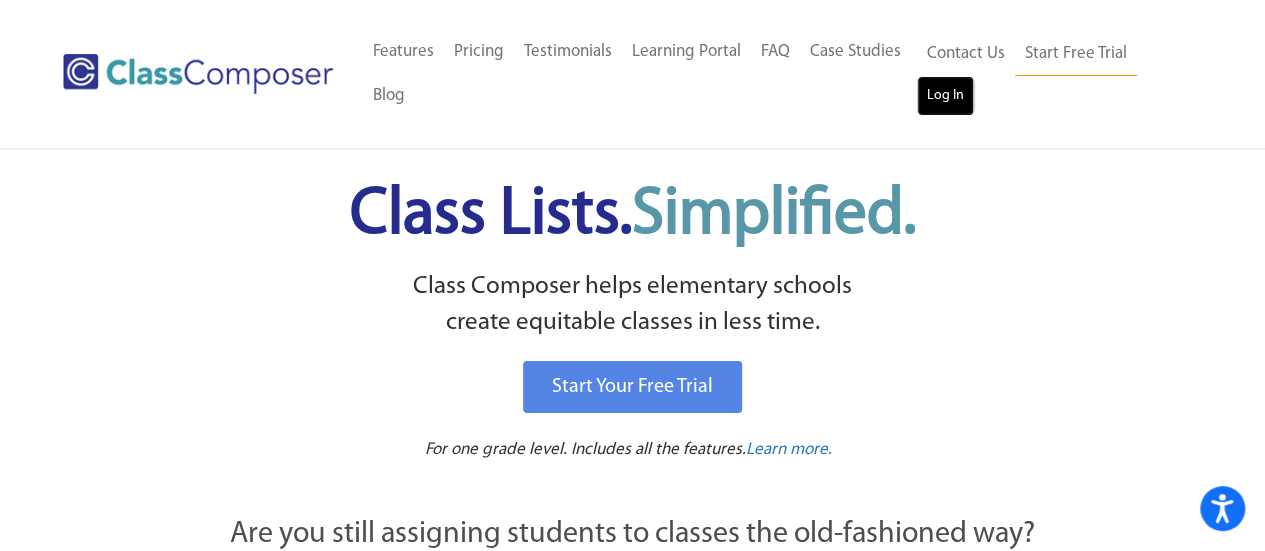 click on "Log In" at bounding box center [945, 96] 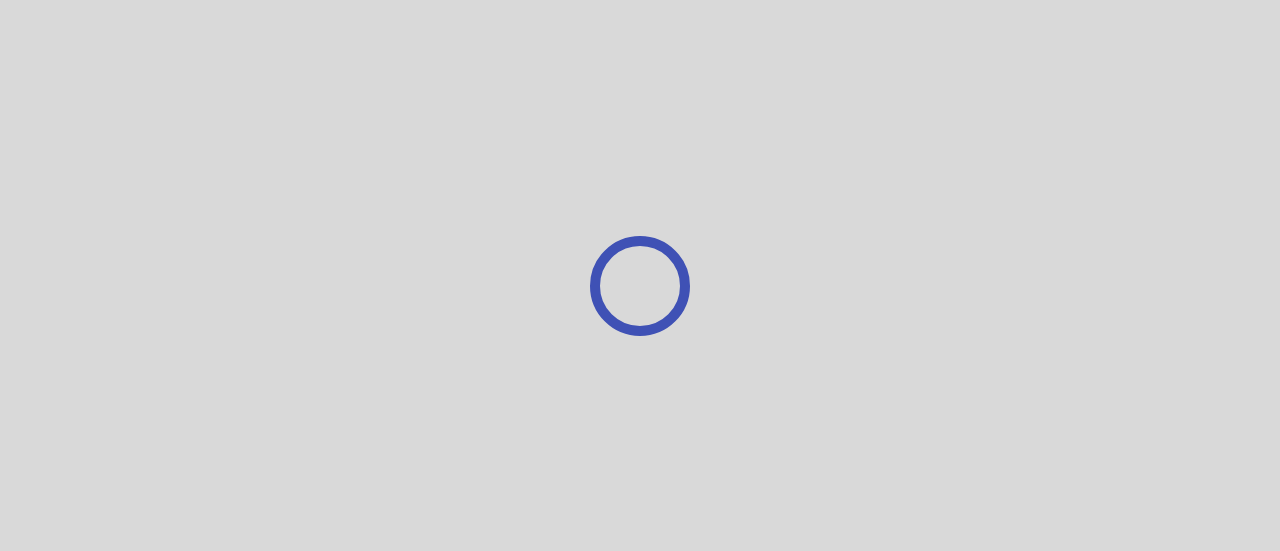 scroll, scrollTop: 0, scrollLeft: 0, axis: both 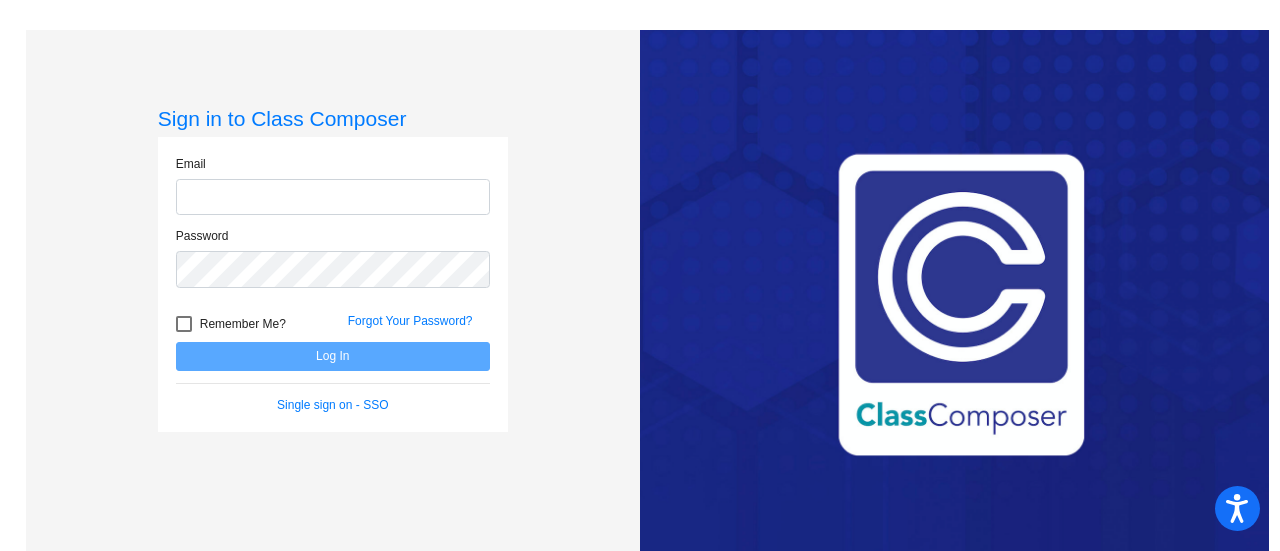 click 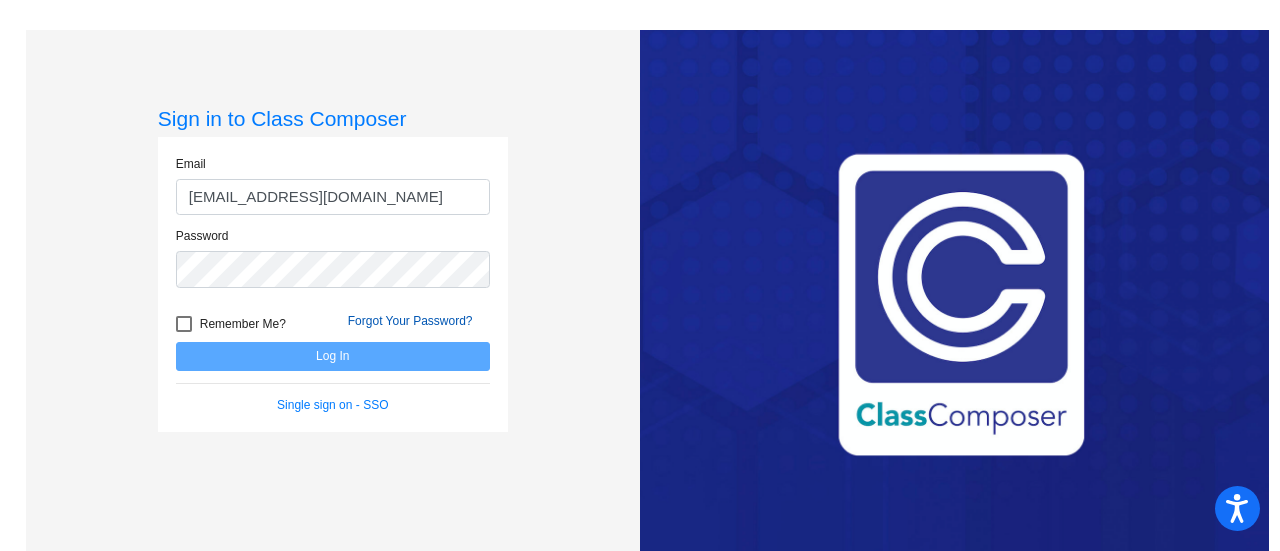click on "Forgot Your Password?" 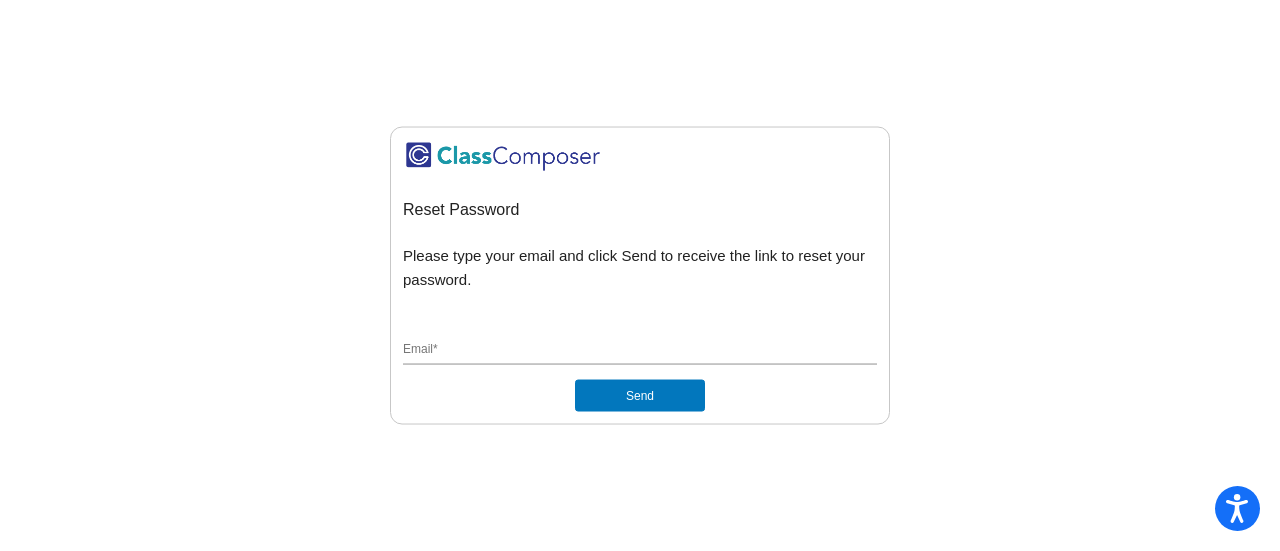 click on "Email  *" at bounding box center (640, 351) 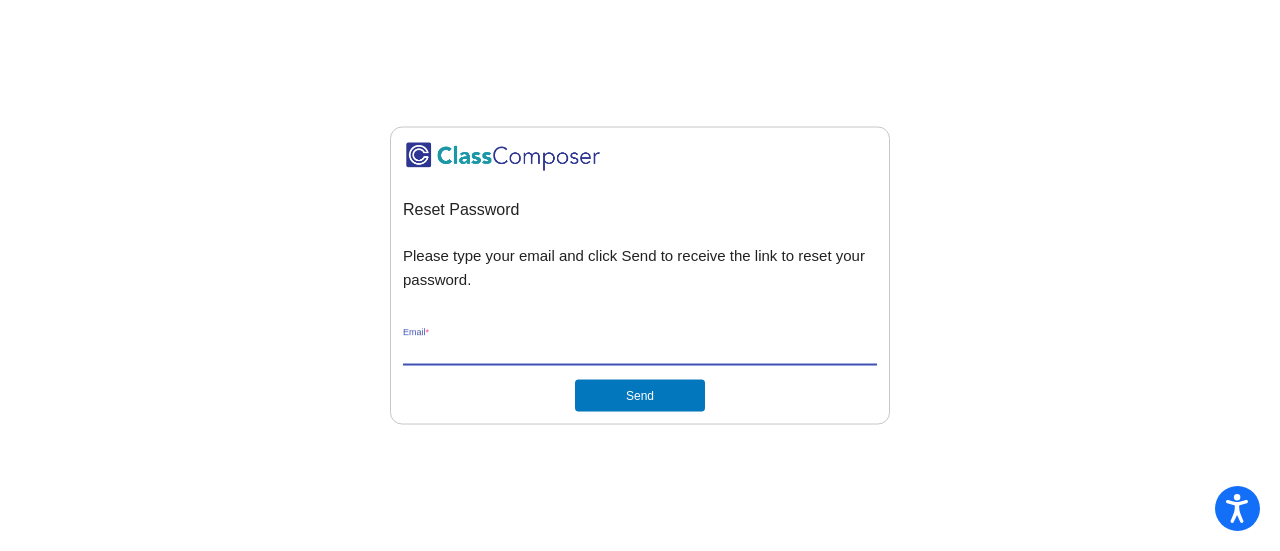 type on "[EMAIL_ADDRESS][DOMAIN_NAME]" 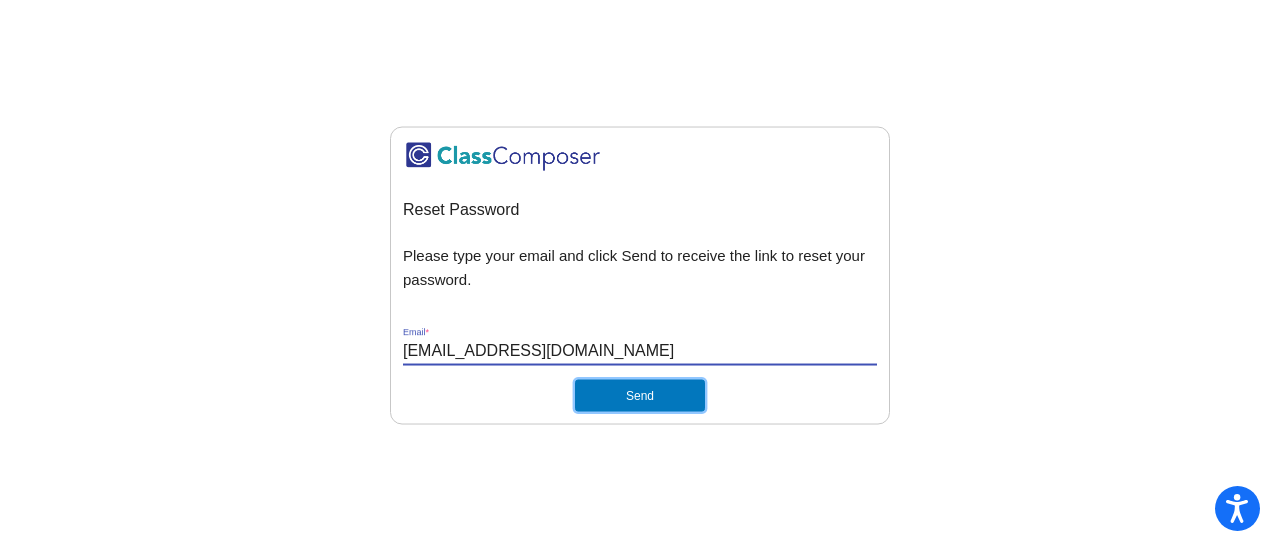 click on "Send" 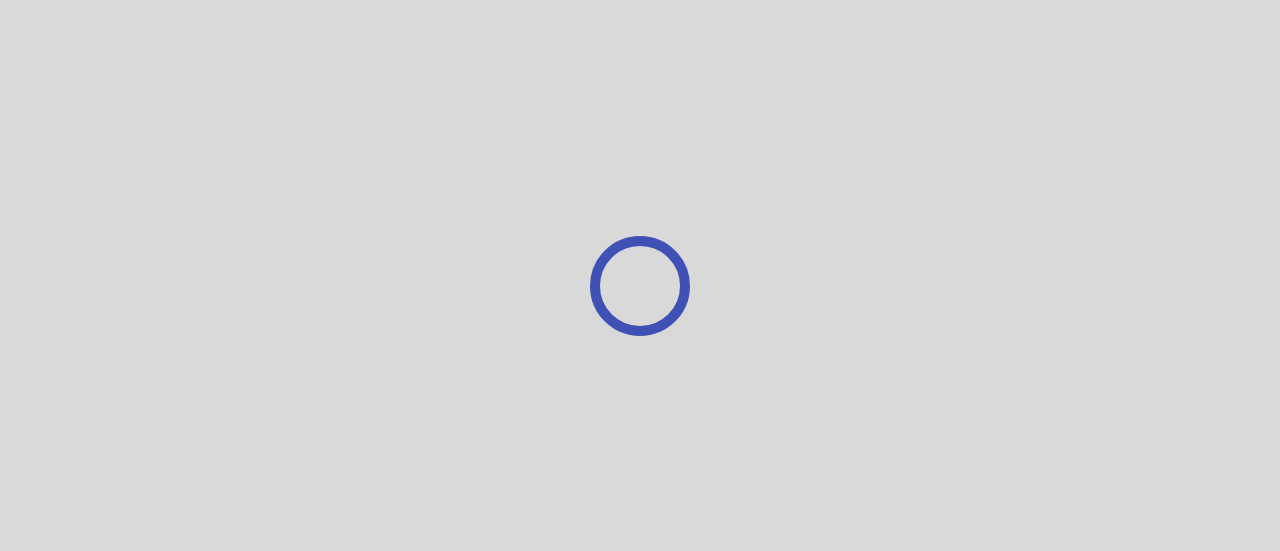 scroll, scrollTop: 0, scrollLeft: 0, axis: both 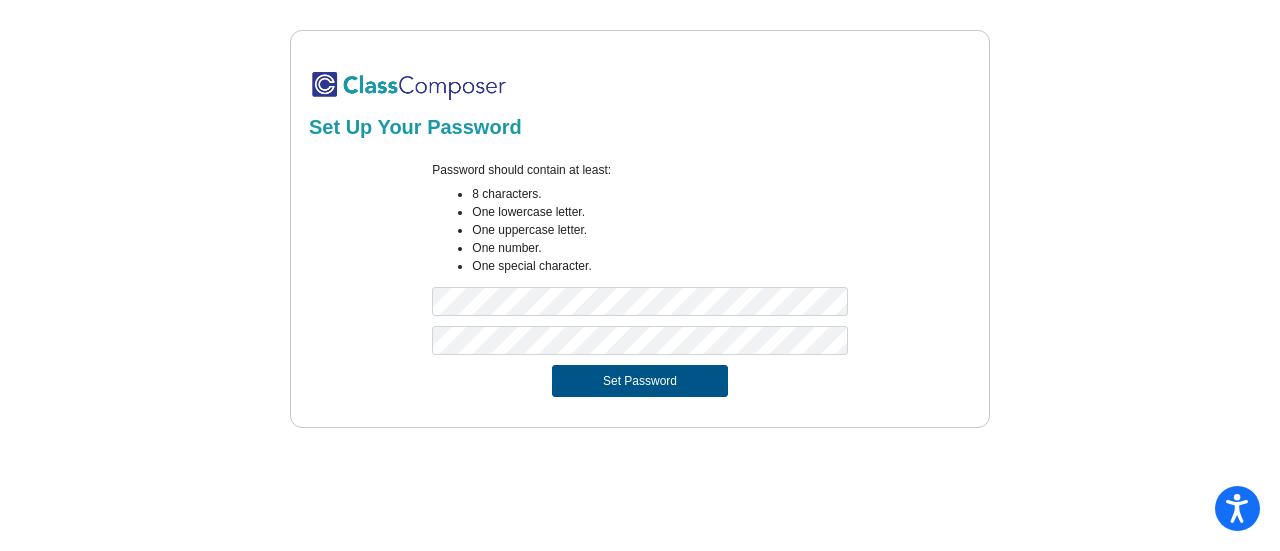 click on "Set Password" at bounding box center [640, 381] 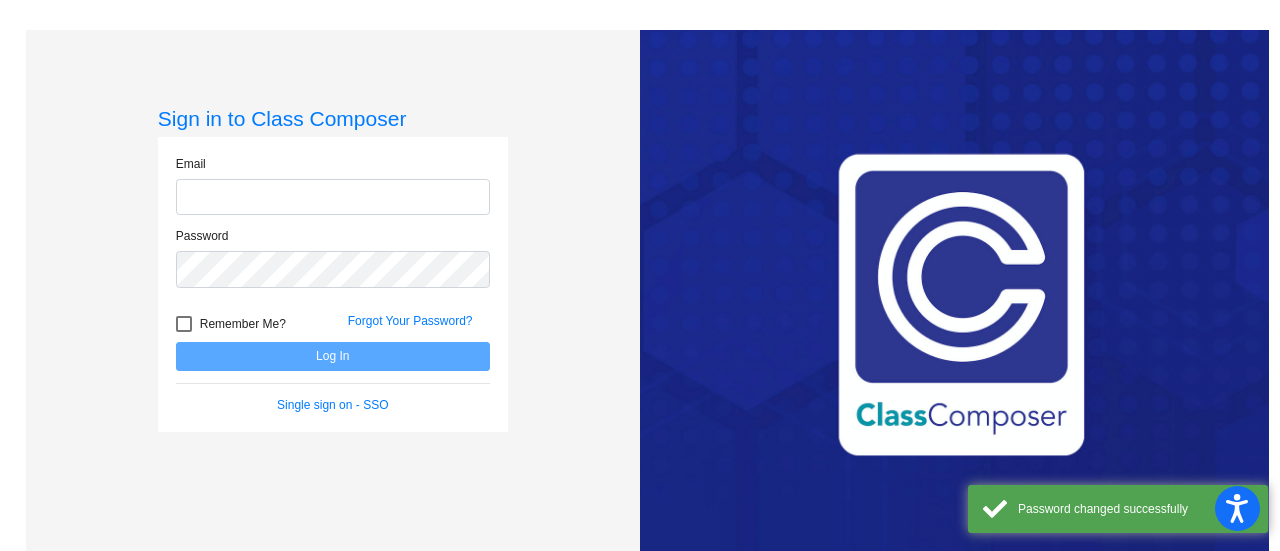 click 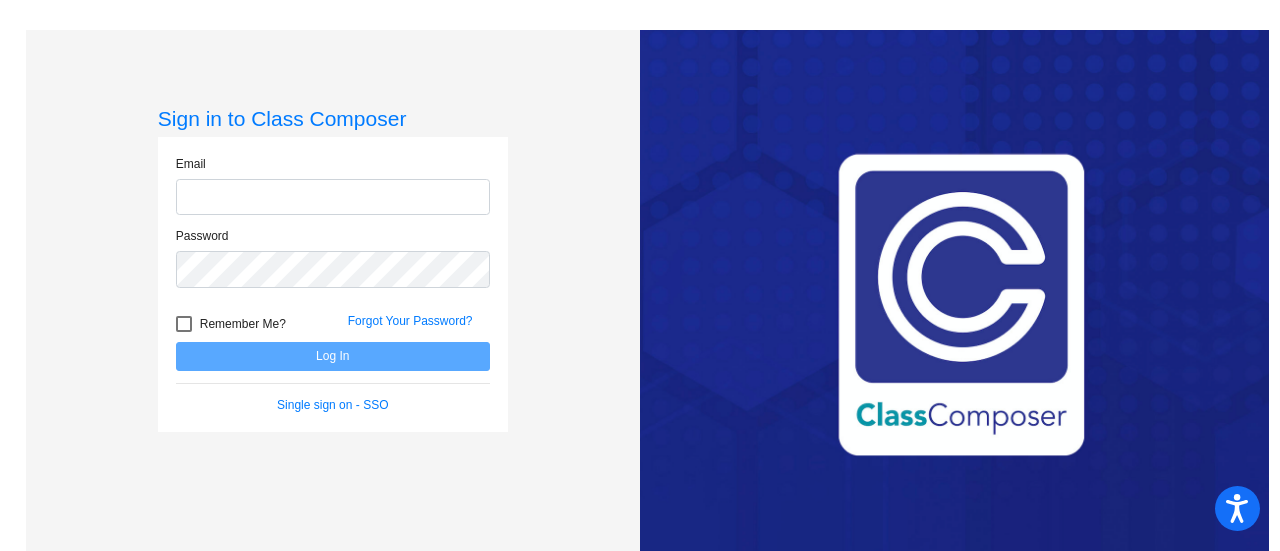 type on "jshrum@weatherfordisd.com" 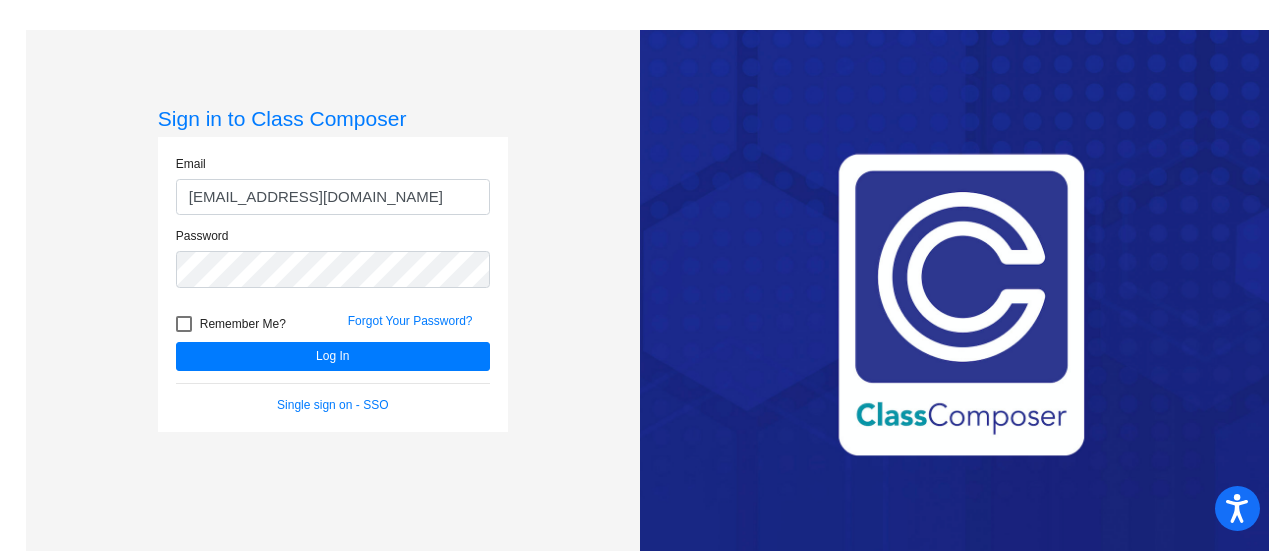 click at bounding box center [184, 324] 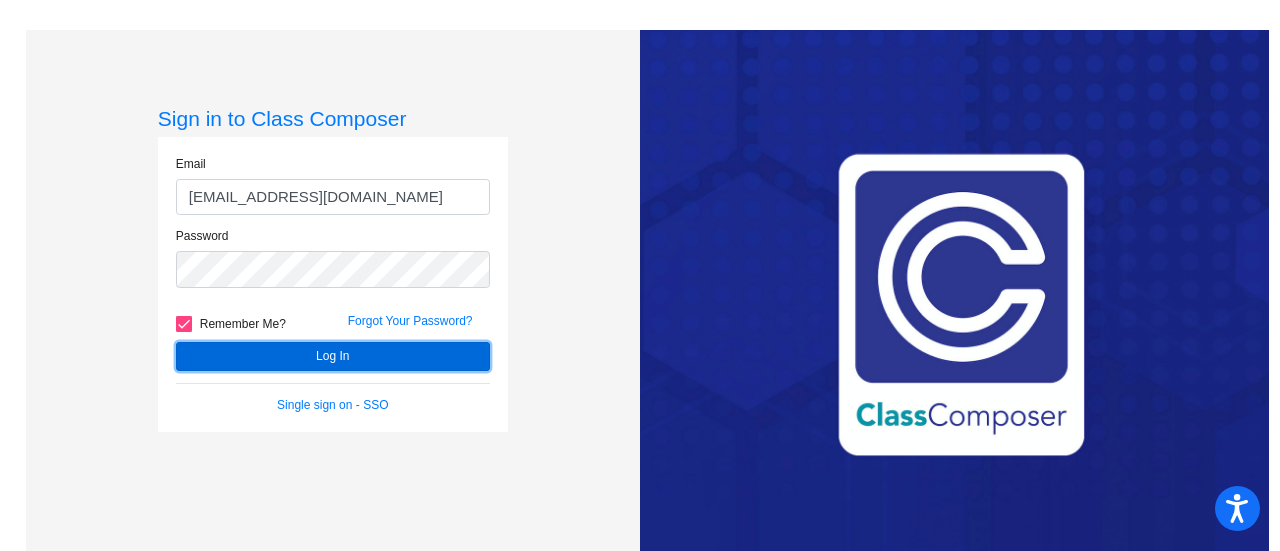 click on "Log In" 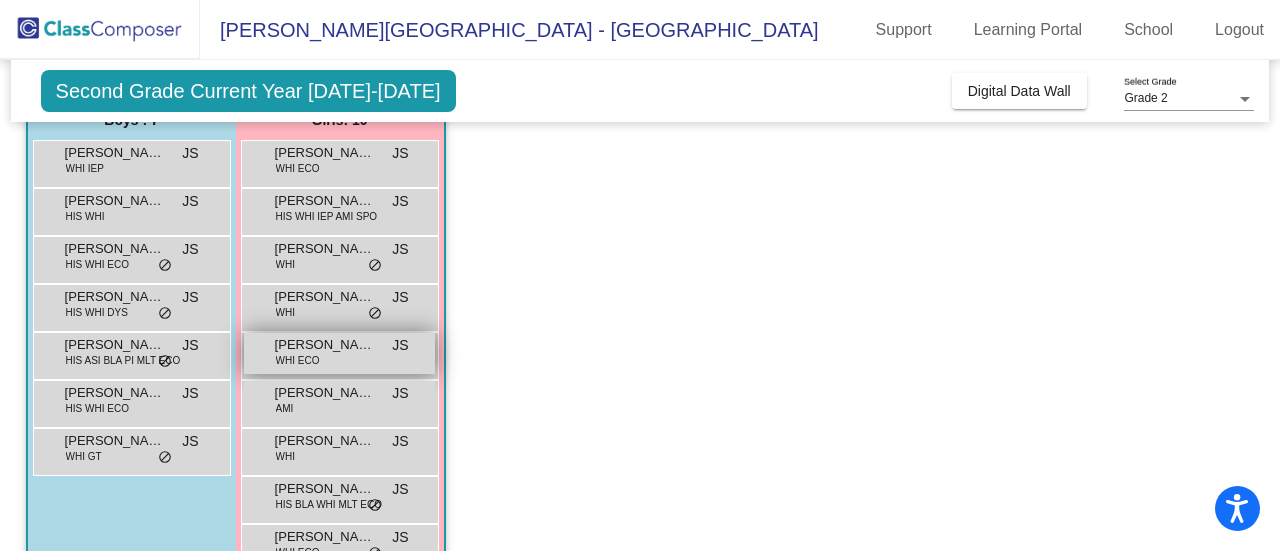 scroll, scrollTop: 80, scrollLeft: 0, axis: vertical 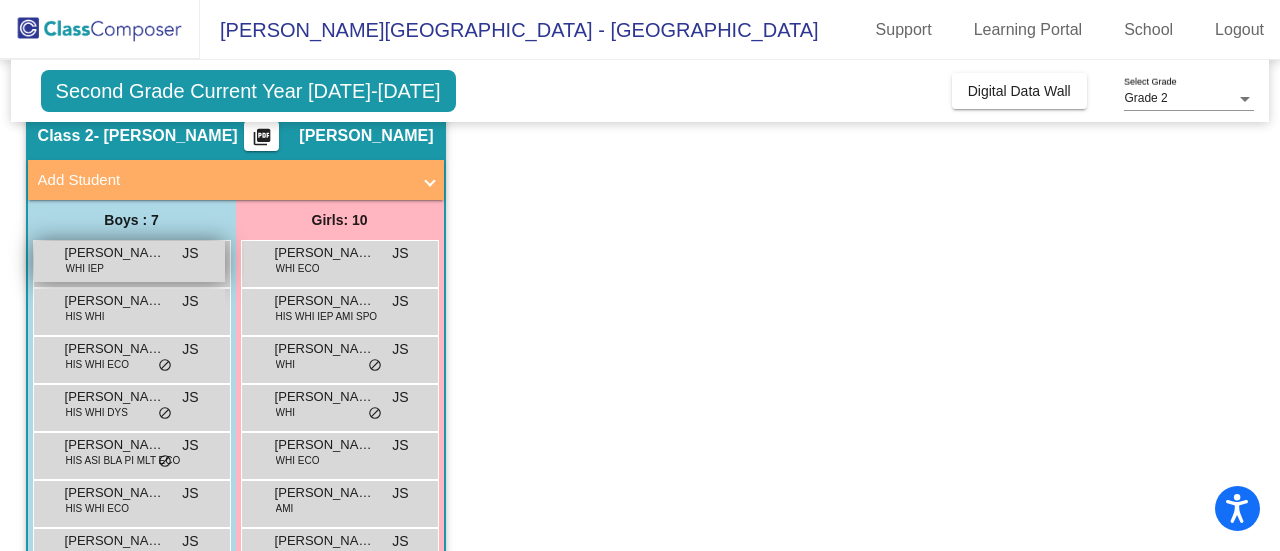 click on "Austin Seaton WHI IEP JS lock do_not_disturb_alt" at bounding box center (129, 261) 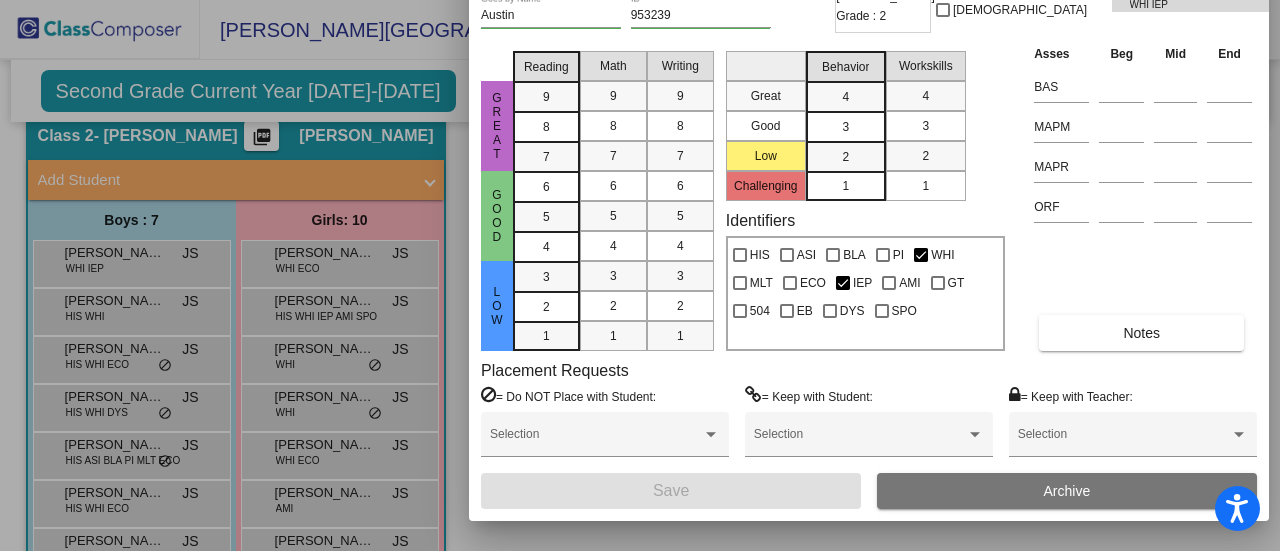 drag, startPoint x: 1044, startPoint y: 28, endPoint x: 1048, endPoint y: -91, distance: 119.06721 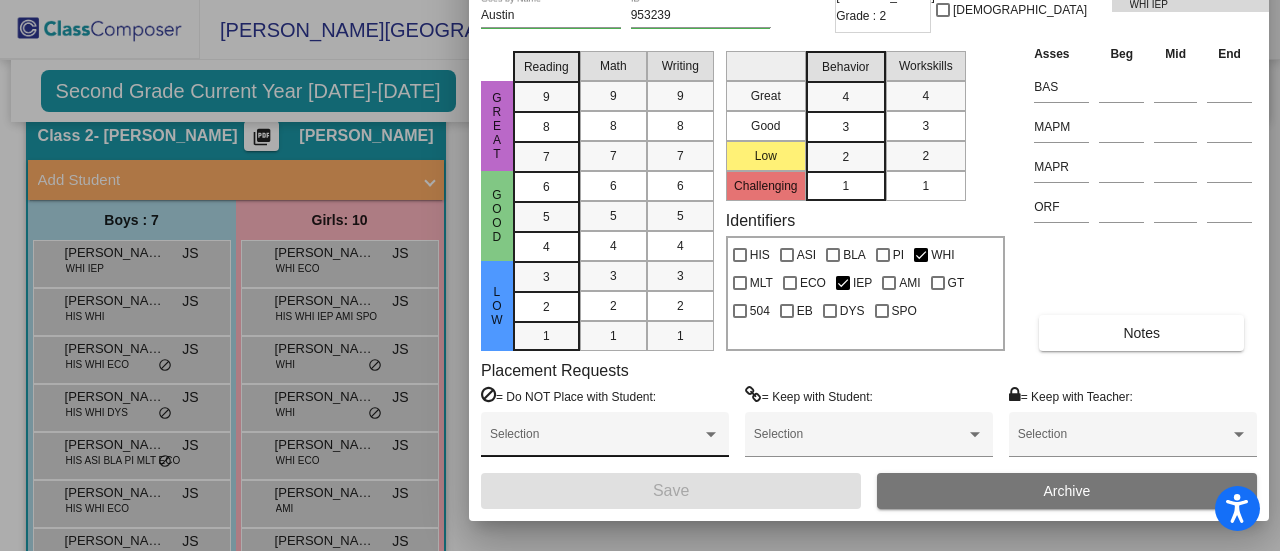 click on "Selection" at bounding box center (605, 439) 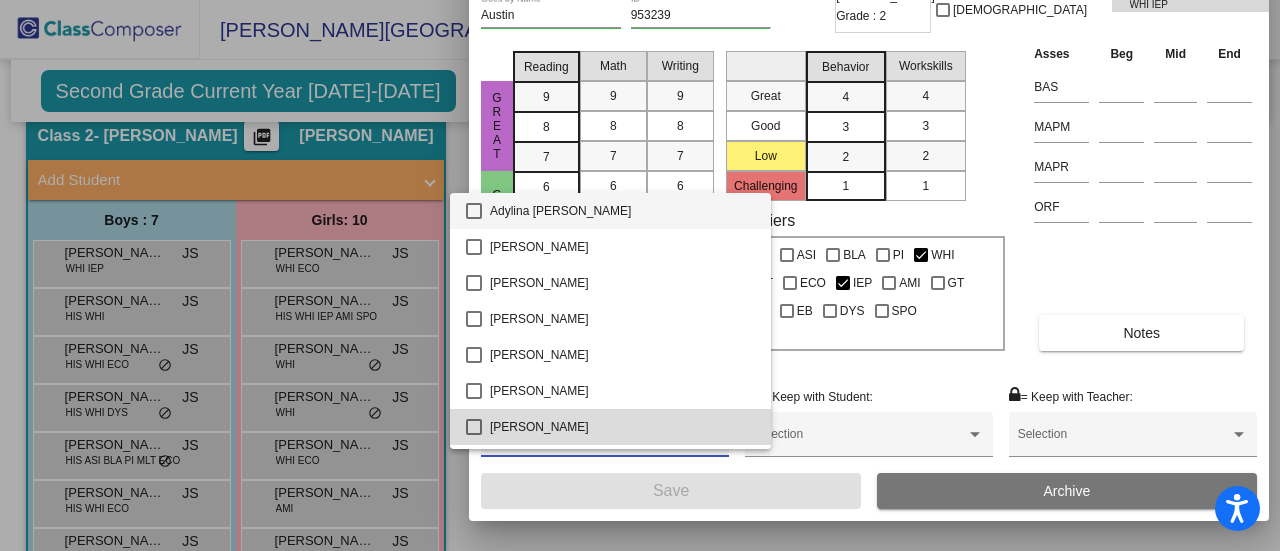 click on "Avery White" at bounding box center [622, 427] 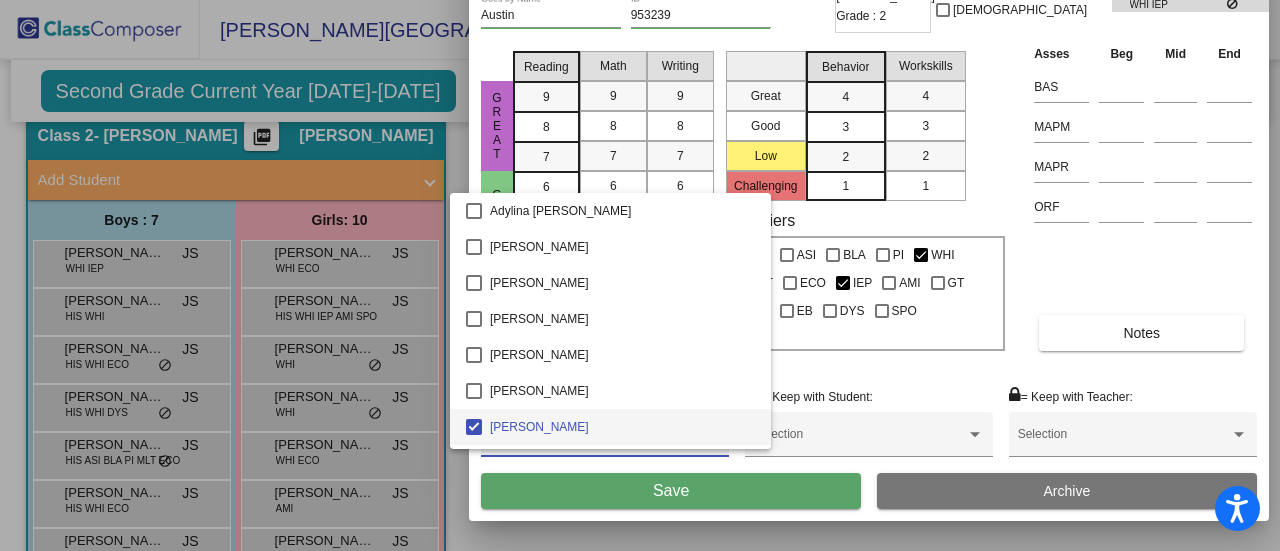 click on "Avery White" at bounding box center [622, 427] 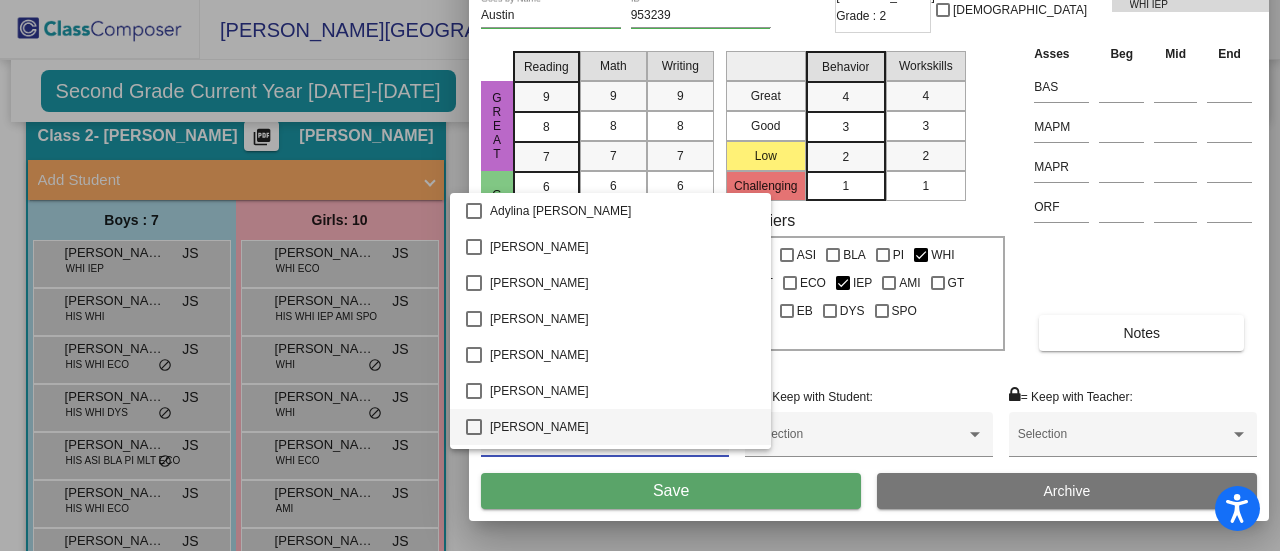 click at bounding box center [640, 275] 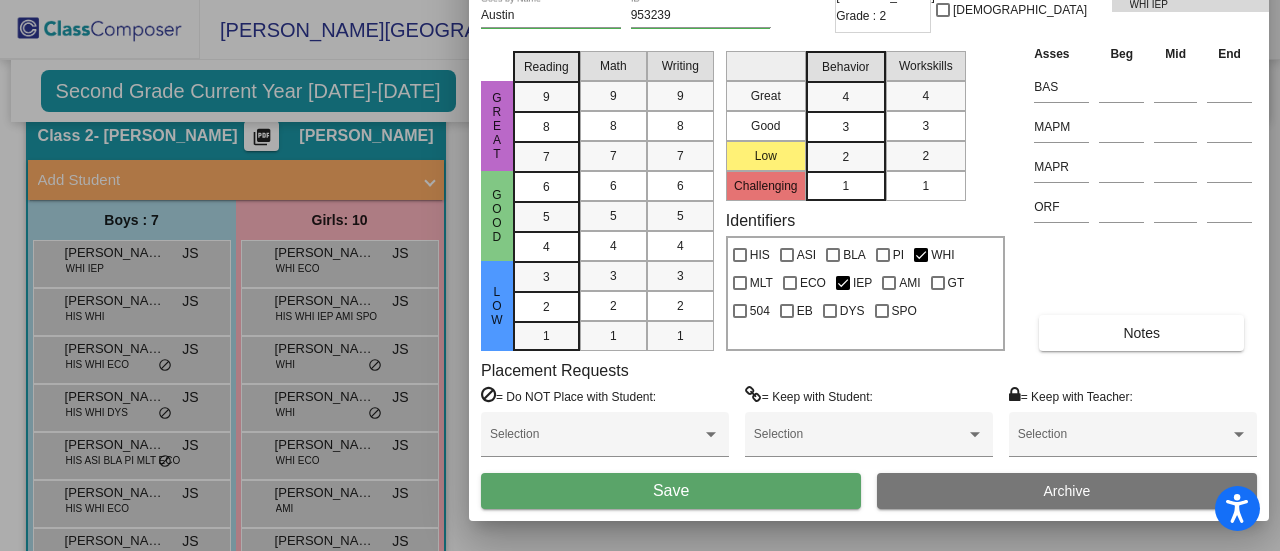 click at bounding box center (640, 275) 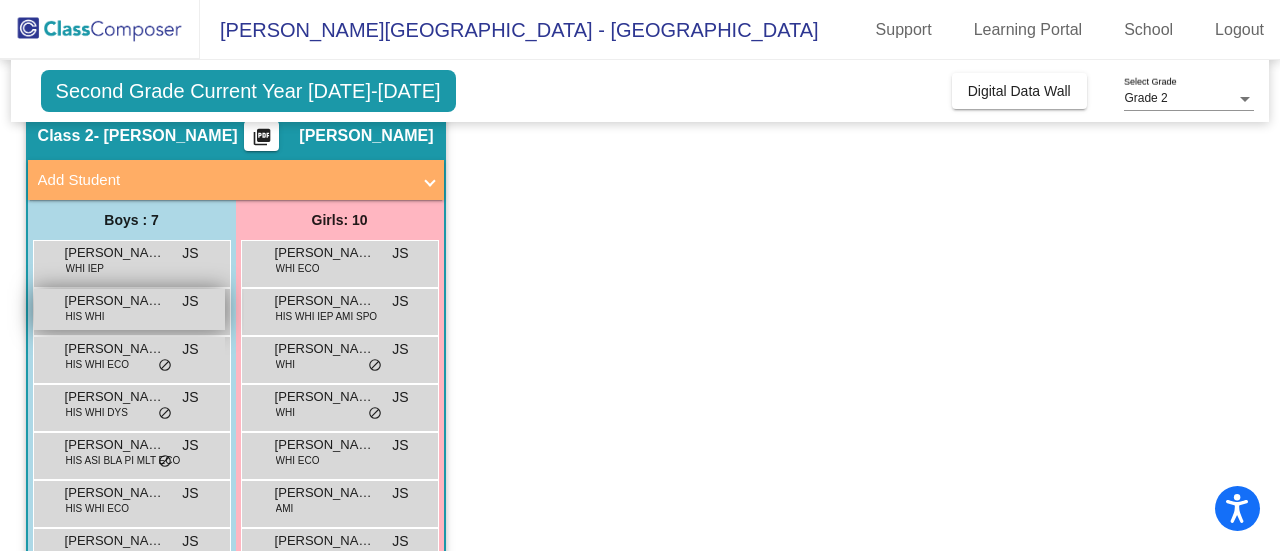 click on "Carson Haataja HIS WHI JS lock do_not_disturb_alt" at bounding box center (129, 309) 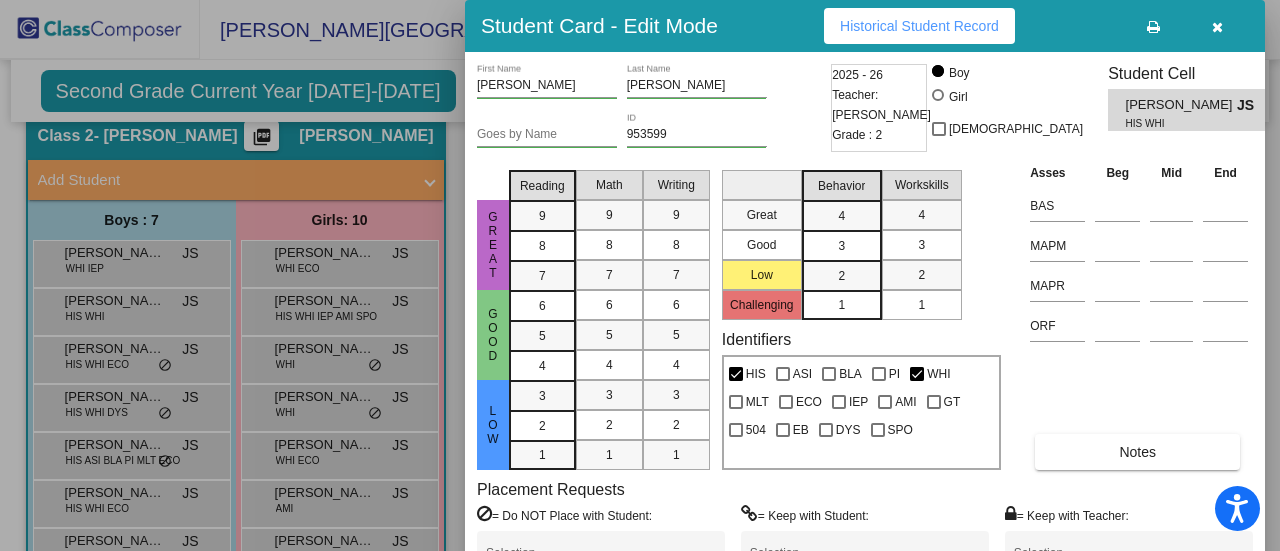 click on "Historical Student Record" at bounding box center [919, 26] 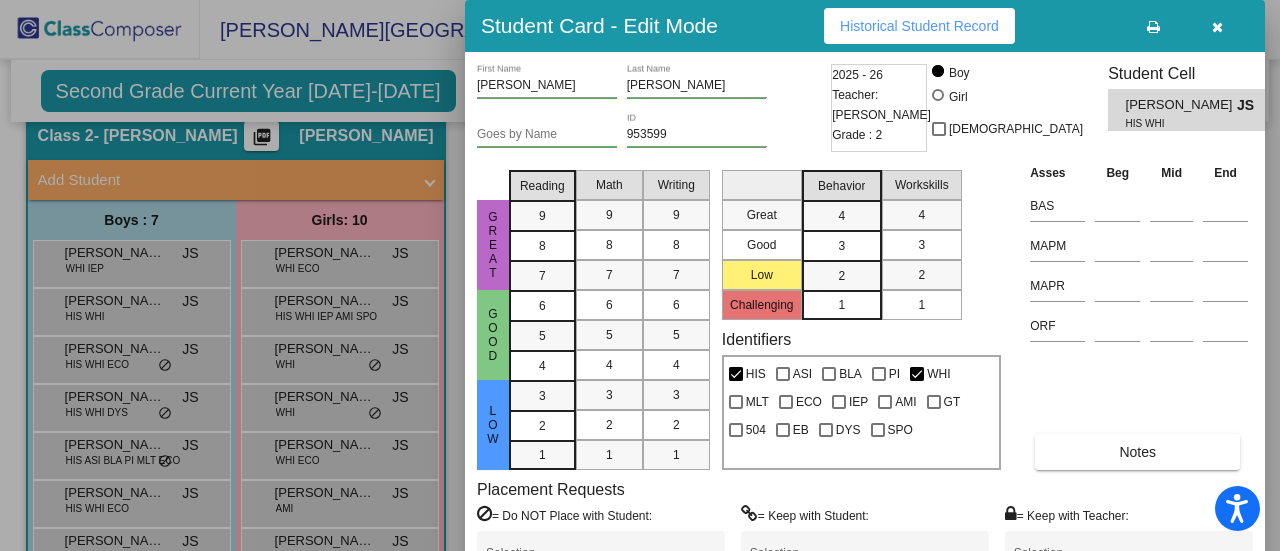 click at bounding box center [640, 275] 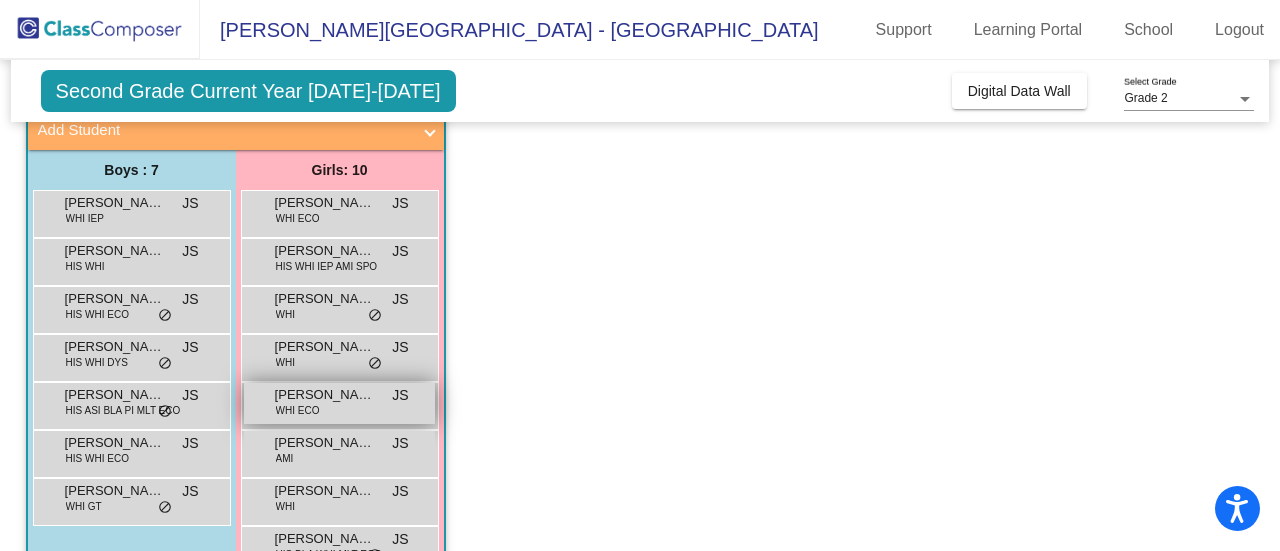 scroll, scrollTop: 200, scrollLeft: 0, axis: vertical 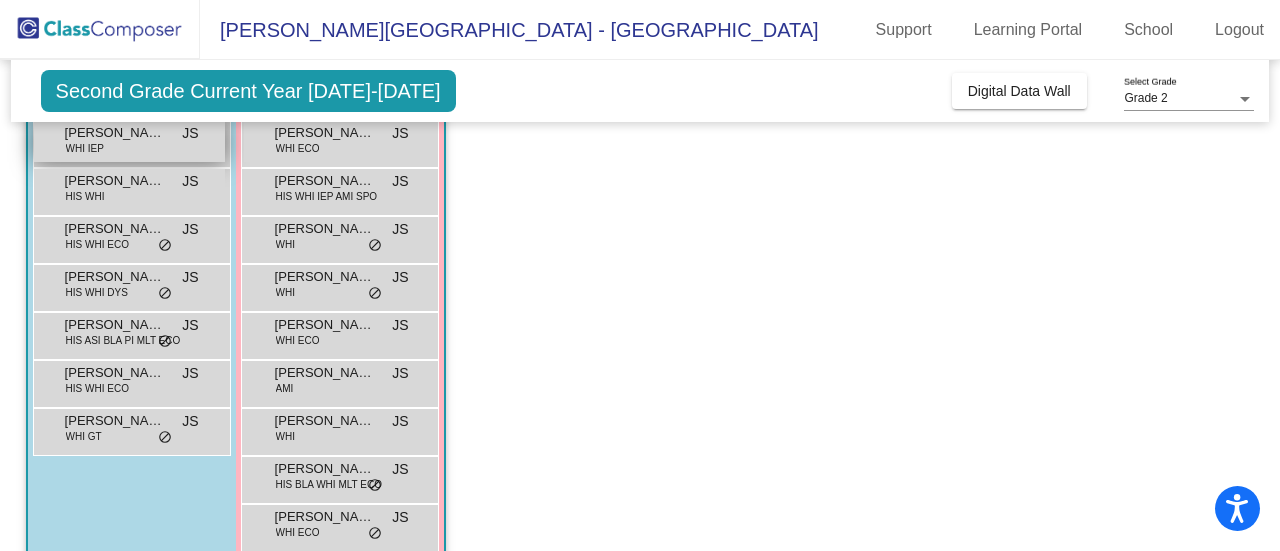 click on "Austin Seaton WHI IEP JS lock do_not_disturb_alt" at bounding box center [129, 141] 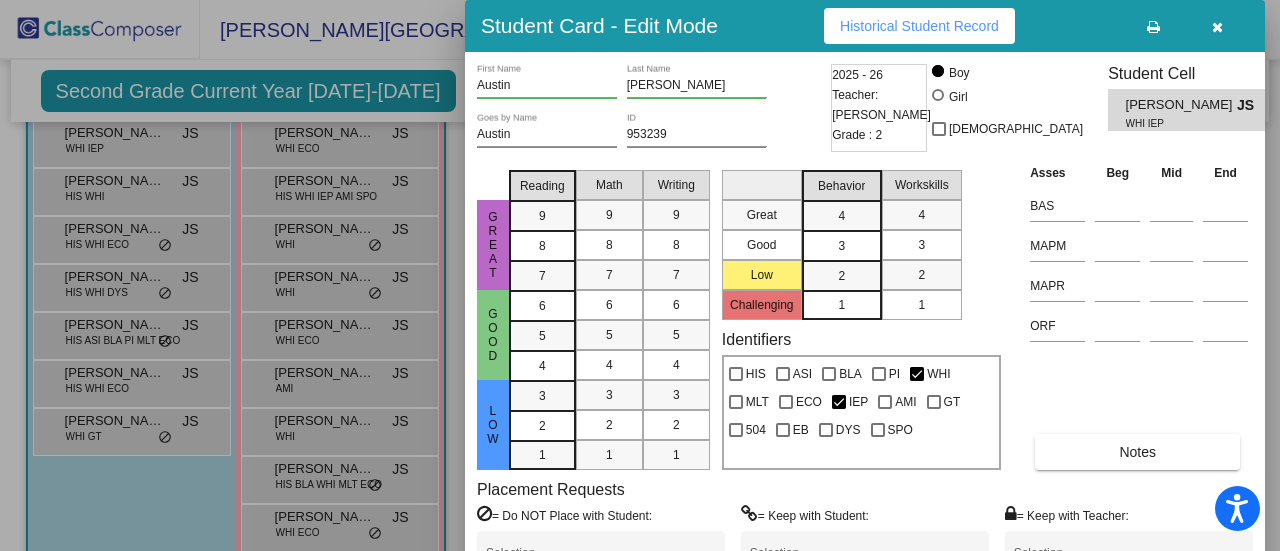 click on "Historical Student Record" at bounding box center (919, 26) 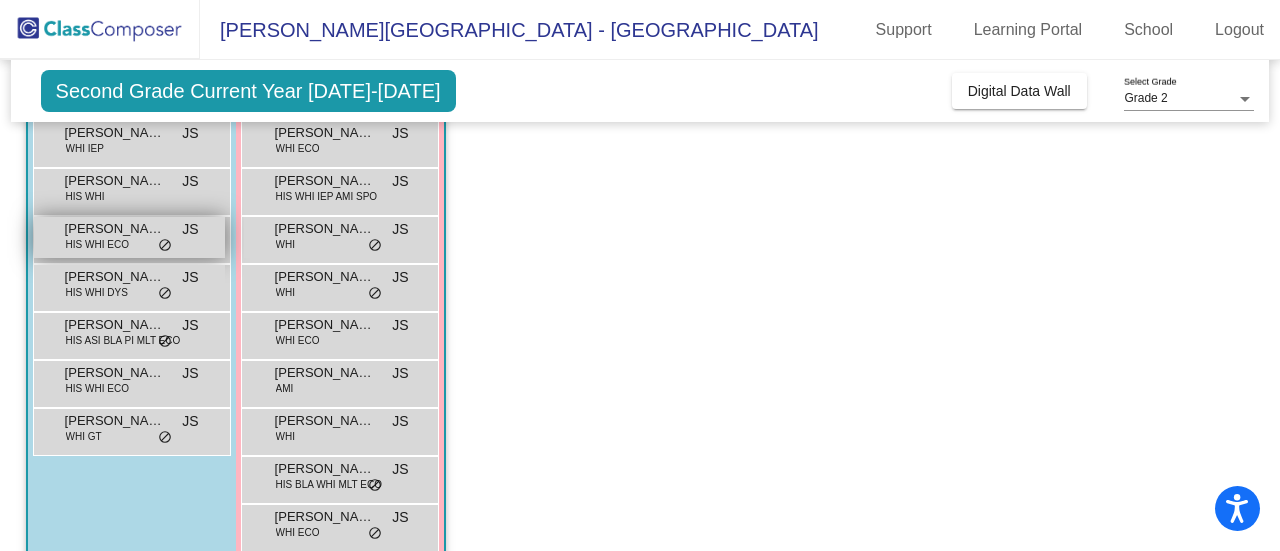 click on "Emiliano Ponce HIS WHI ECO JS lock do_not_disturb_alt" at bounding box center [129, 237] 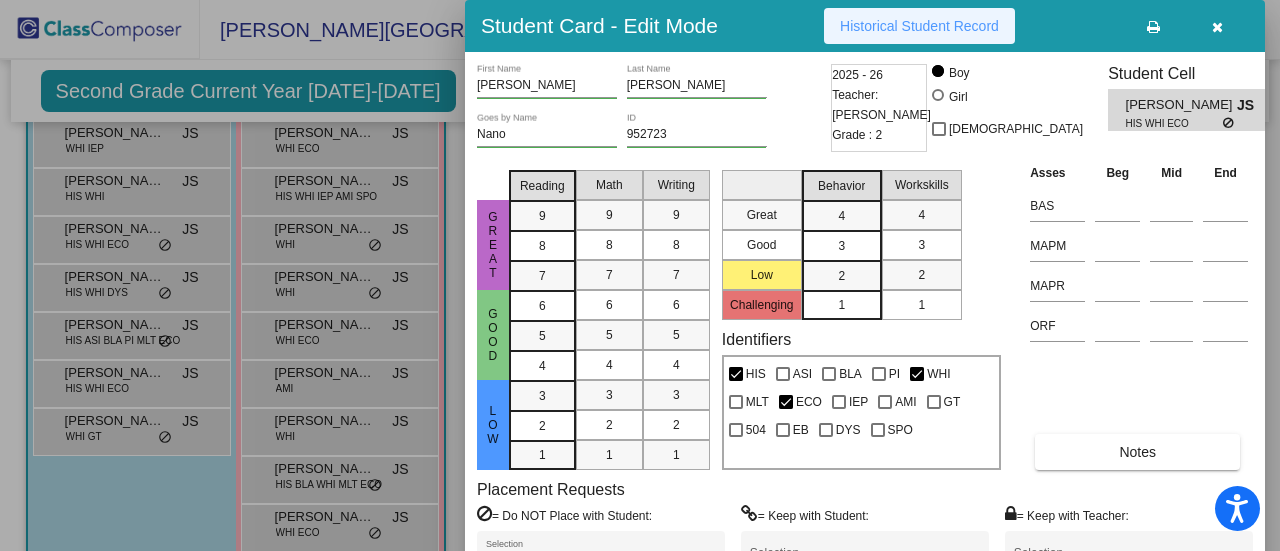 click on "Historical Student Record" at bounding box center (919, 26) 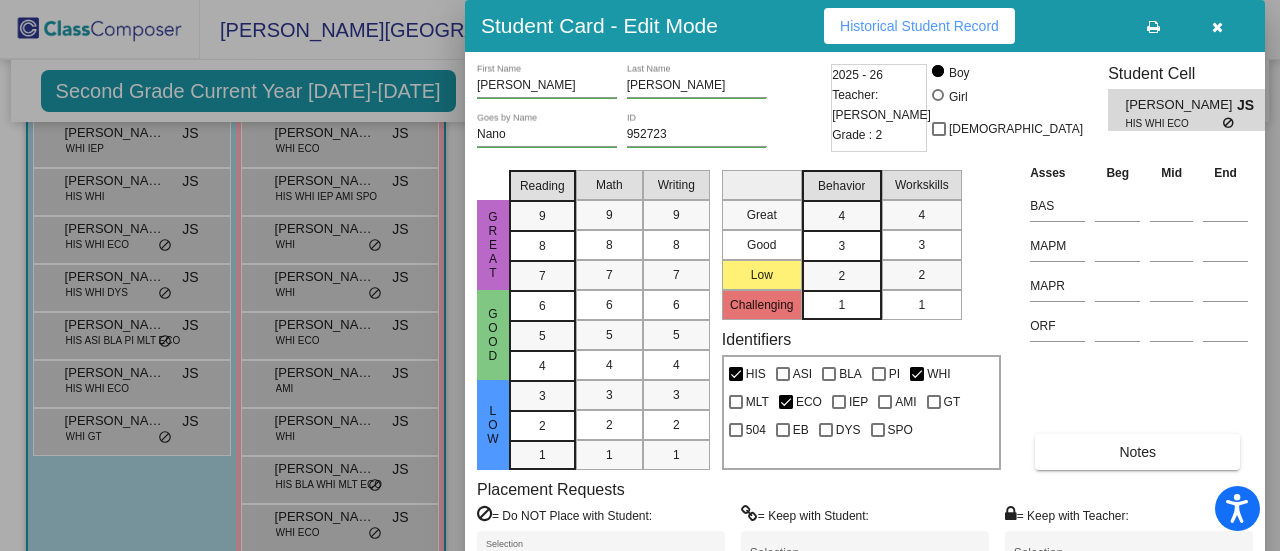 click at bounding box center (1217, 27) 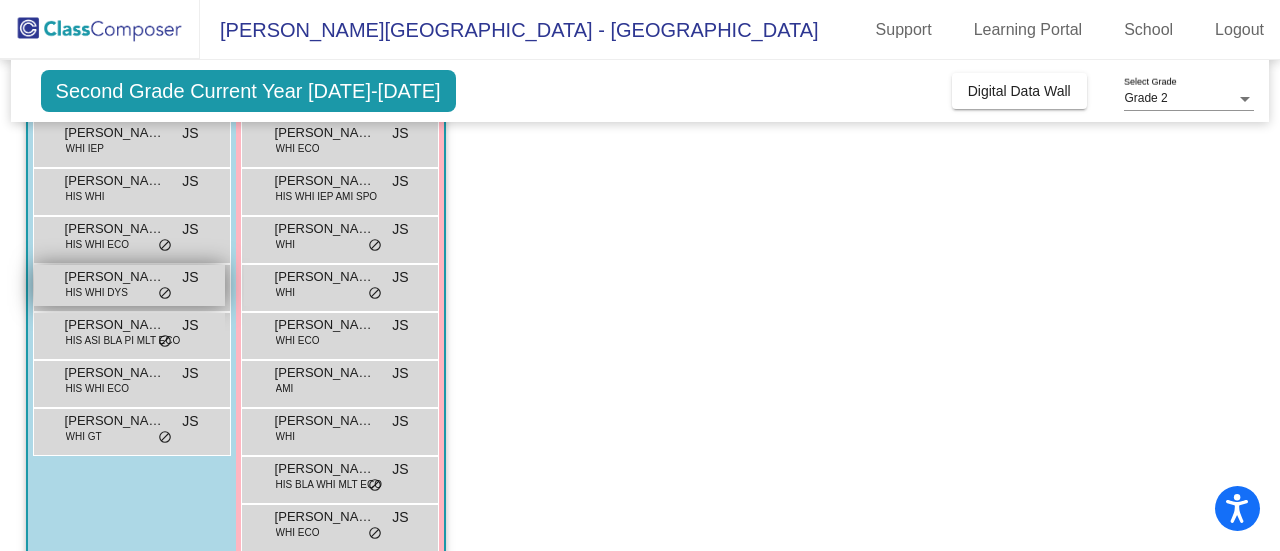 click on "Jordan Nesselrode HIS WHI DYS JS lock do_not_disturb_alt" at bounding box center (129, 285) 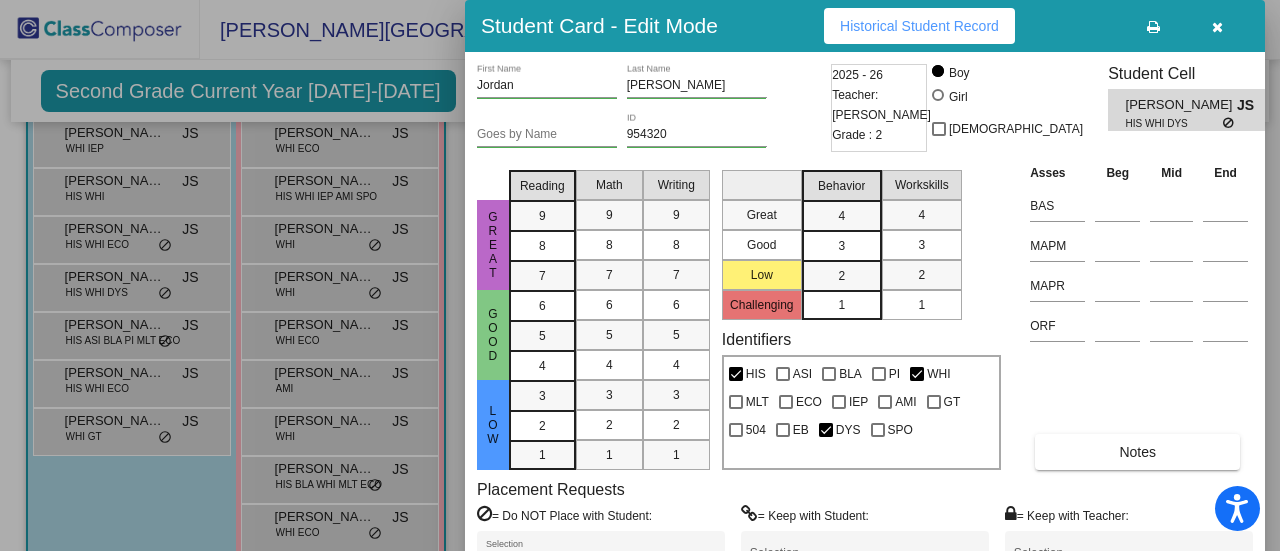 click on "Historical Student Record" at bounding box center (919, 26) 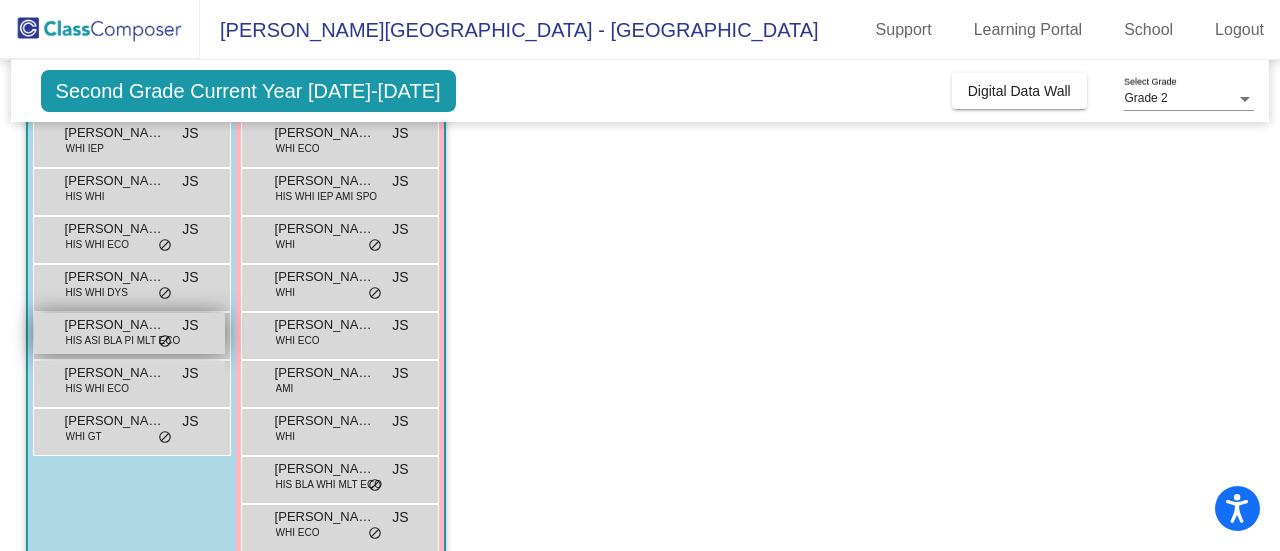 click on "HIS ASI BLA PI MLT ECO" at bounding box center (123, 340) 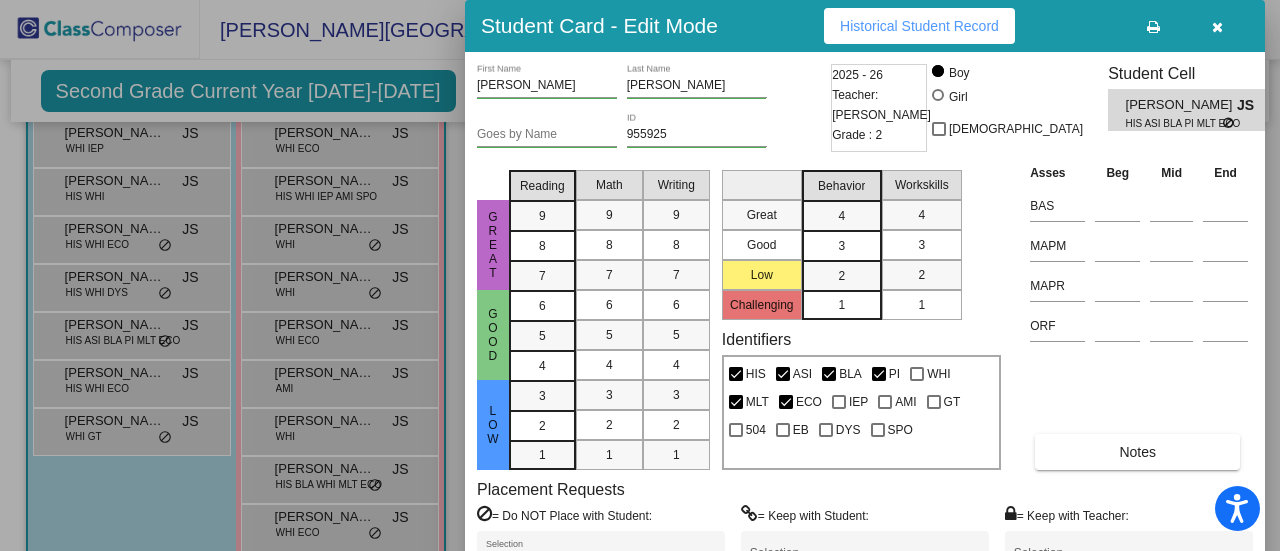 click on "Historical Student Record" at bounding box center (919, 26) 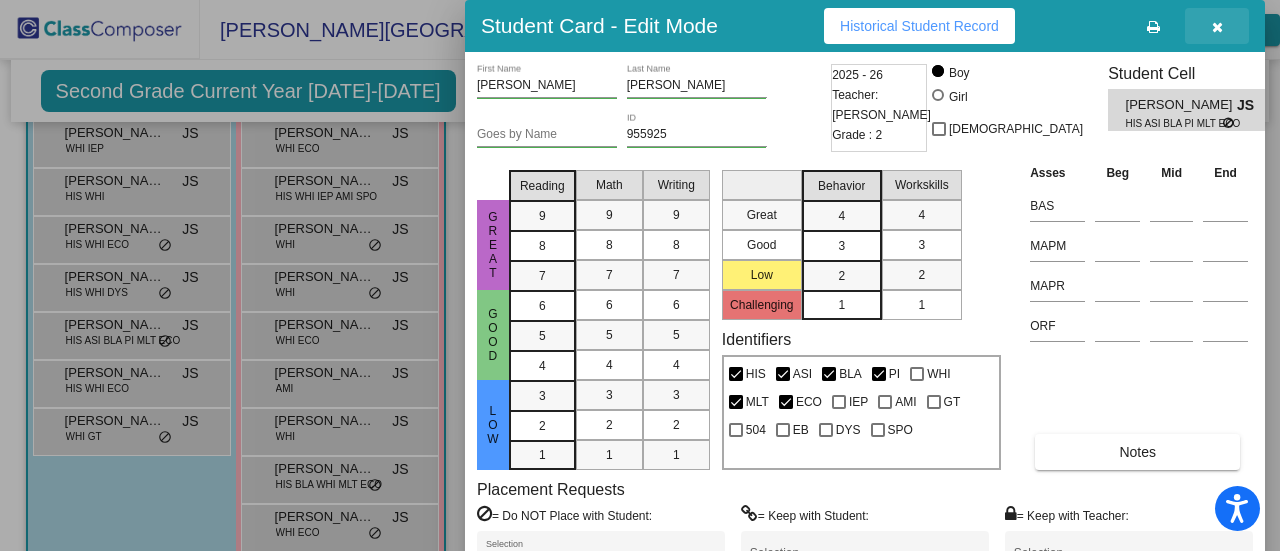 click at bounding box center (1217, 27) 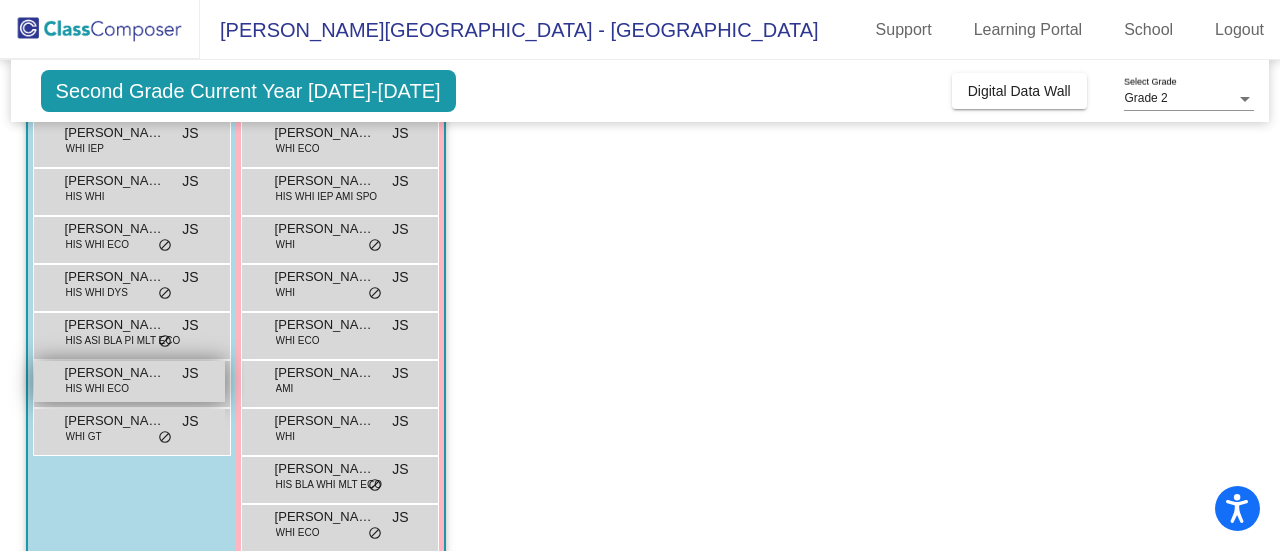 click on "Liam Fuentes HIS WHI ECO JS lock do_not_disturb_alt" at bounding box center [129, 381] 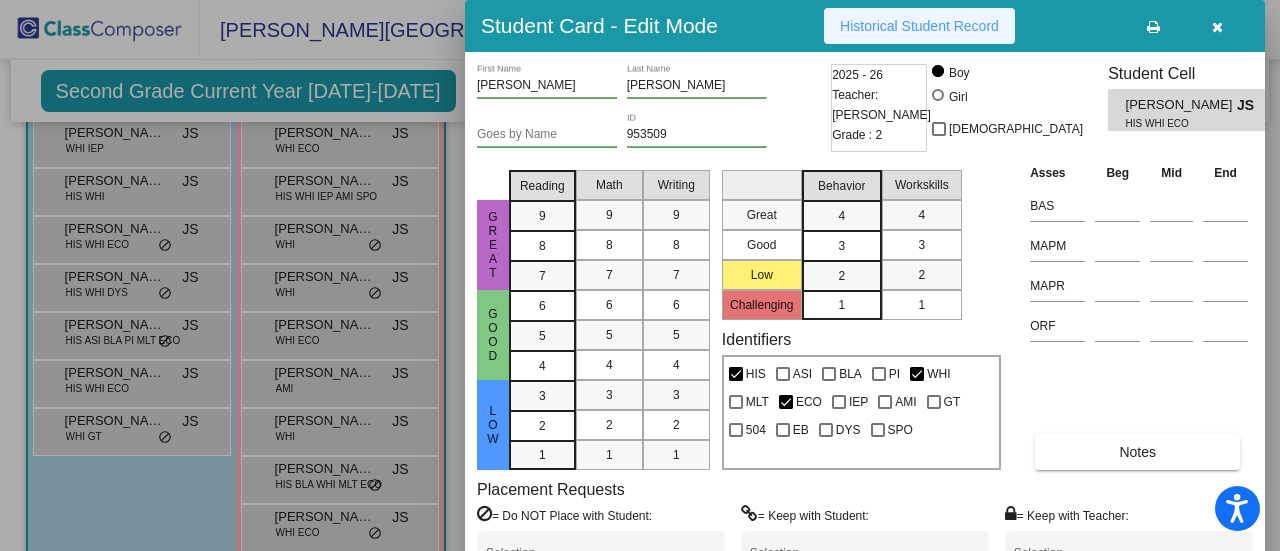 click on "Historical Student Record" at bounding box center (919, 26) 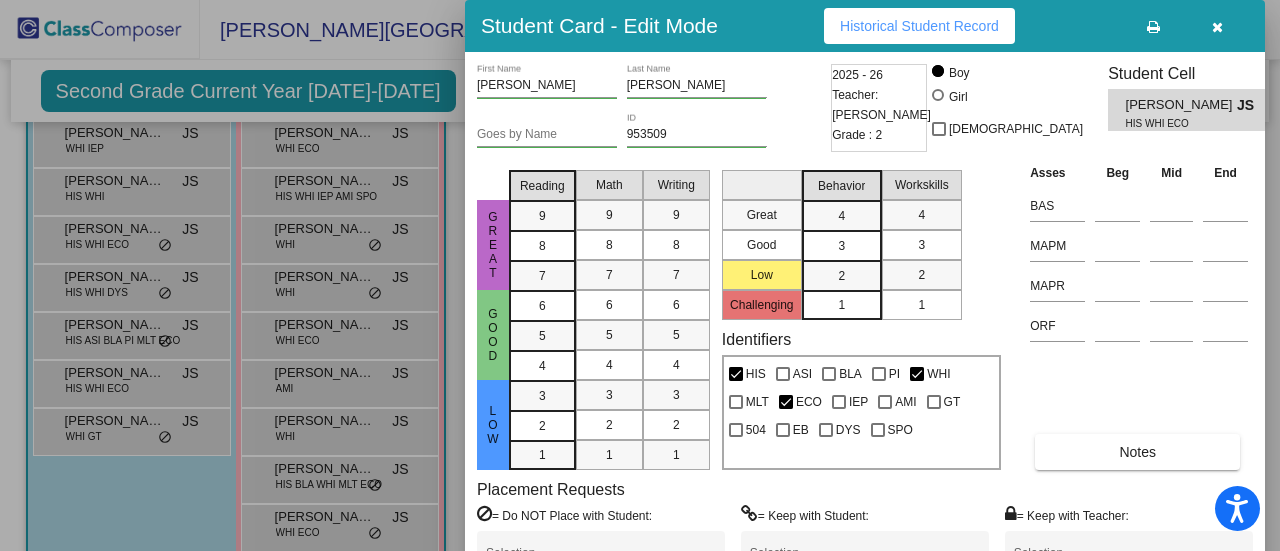 click at bounding box center (1217, 27) 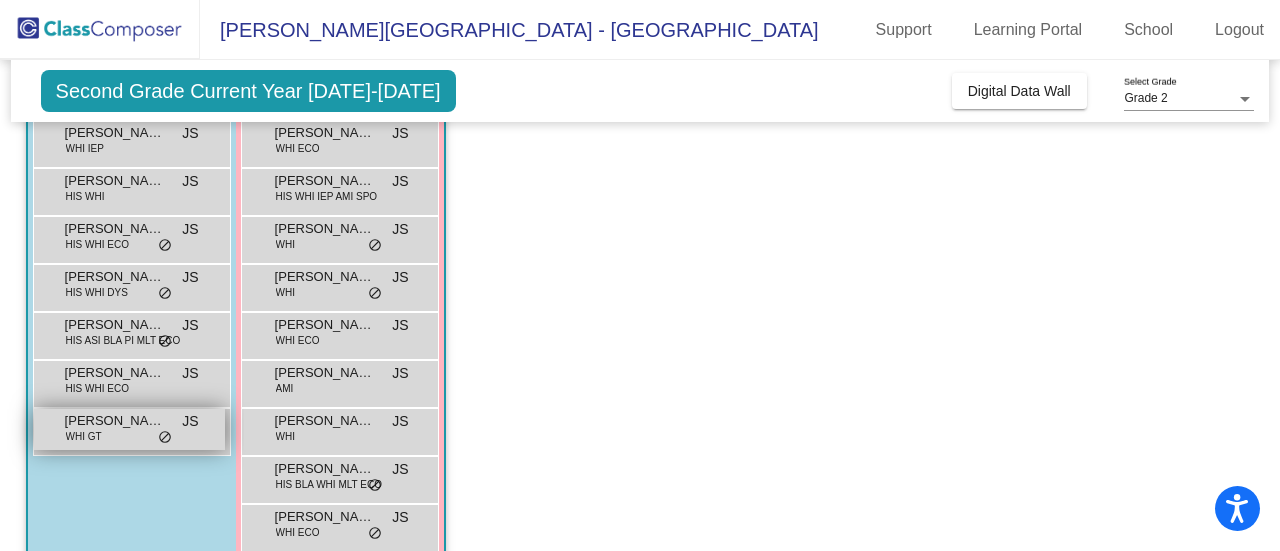 click on "Nolan Thrasher WHI GT JS lock do_not_disturb_alt" at bounding box center (129, 429) 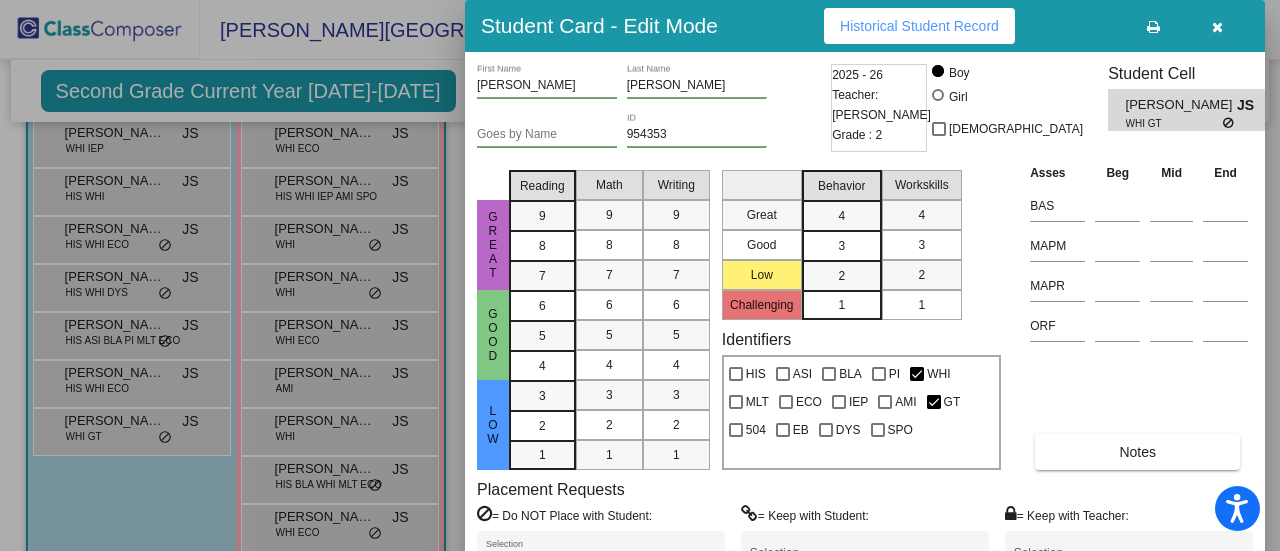 click on "Historical Student Record" at bounding box center [919, 26] 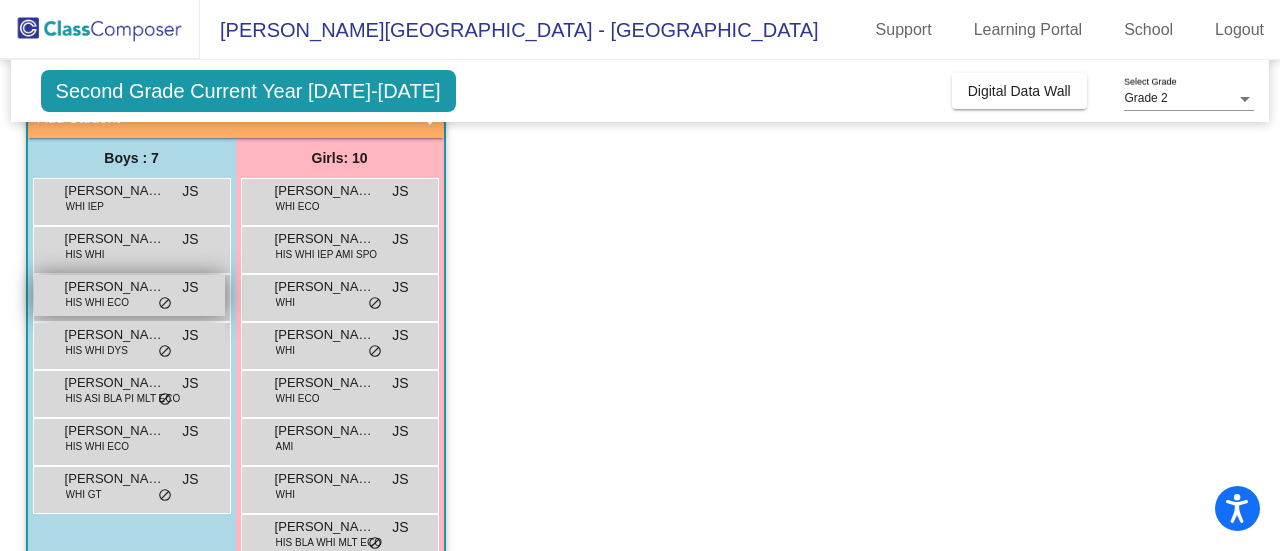 scroll, scrollTop: 100, scrollLeft: 0, axis: vertical 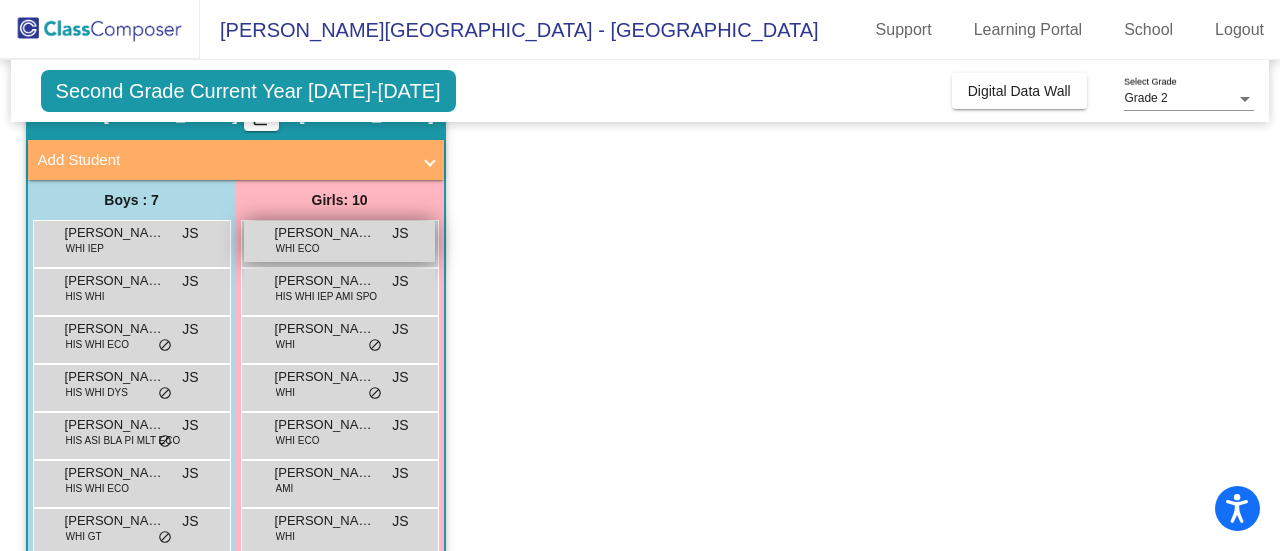 click on "Alissa McCann WHI ECO JS lock do_not_disturb_alt" at bounding box center [339, 241] 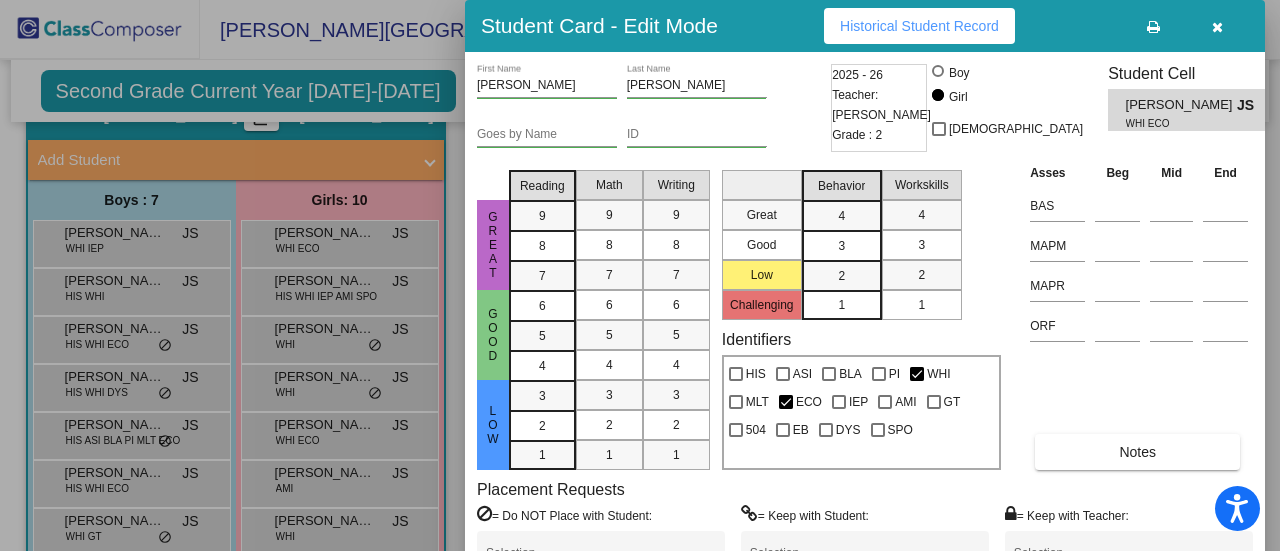 click on "Historical Student Record" at bounding box center (919, 26) 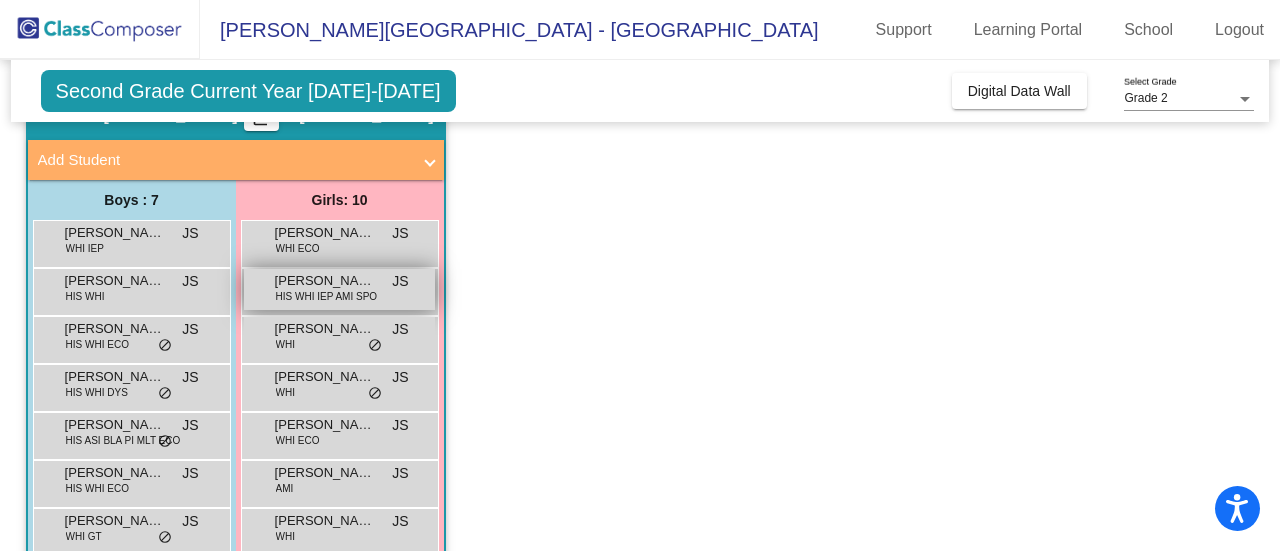 click on "HIS WHI IEP AMI SPO" at bounding box center [327, 296] 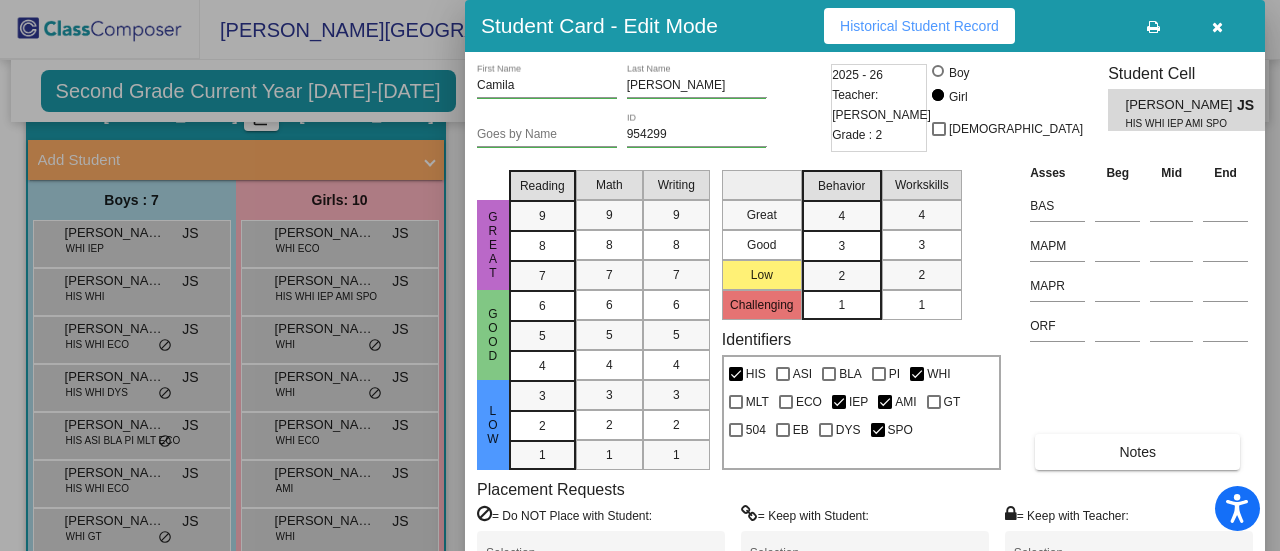 click on "Historical Student Record" at bounding box center (919, 26) 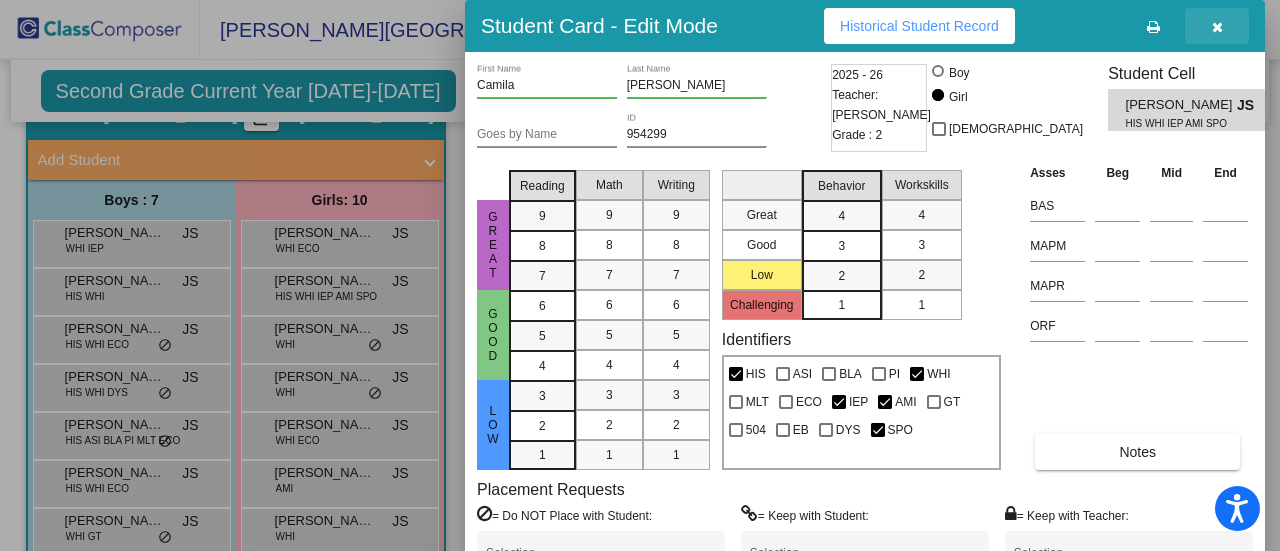 click at bounding box center (1217, 27) 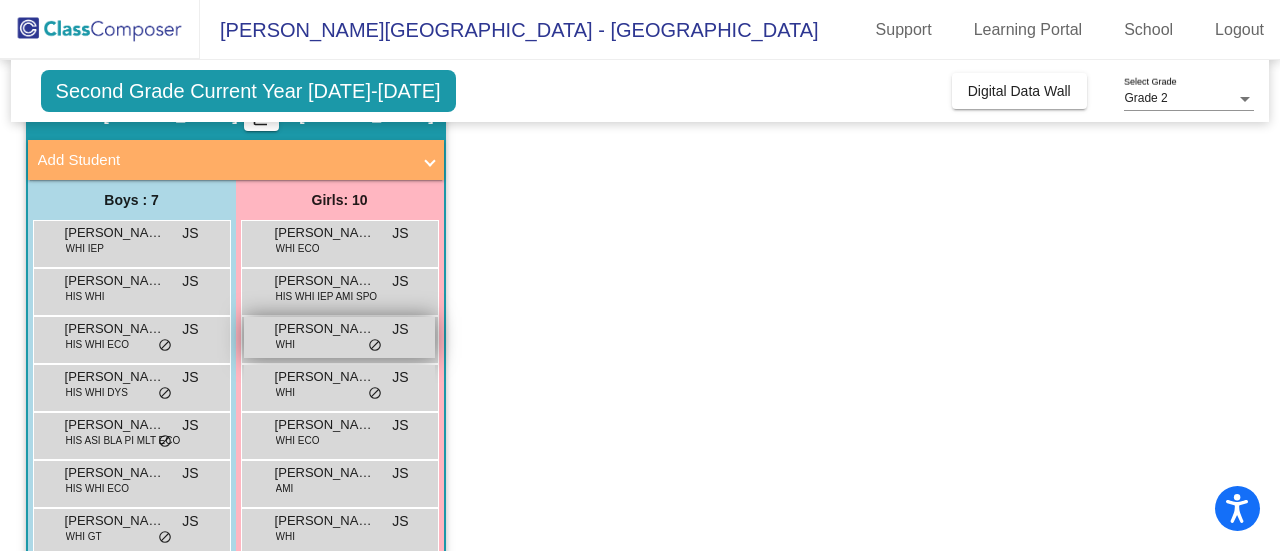click on "Ellie Morrison WHI JS lock do_not_disturb_alt" at bounding box center (339, 337) 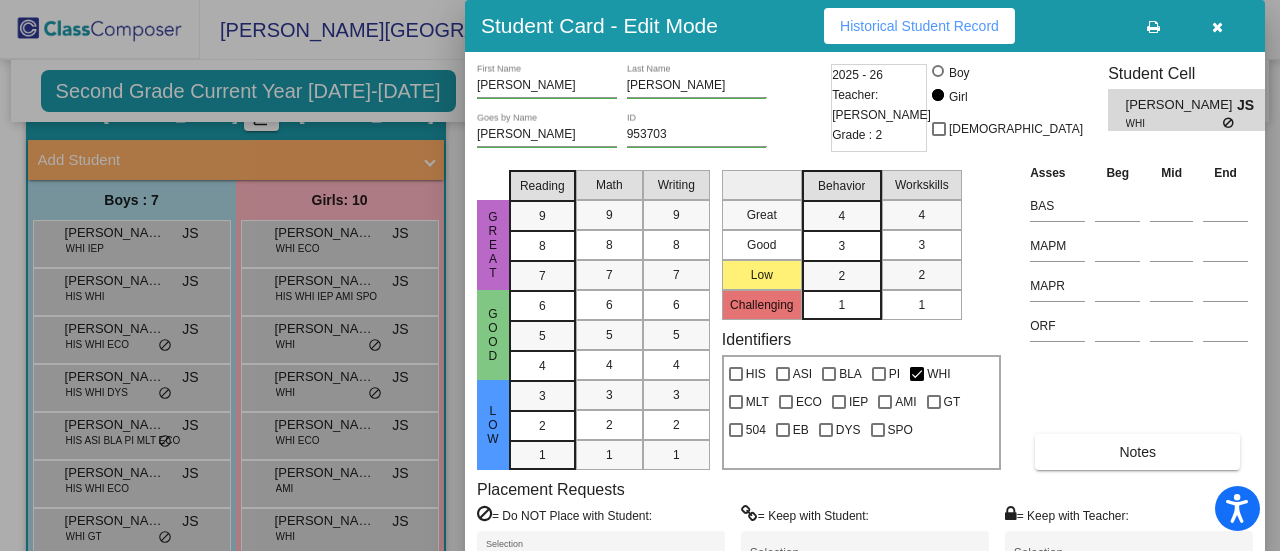 click on "Historical Student Record" at bounding box center [919, 26] 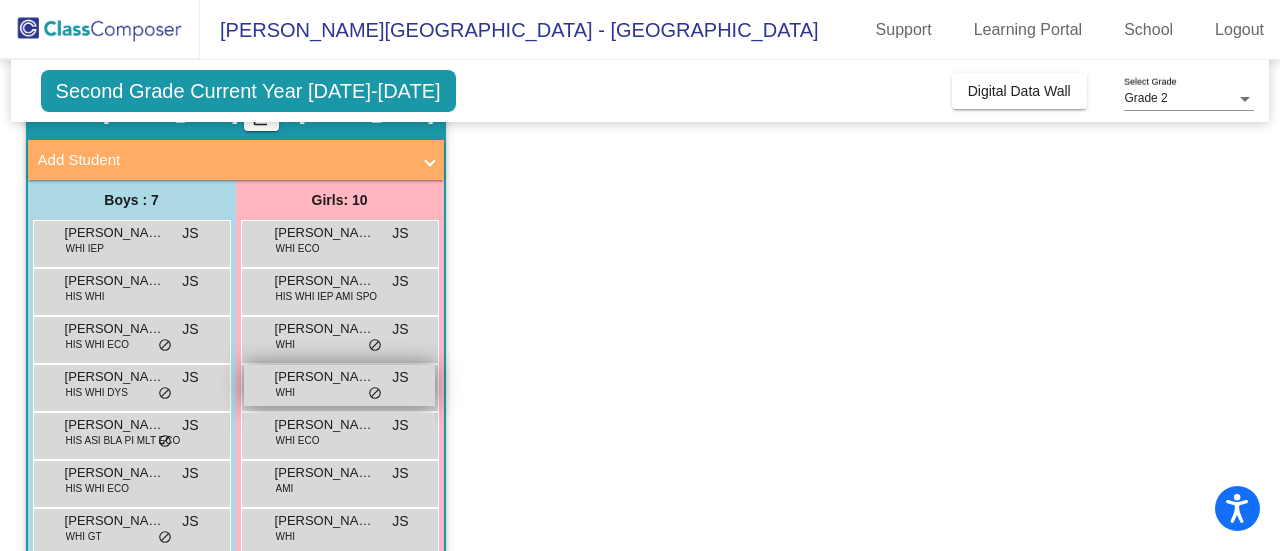 click on "Gwenyth Couch" at bounding box center [325, 377] 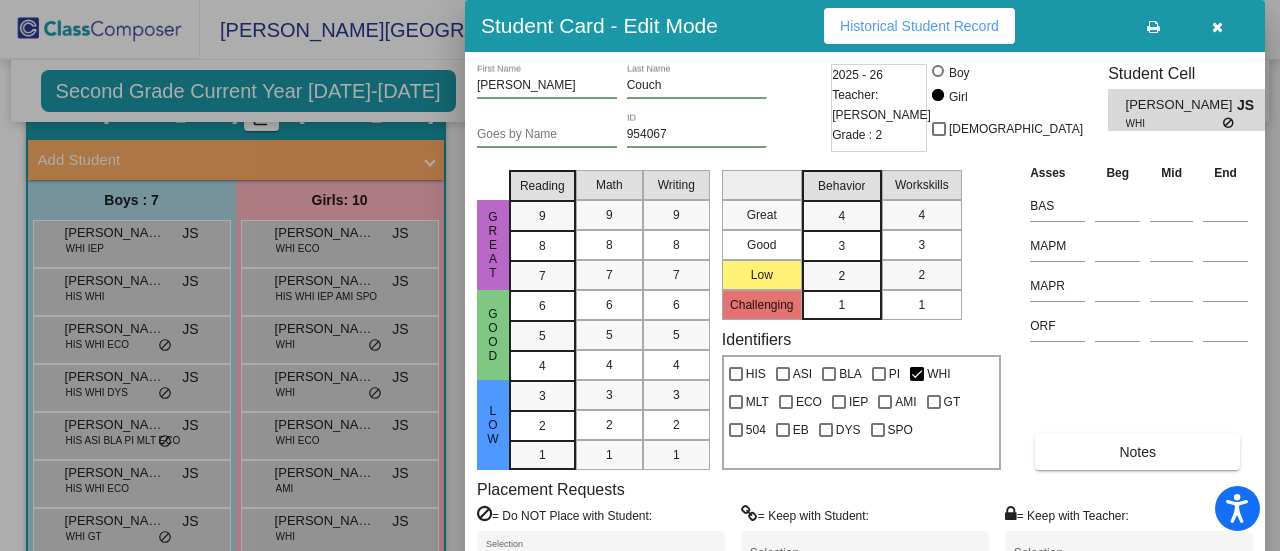 click on "Historical Student Record" at bounding box center [919, 26] 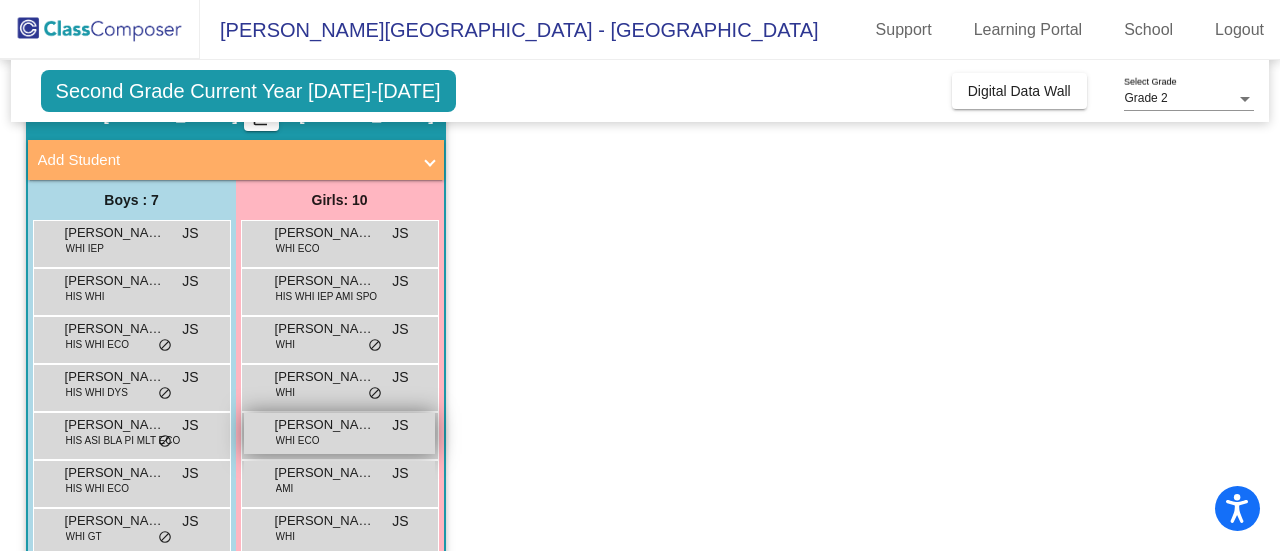 click on "Isabella Steiger WHI ECO JS lock do_not_disturb_alt" at bounding box center [339, 433] 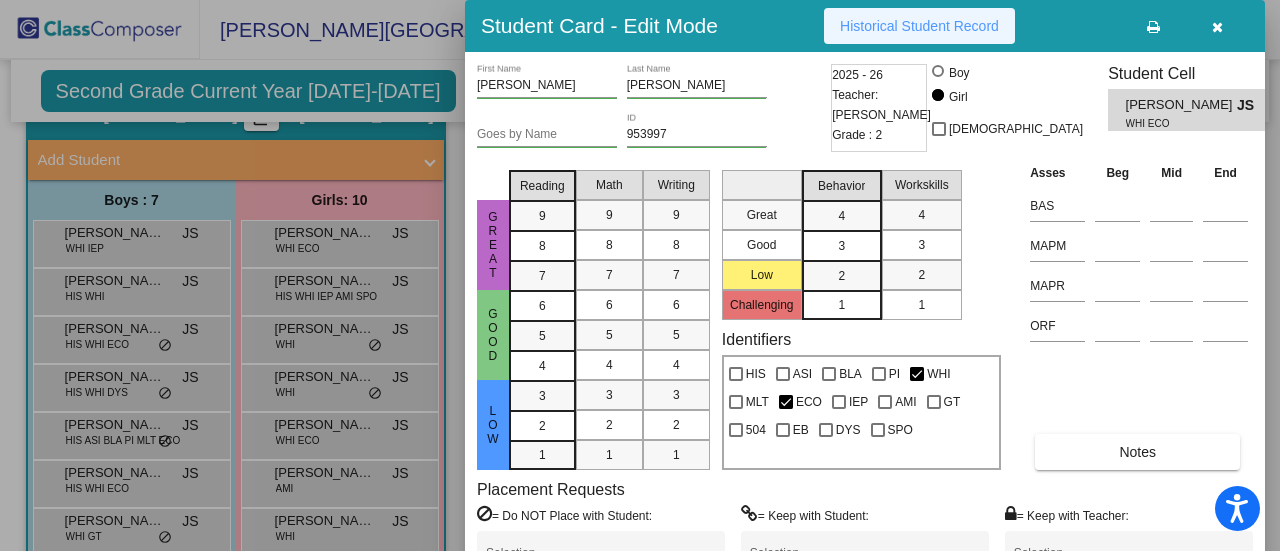 click on "Historical Student Record" at bounding box center (919, 26) 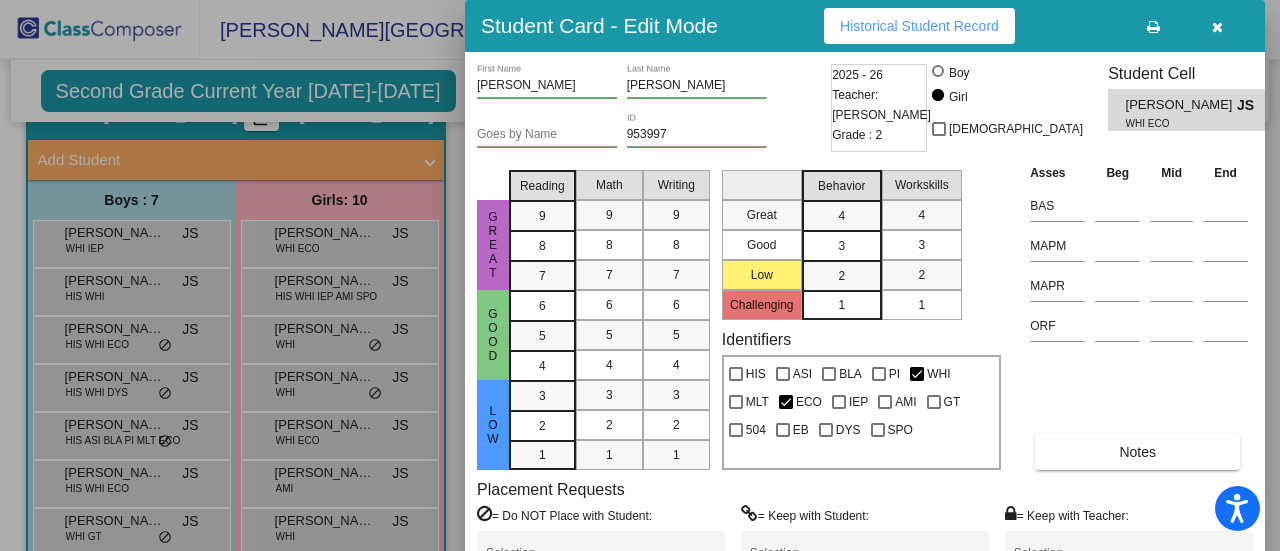 click at bounding box center [1217, 27] 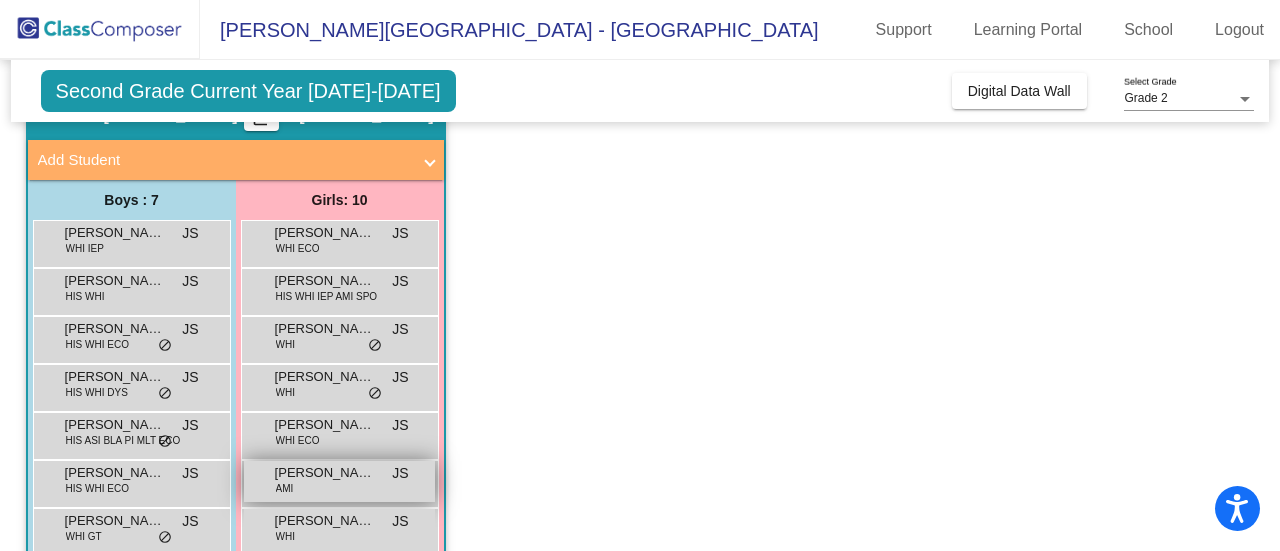 click on "Kathryn Gaydos AMI JS lock do_not_disturb_alt" at bounding box center (339, 481) 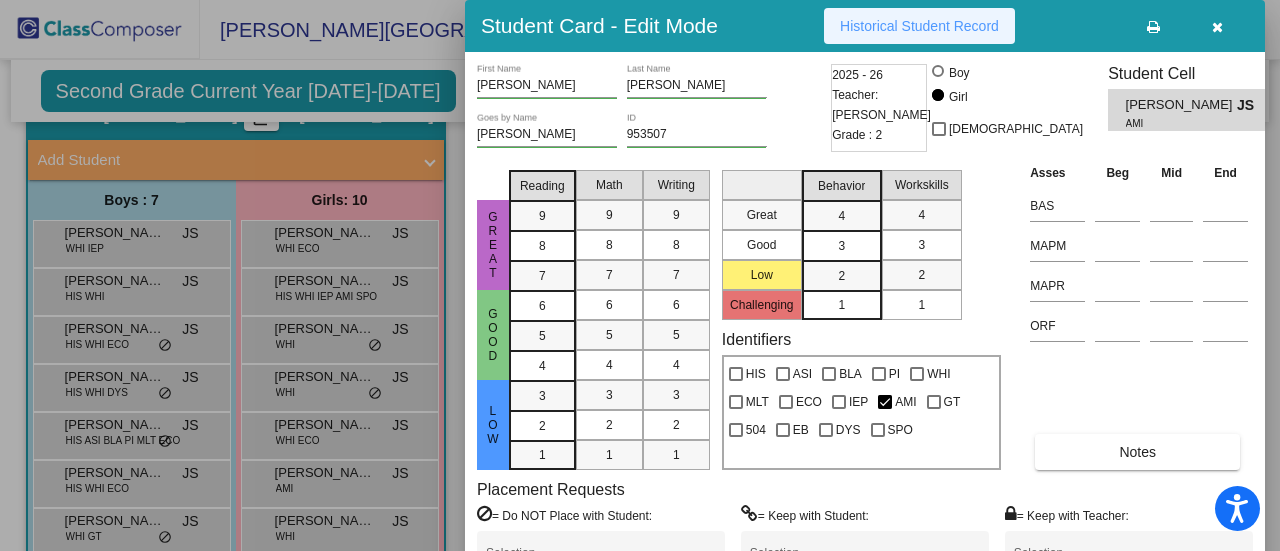 click on "Historical Student Record" at bounding box center (919, 26) 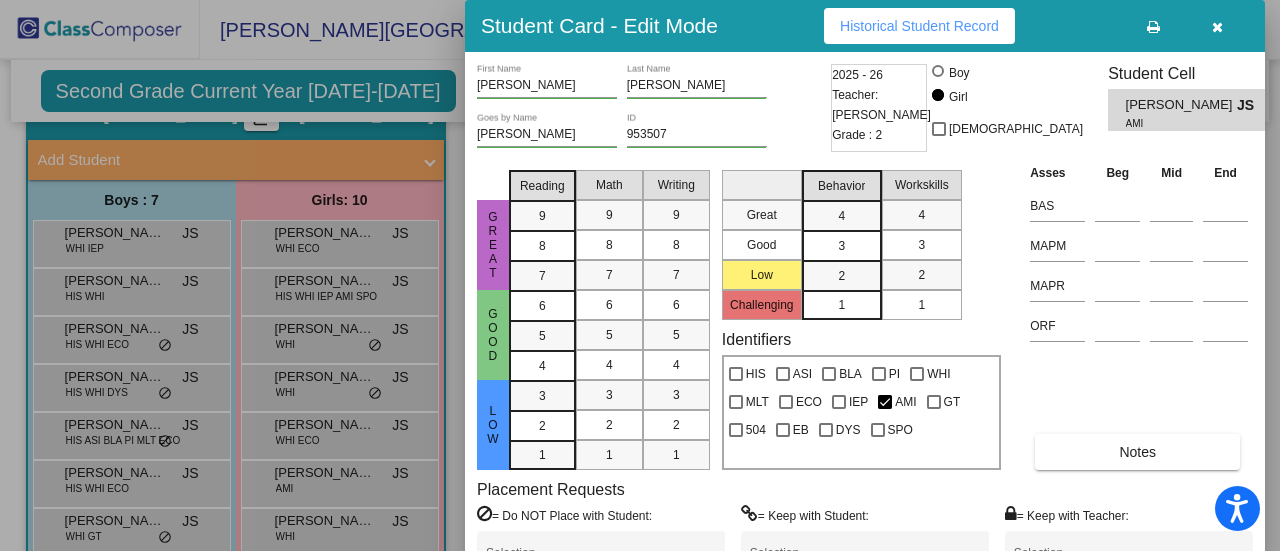 click at bounding box center [1217, 27] 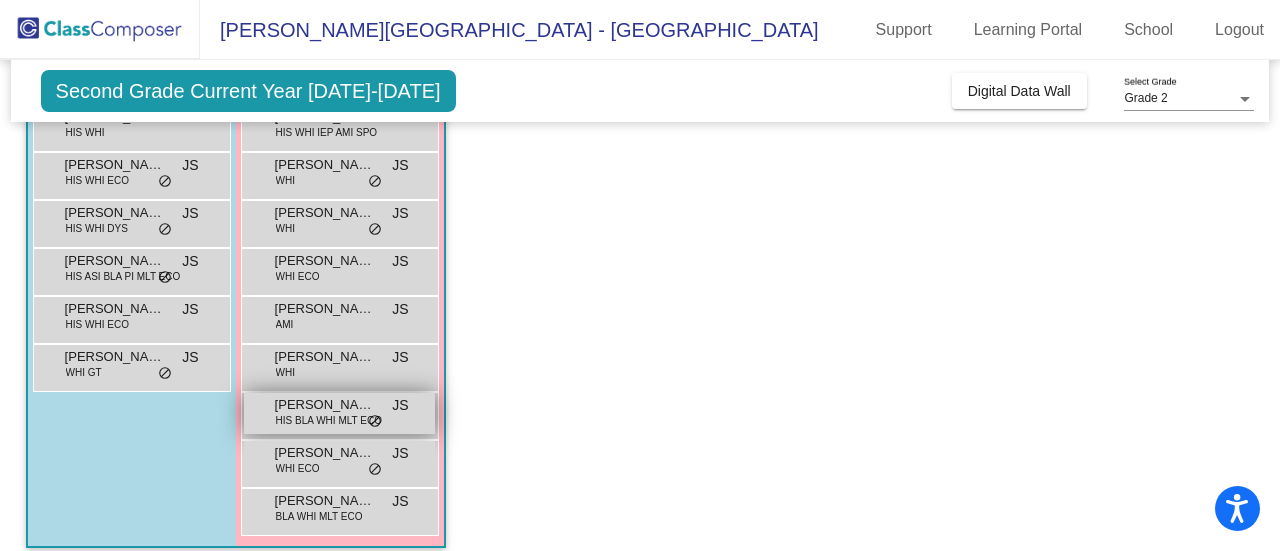 scroll, scrollTop: 280, scrollLeft: 0, axis: vertical 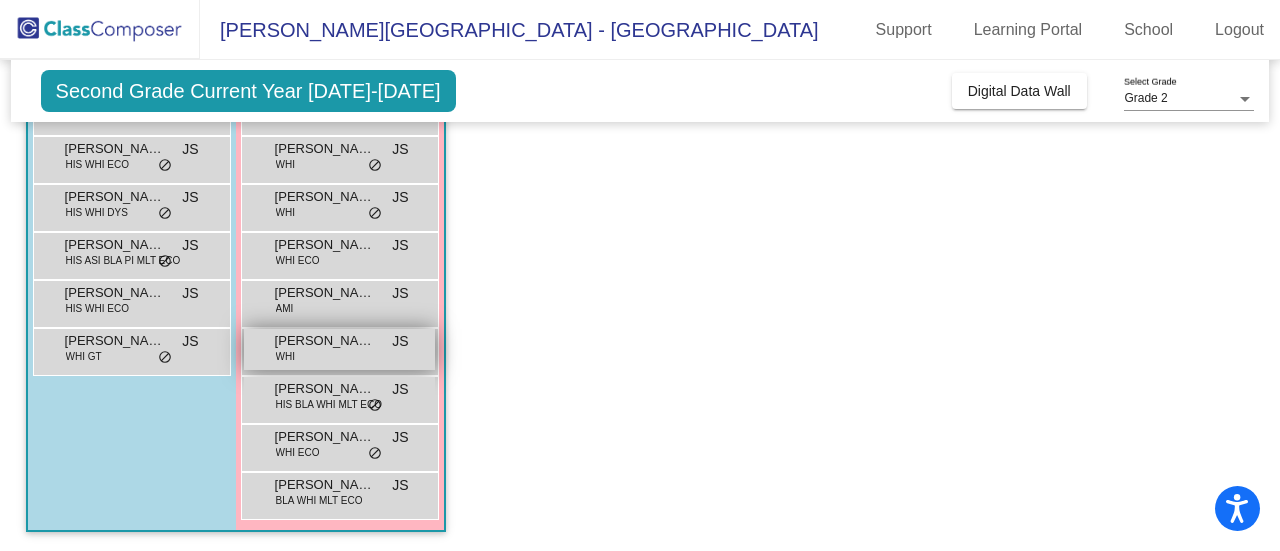 click on "Kaylor Jackson WHI JS lock do_not_disturb_alt" at bounding box center (339, 349) 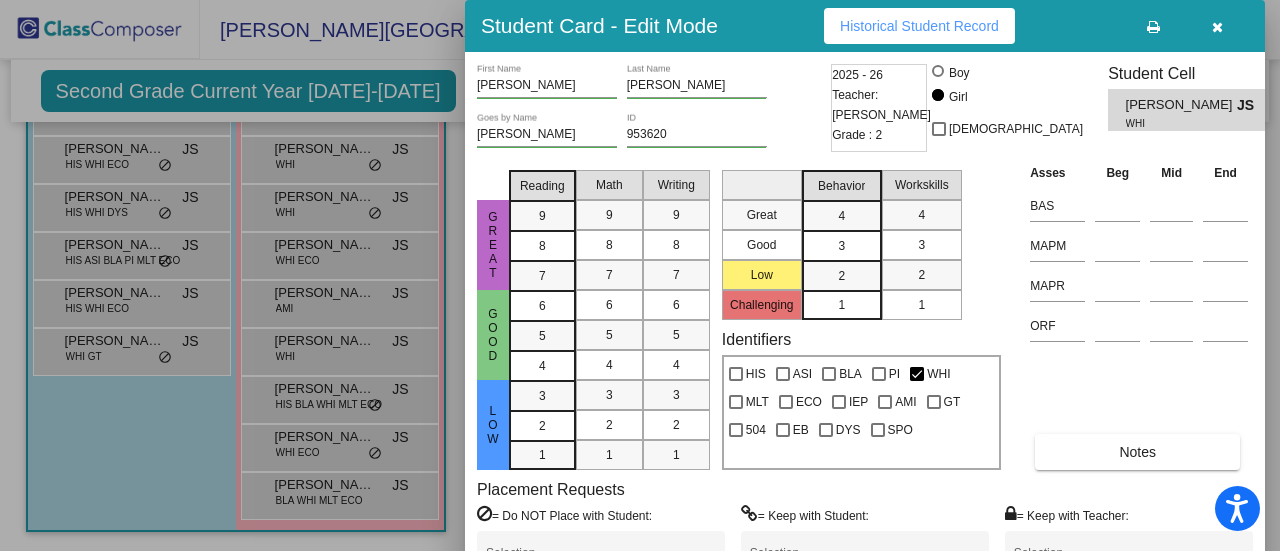 click on "Historical Student Record" at bounding box center (919, 26) 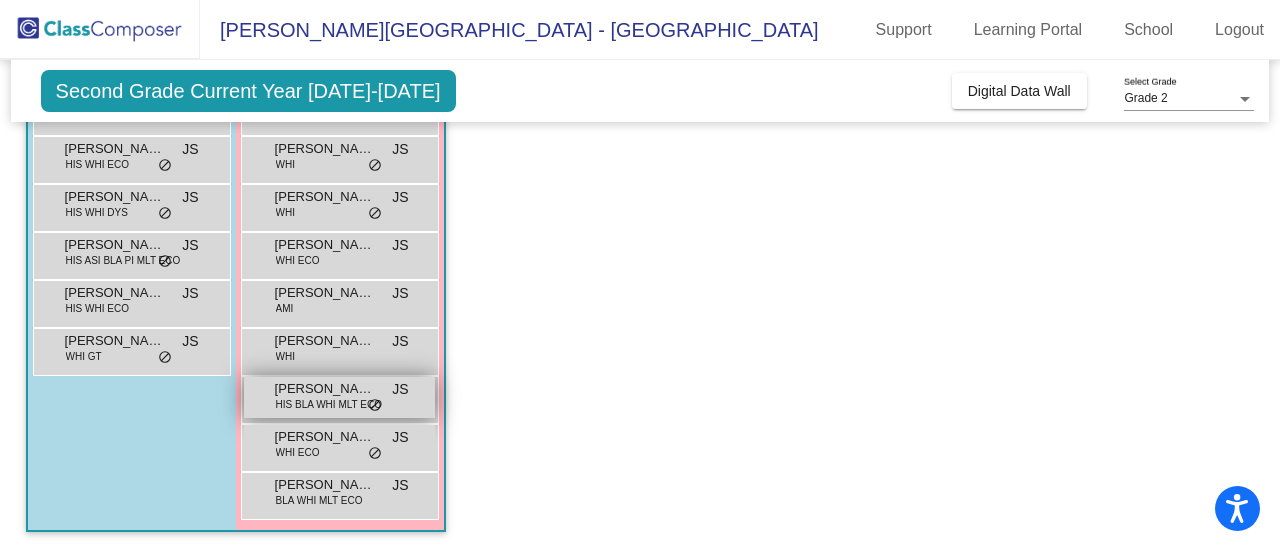 click on "HIS BLA WHI MLT ECO" at bounding box center (329, 404) 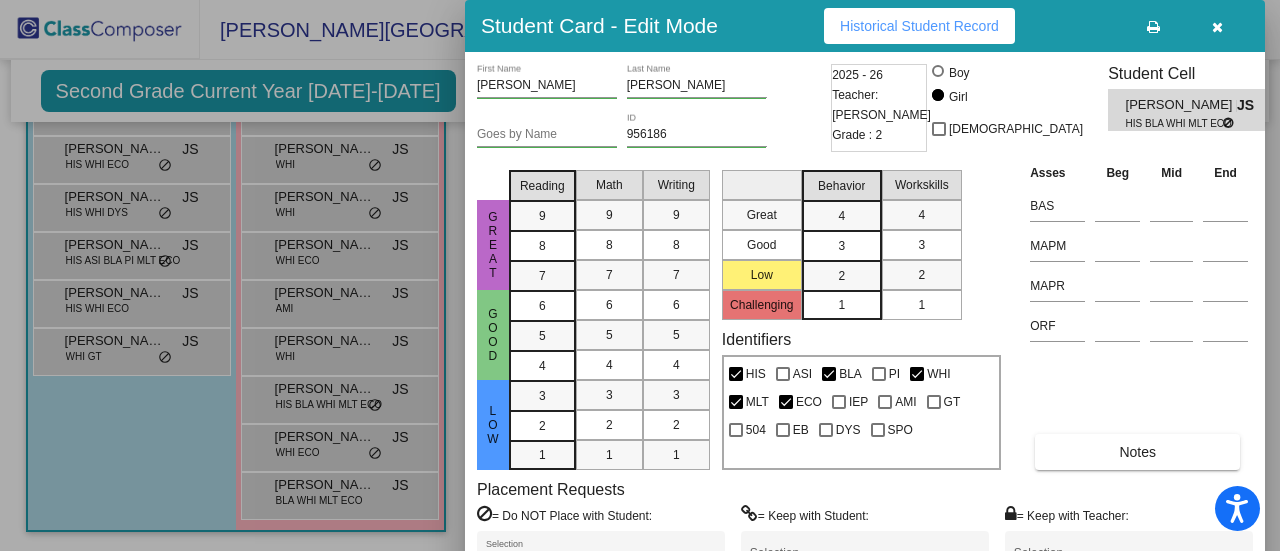 click on "Historical Student Record" at bounding box center [919, 26] 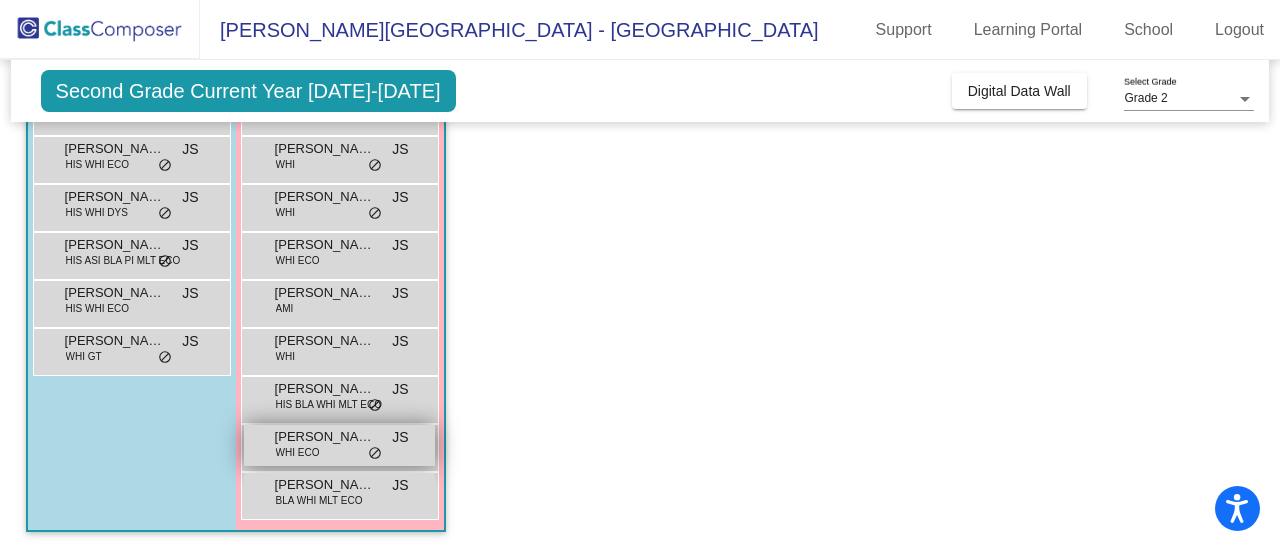 click on "Sophia Benson WHI ECO JS lock do_not_disturb_alt" at bounding box center (339, 445) 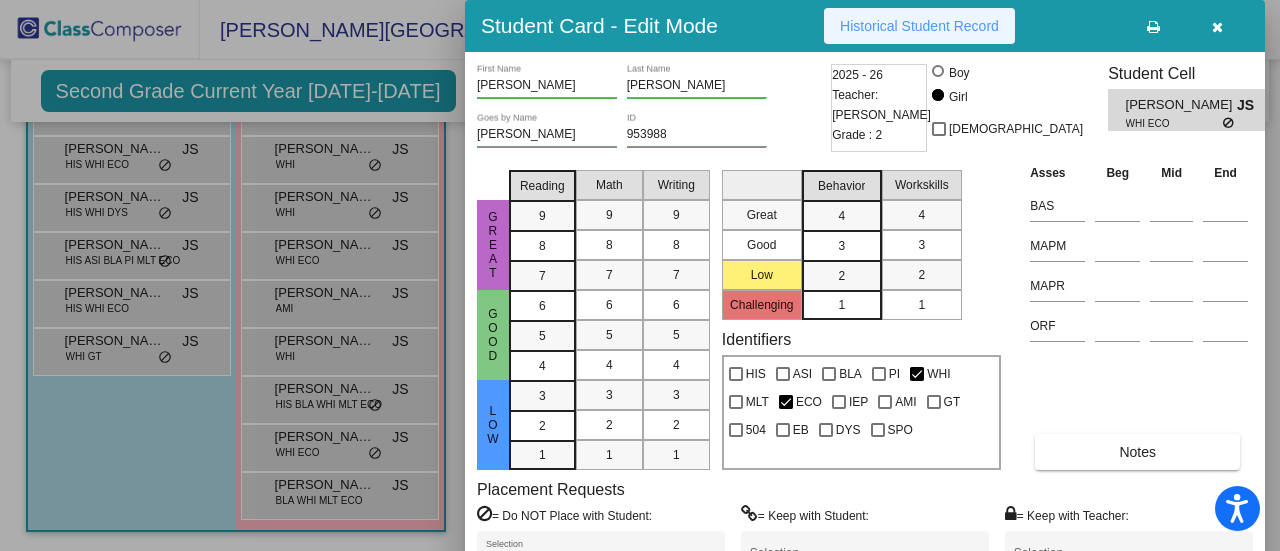 click on "Historical Student Record" at bounding box center [919, 26] 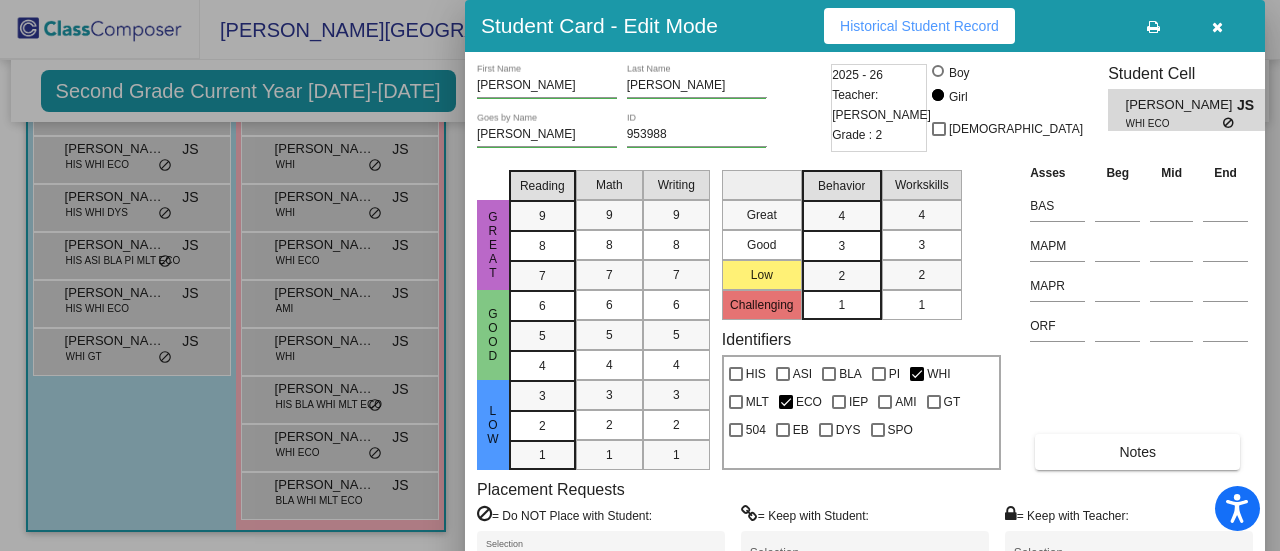 click at bounding box center (1217, 27) 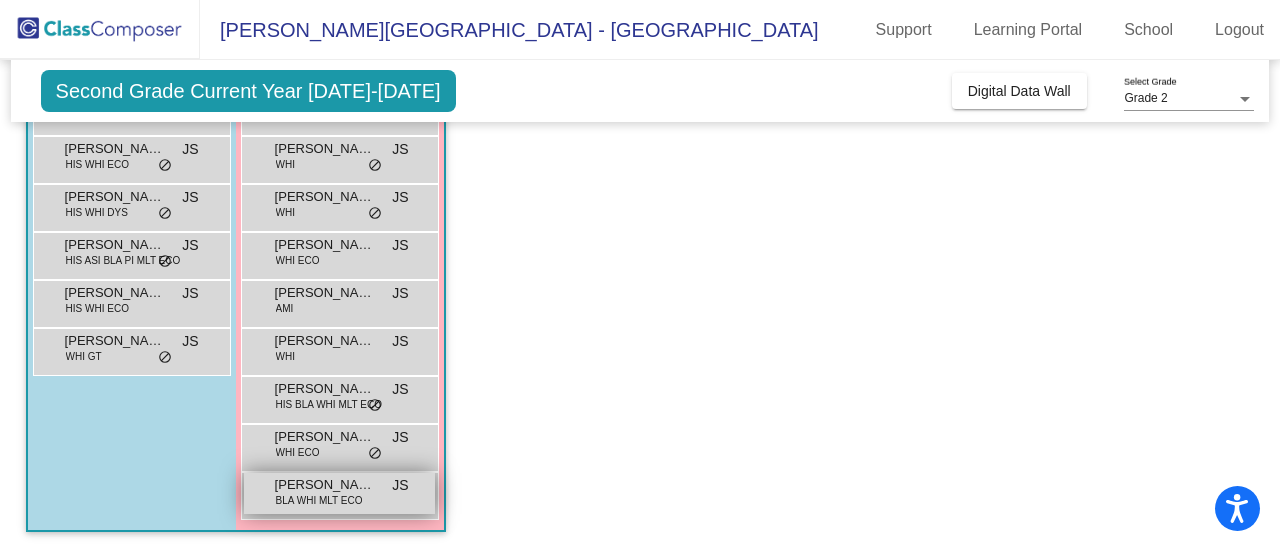 click on "BLA WHI MLT ECO" at bounding box center (319, 500) 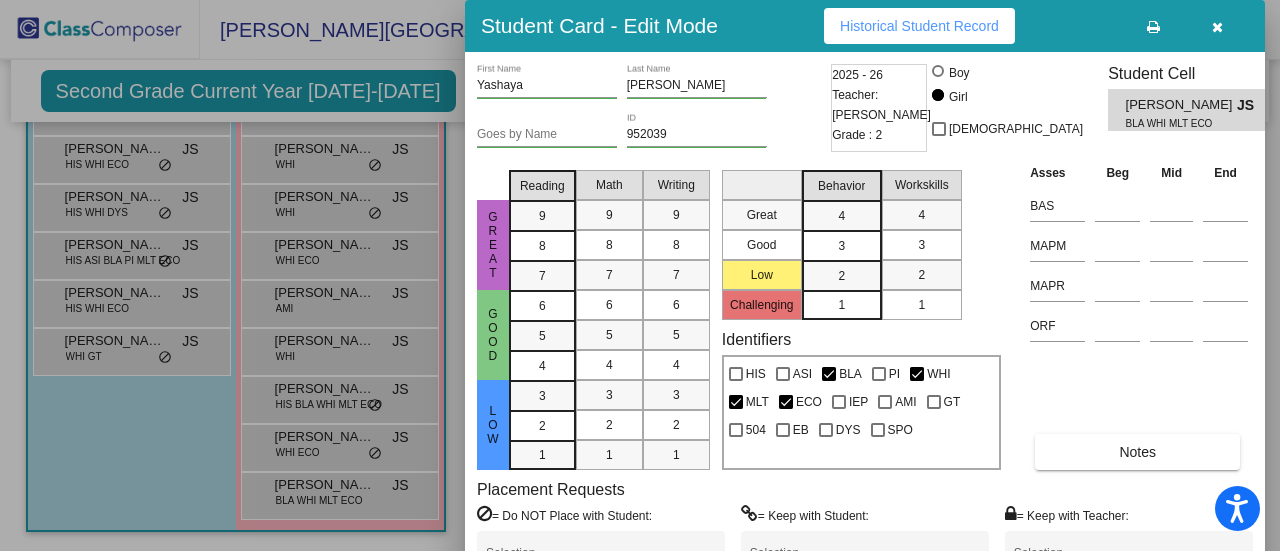 click on "Historical Student Record" at bounding box center [919, 26] 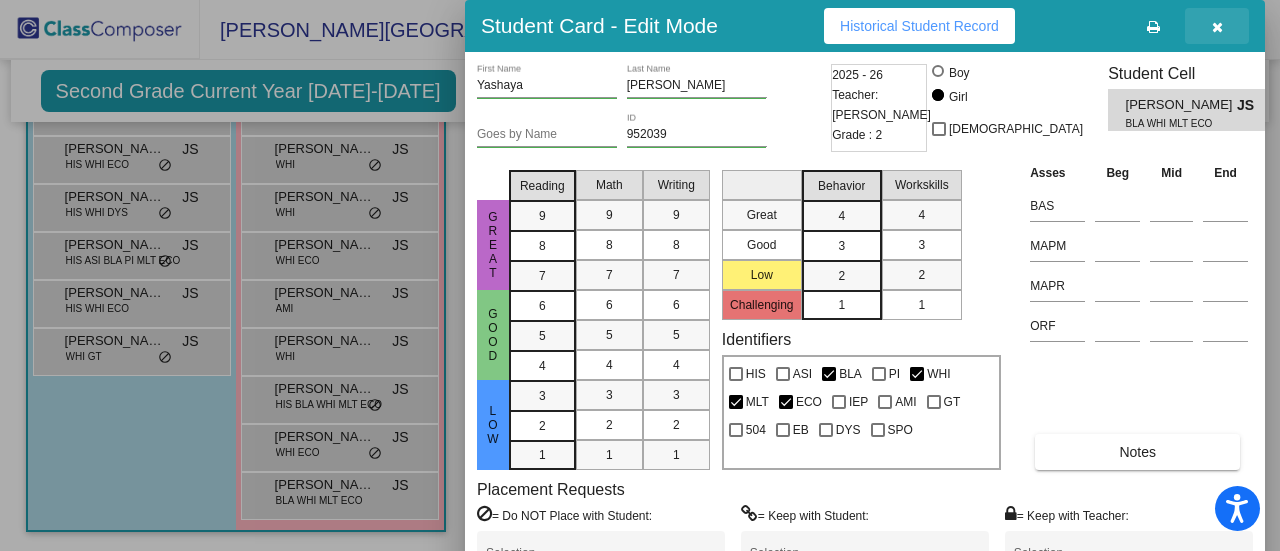 click at bounding box center [1217, 27] 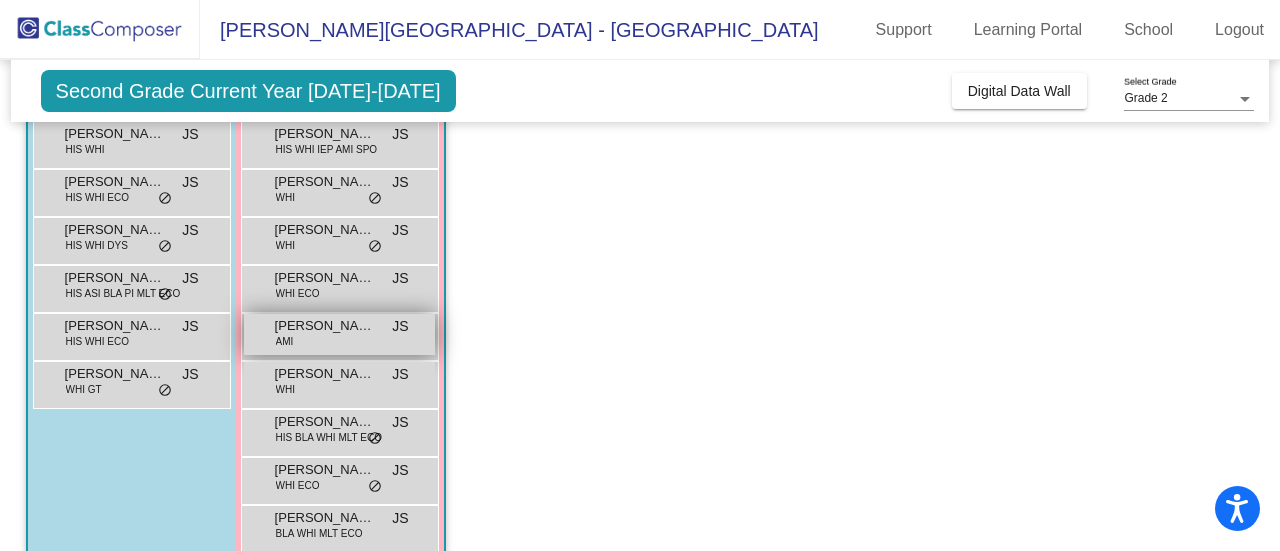 scroll, scrollTop: 280, scrollLeft: 0, axis: vertical 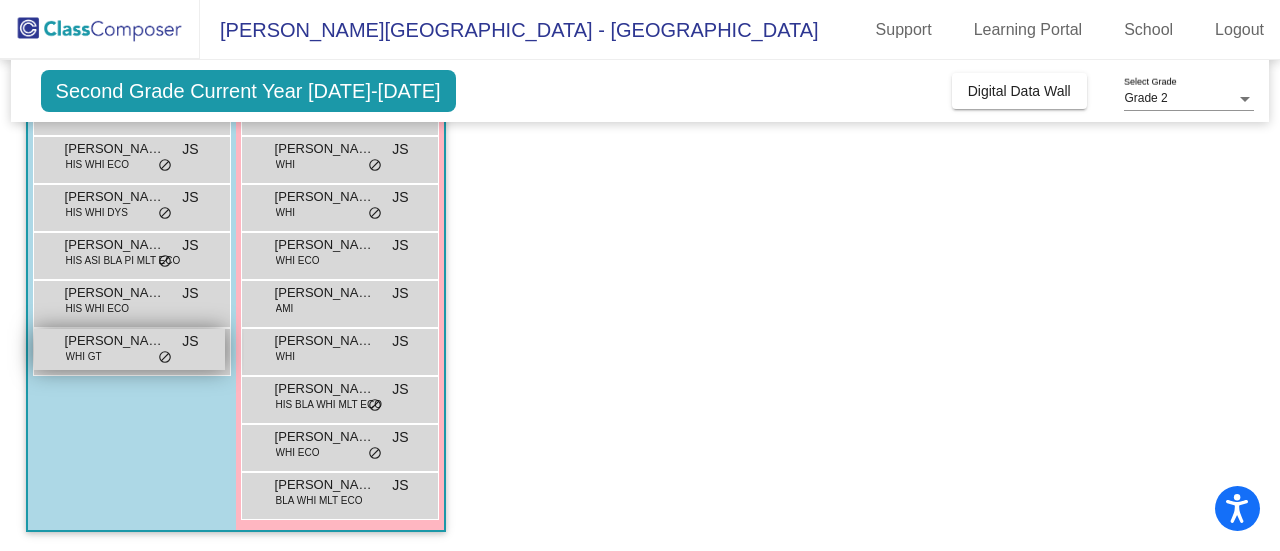 click on "Nolan Thrasher WHI GT JS lock do_not_disturb_alt" at bounding box center (129, 349) 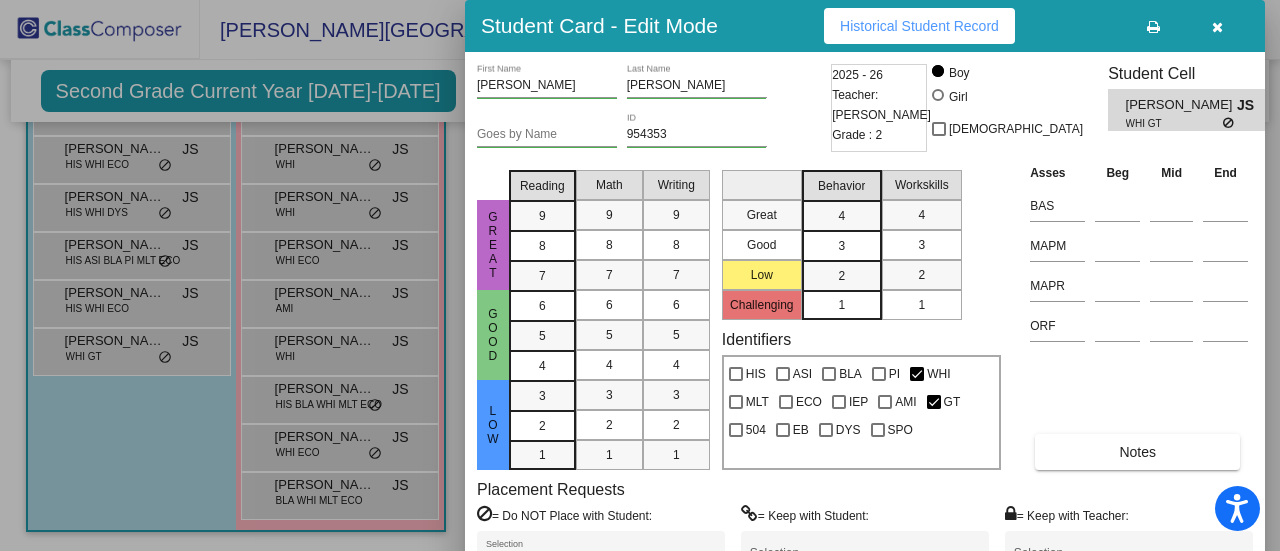 click on "Historical Student Record" at bounding box center [919, 26] 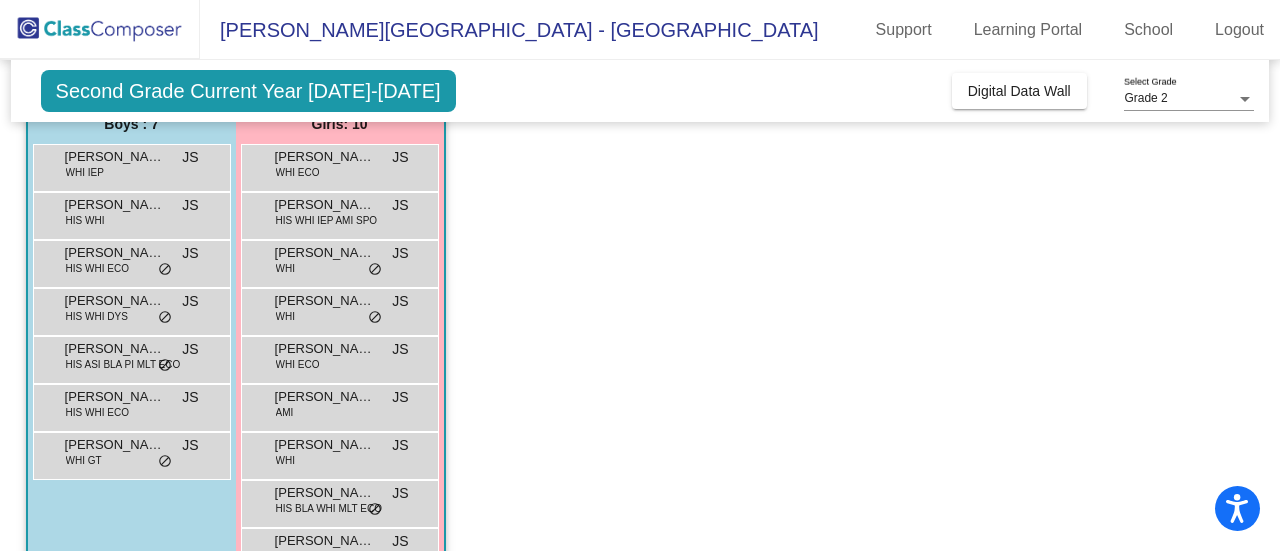 scroll, scrollTop: 0, scrollLeft: 0, axis: both 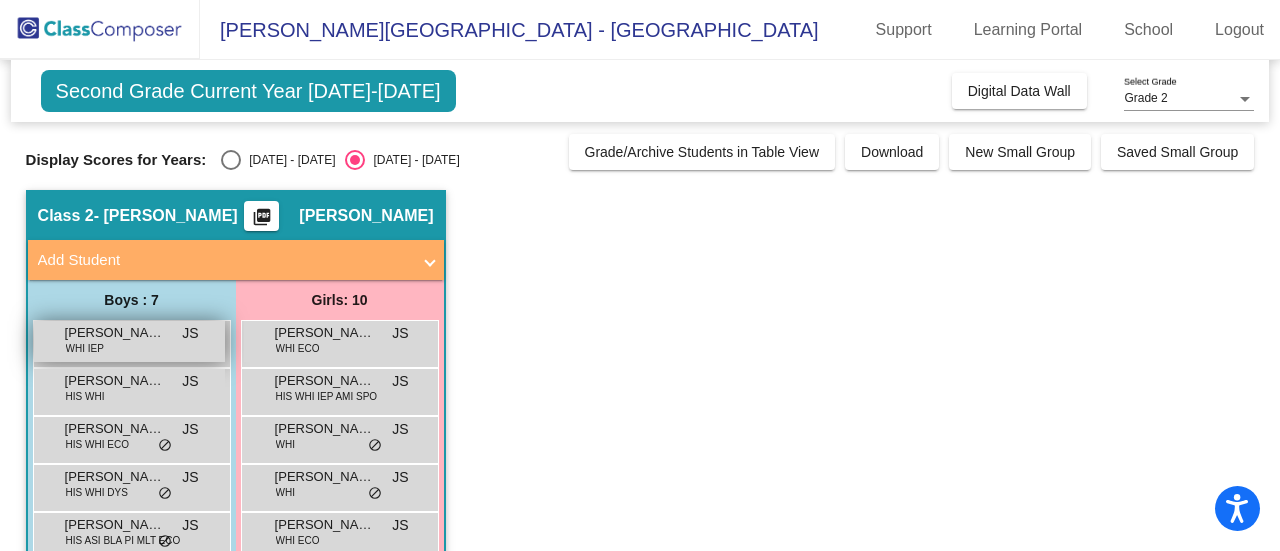 click on "Austin Seaton WHI IEP JS lock do_not_disturb_alt" at bounding box center (129, 341) 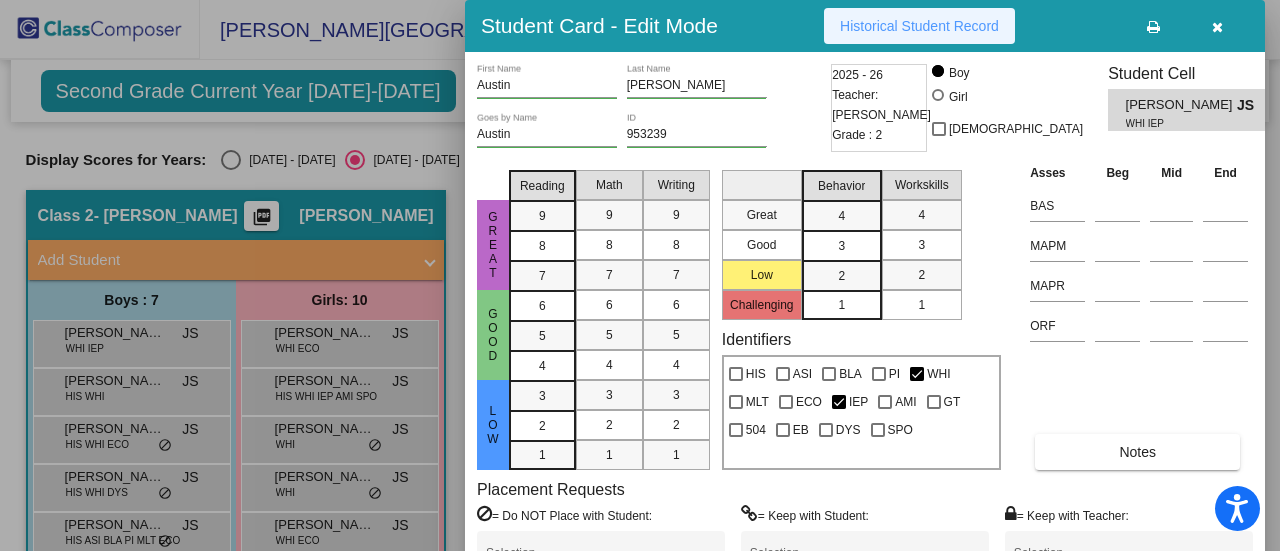 click on "Historical Student Record" at bounding box center [919, 26] 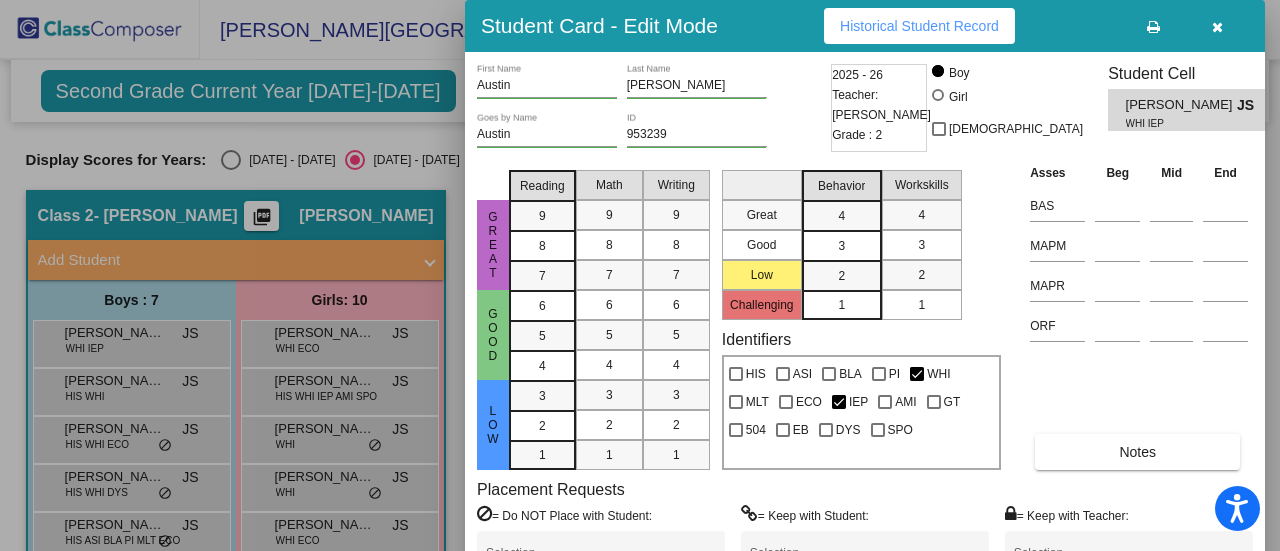 click at bounding box center [1217, 27] 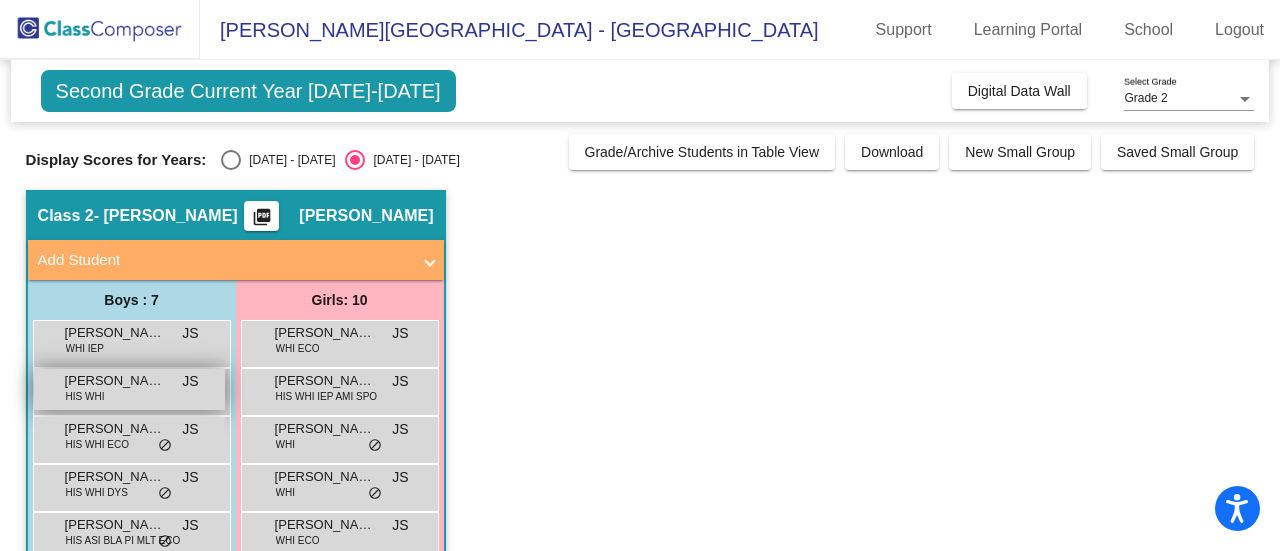 click on "Carson Haataja HIS WHI JS lock do_not_disturb_alt" at bounding box center (129, 389) 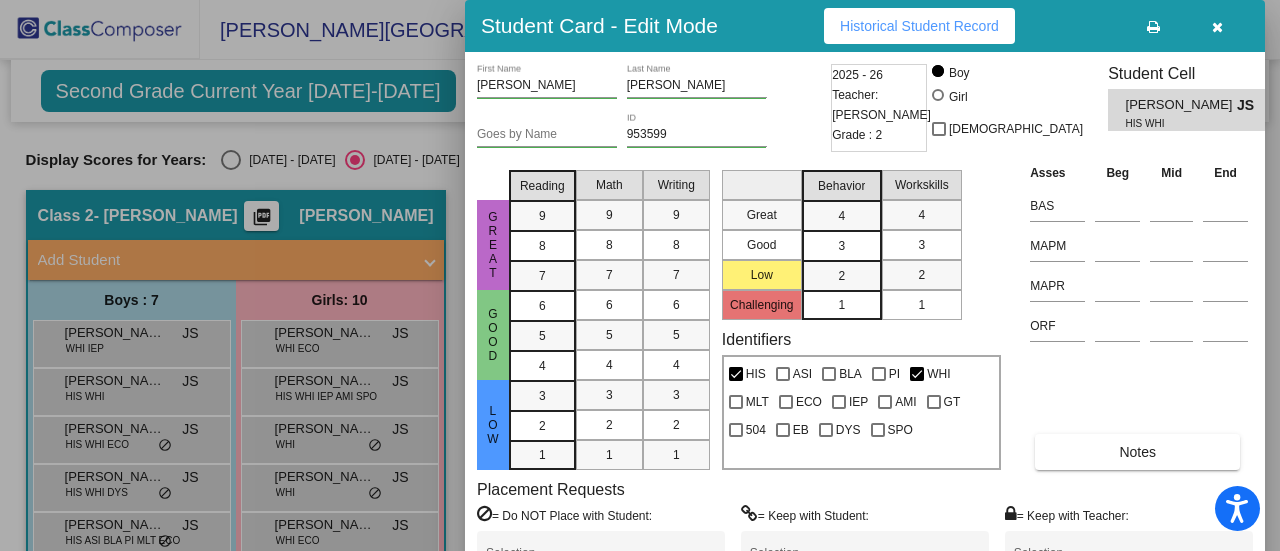 click on "Historical Student Record" at bounding box center (919, 26) 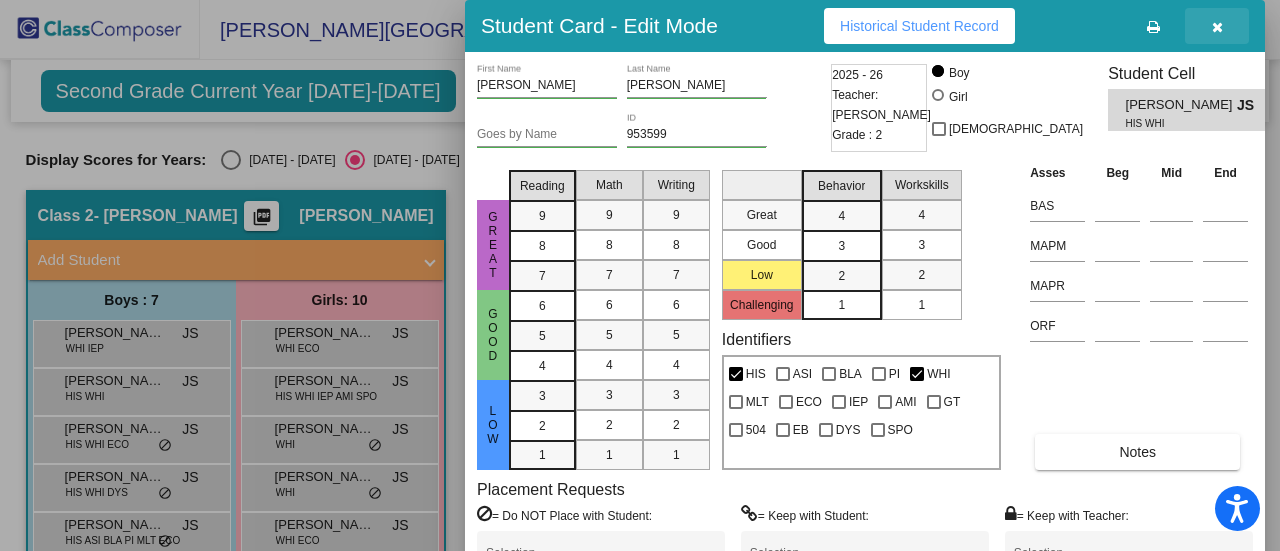 click at bounding box center (1217, 27) 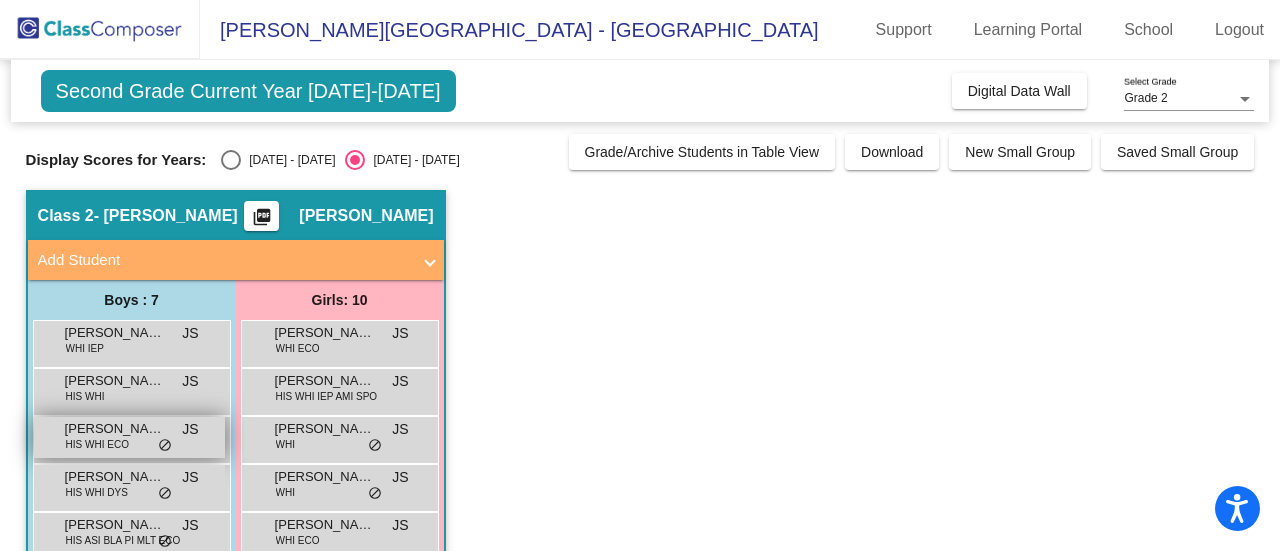 click on "Emiliano Ponce HIS WHI ECO JS lock do_not_disturb_alt" at bounding box center [129, 437] 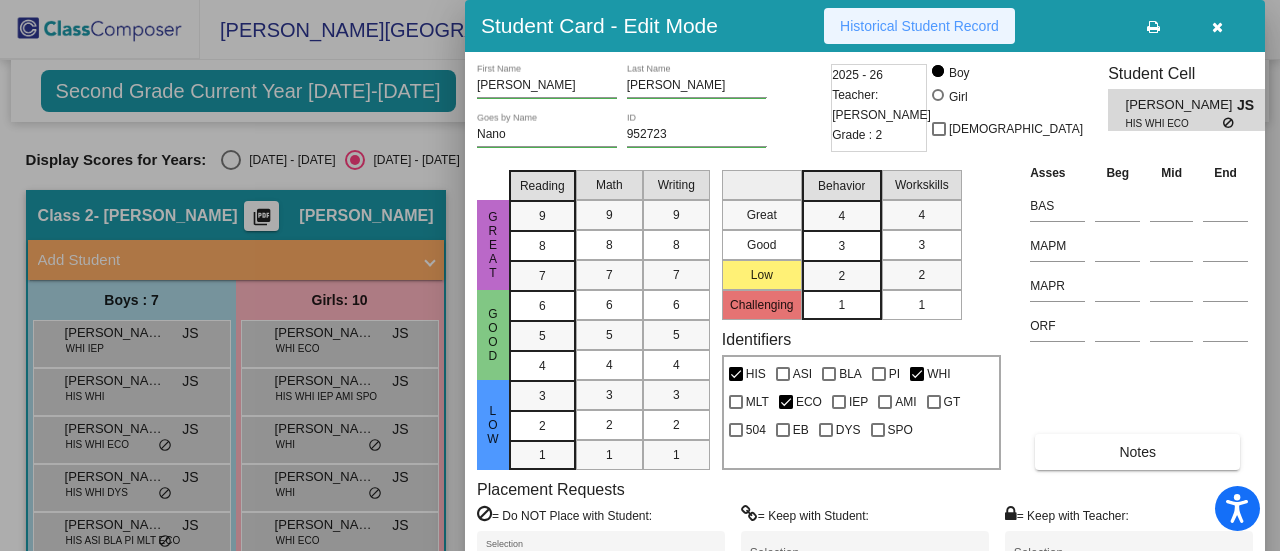click on "Historical Student Record" at bounding box center (919, 26) 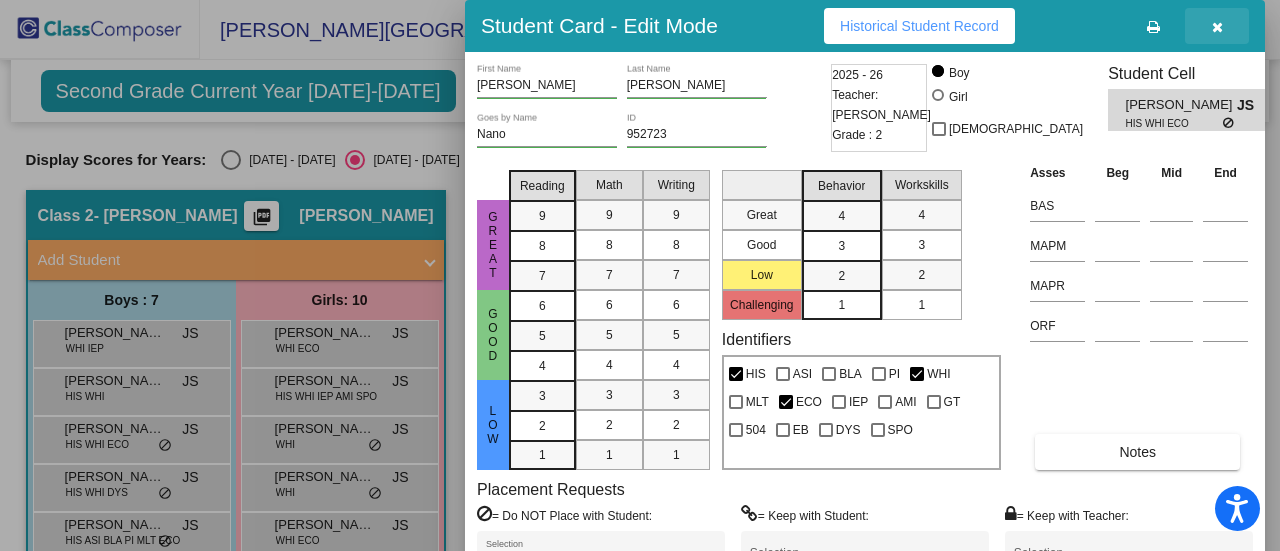 click at bounding box center [1217, 27] 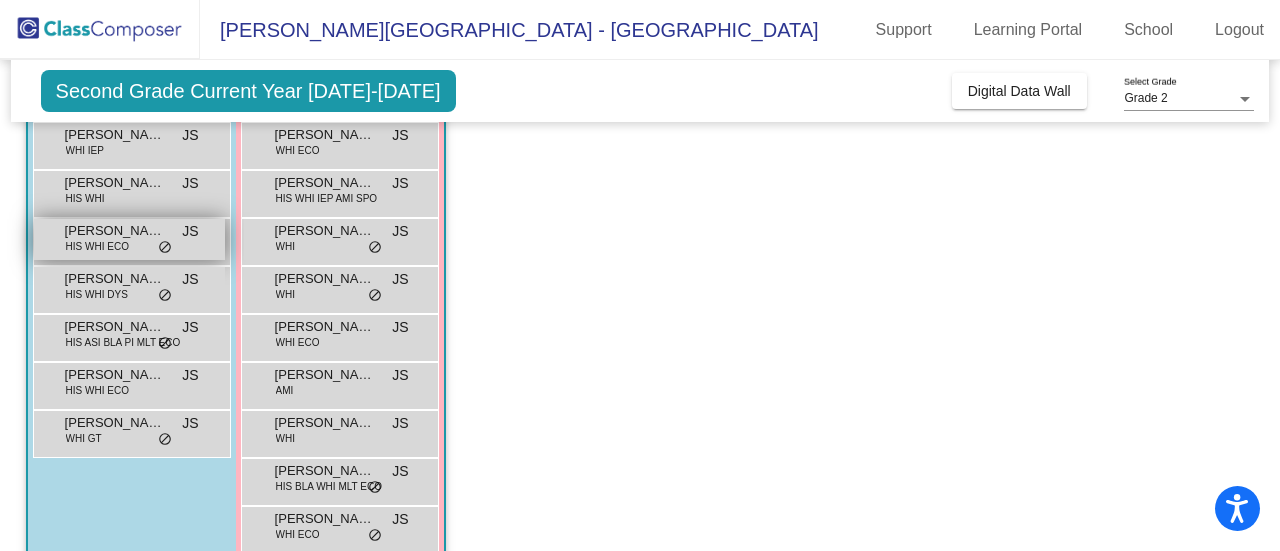 scroll, scrollTop: 200, scrollLeft: 0, axis: vertical 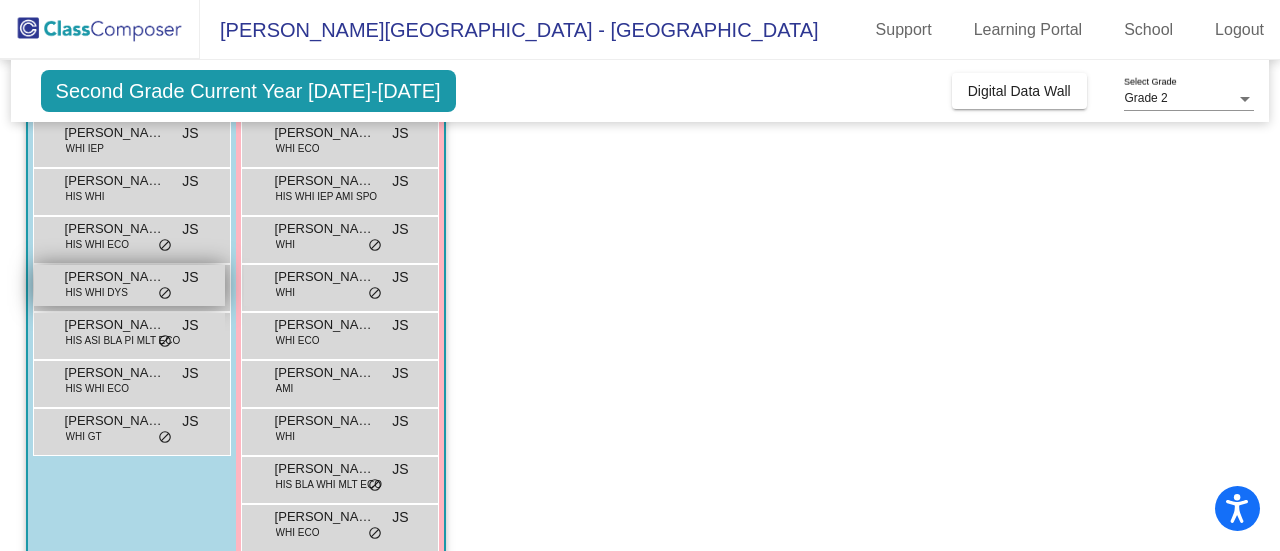 click on "Jordan Nesselrode HIS WHI DYS JS lock do_not_disturb_alt" at bounding box center [129, 285] 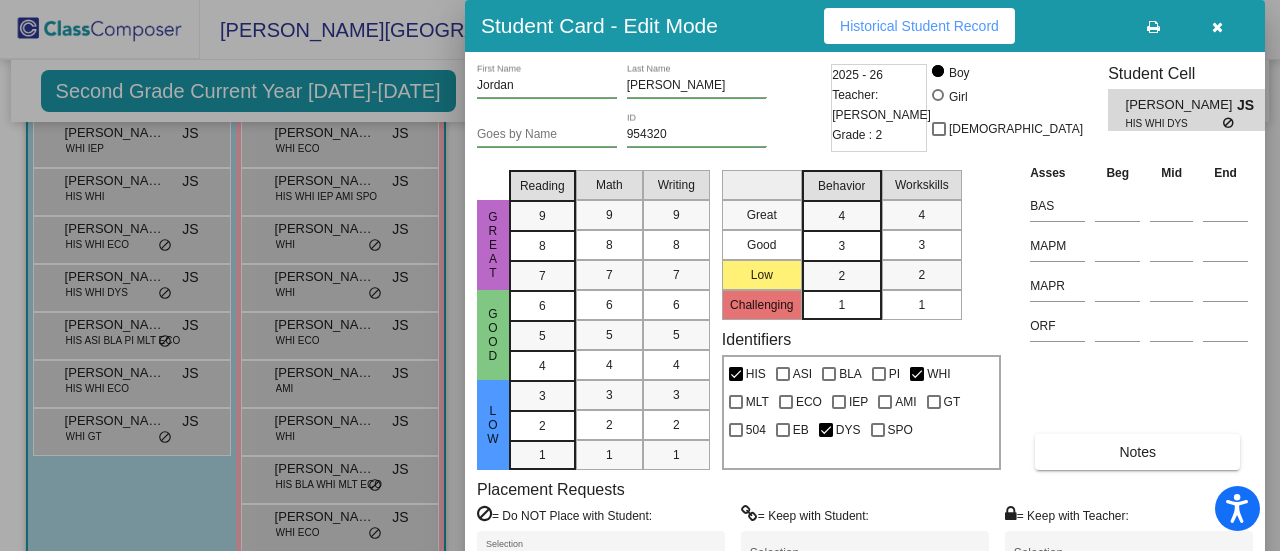 click on "Historical Student Record" at bounding box center (919, 26) 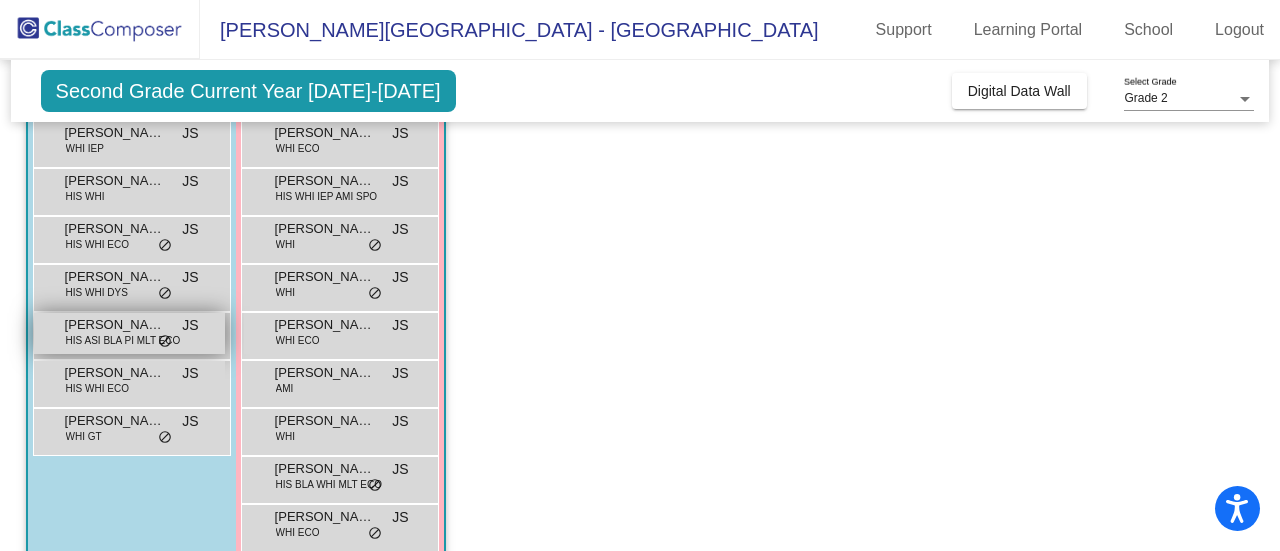 click on "HIS ASI BLA PI MLT ECO" at bounding box center (123, 340) 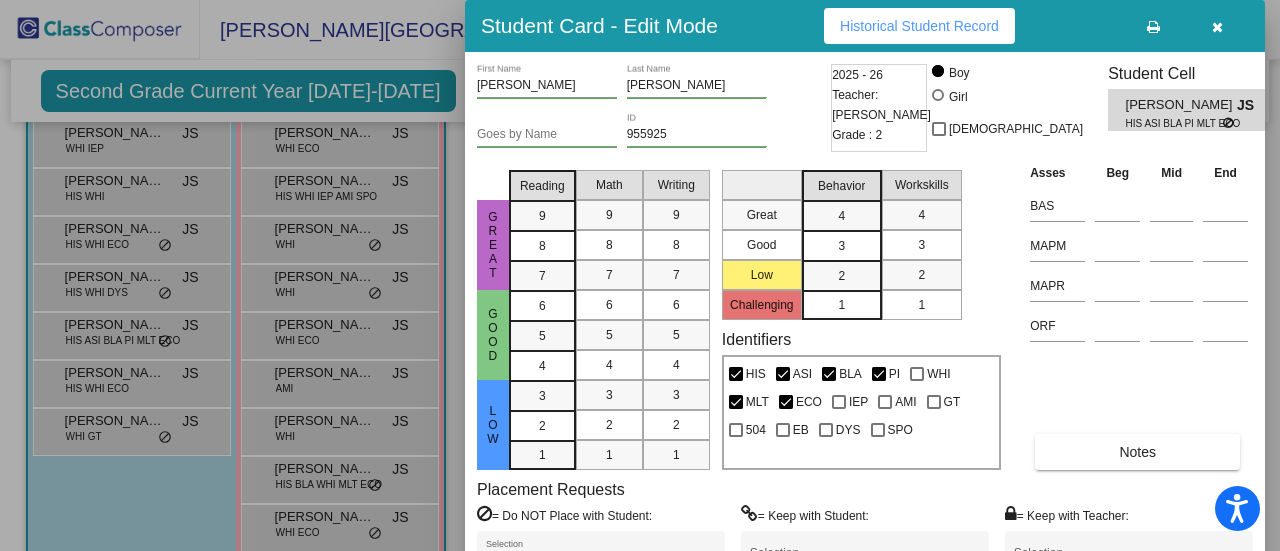 click on "Historical Student Record" at bounding box center (919, 26) 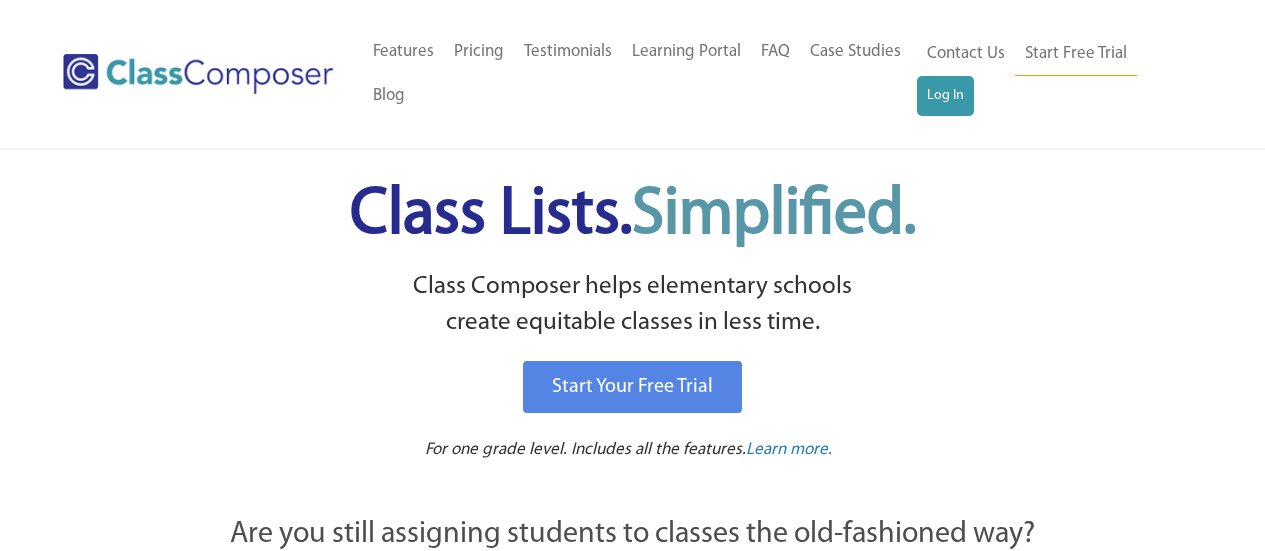 scroll, scrollTop: 0, scrollLeft: 0, axis: both 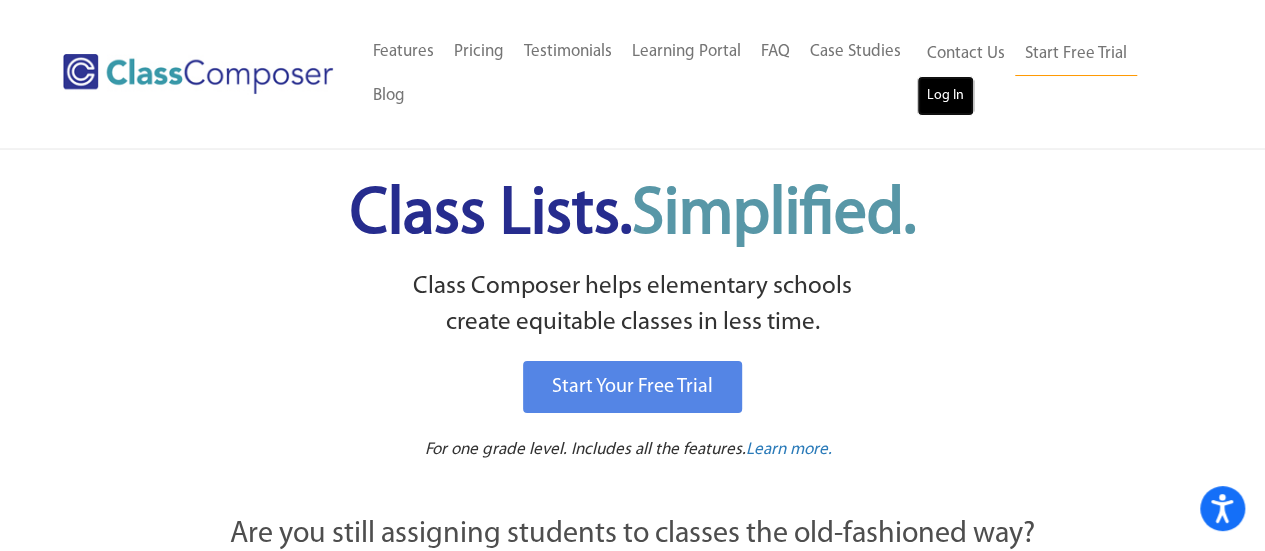 click on "Log In" at bounding box center (945, 96) 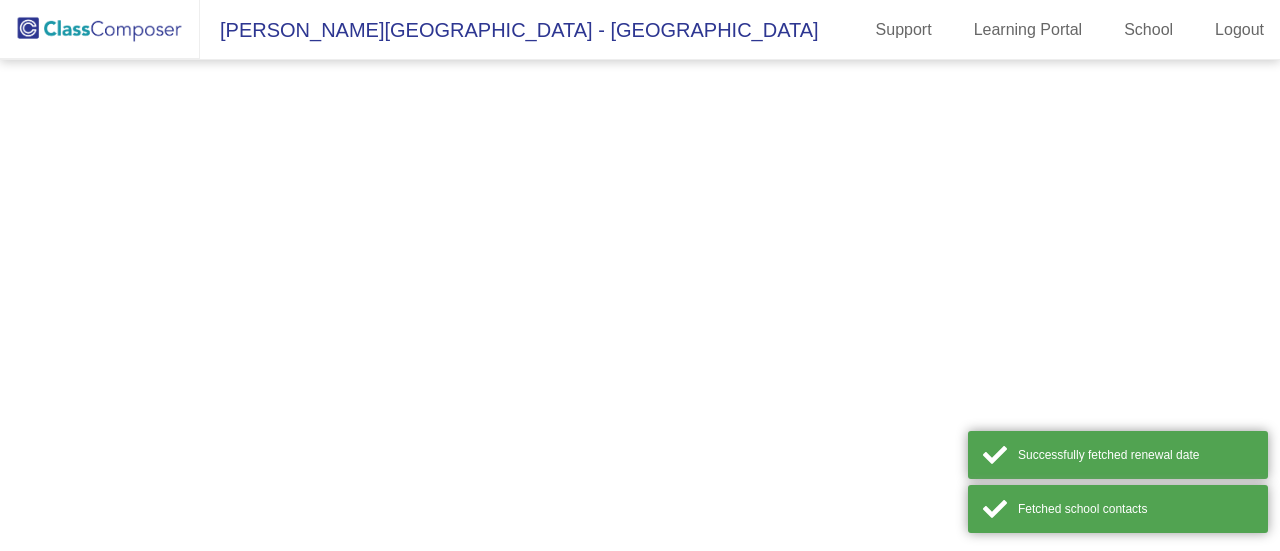 scroll, scrollTop: 0, scrollLeft: 0, axis: both 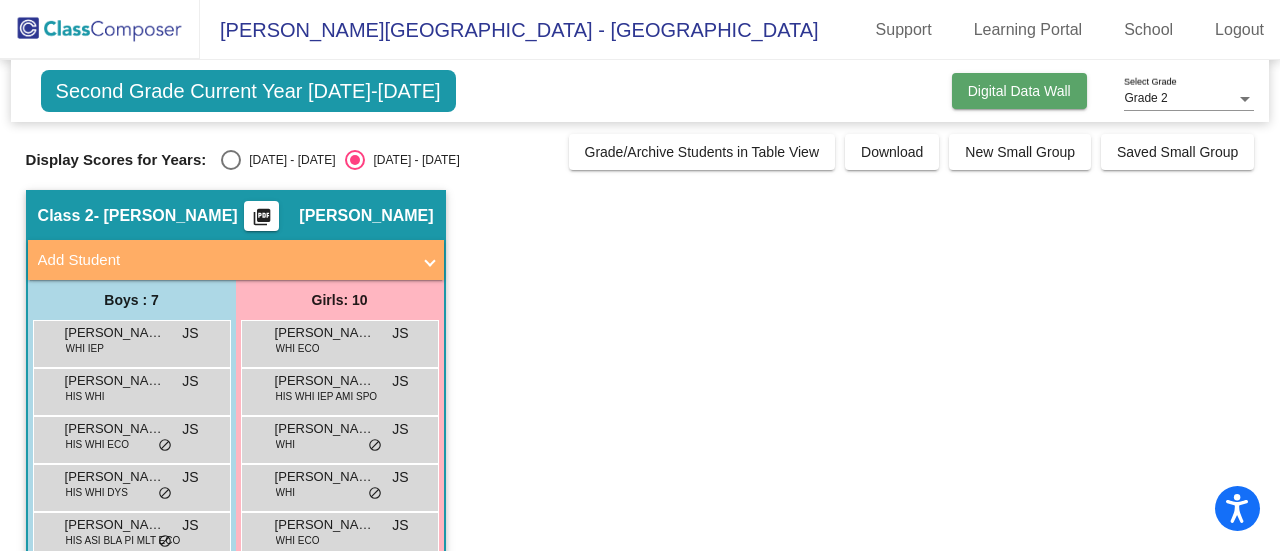 click on "Digital Data Wall" 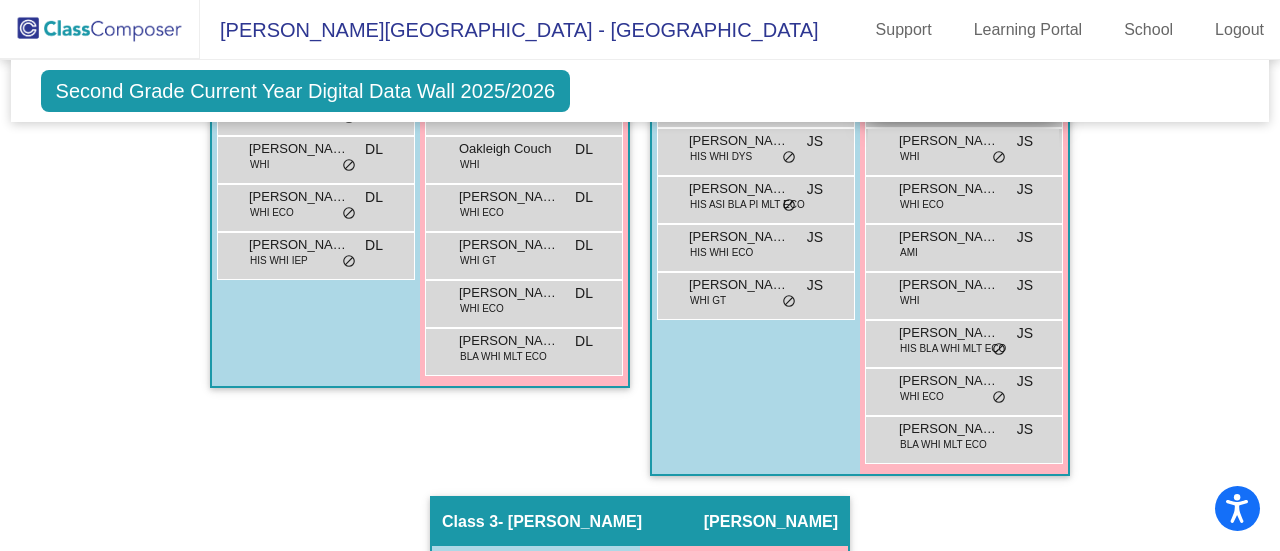scroll, scrollTop: 678, scrollLeft: 0, axis: vertical 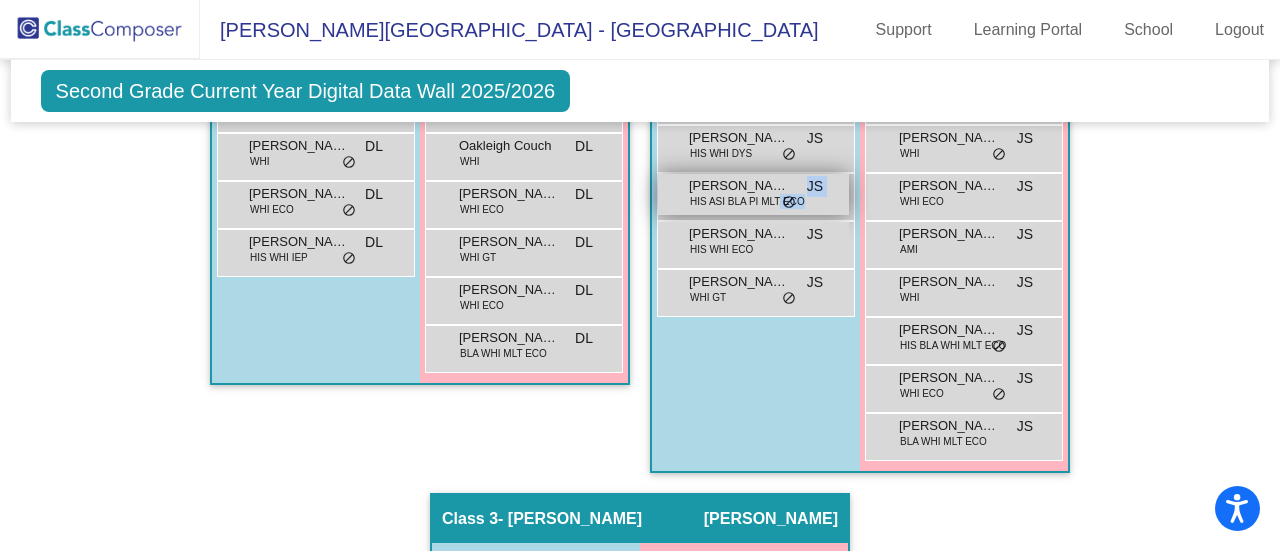click on "Julius Carter HIS ASI BLA PI MLT ECO JS lock do_not_disturb_alt" at bounding box center (753, 194) 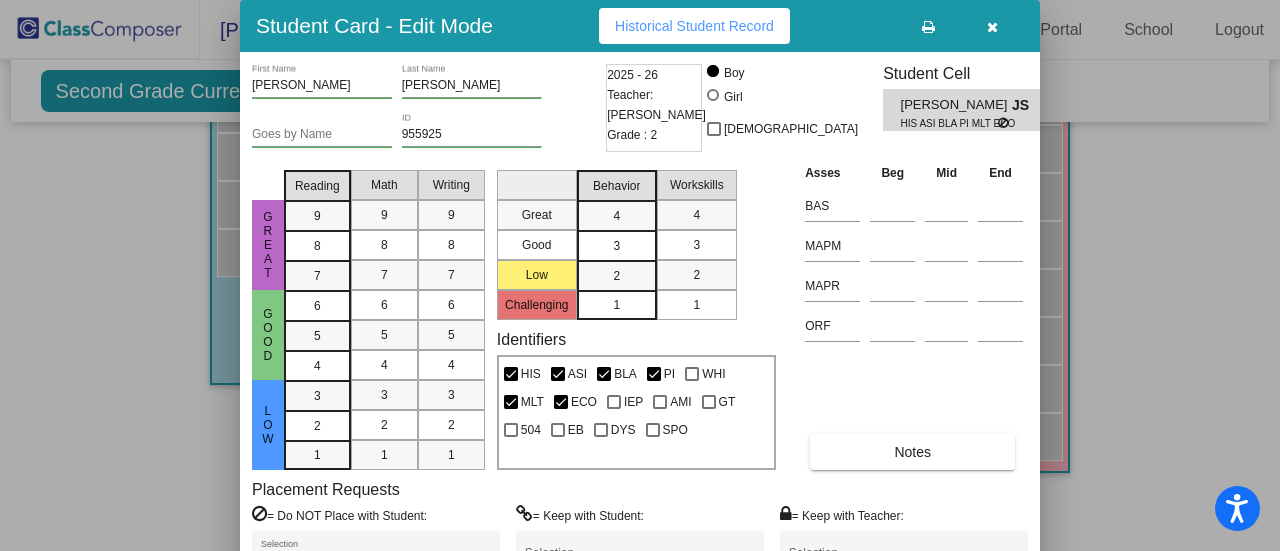 click at bounding box center [992, 27] 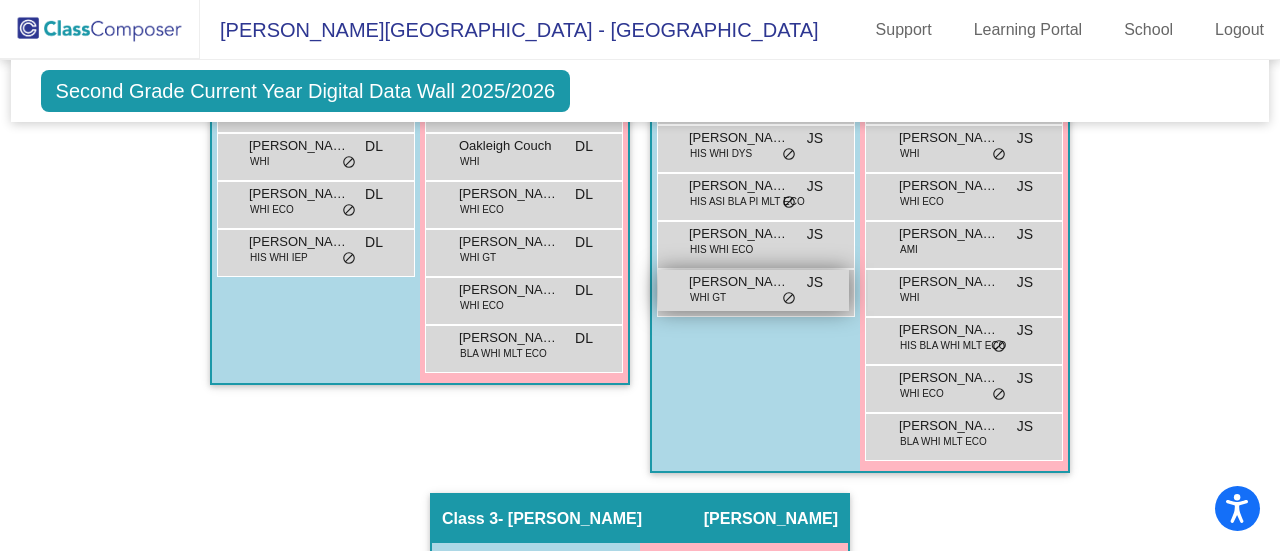 click on "Nolan Thrasher WHI GT JS lock do_not_disturb_alt" at bounding box center [753, 290] 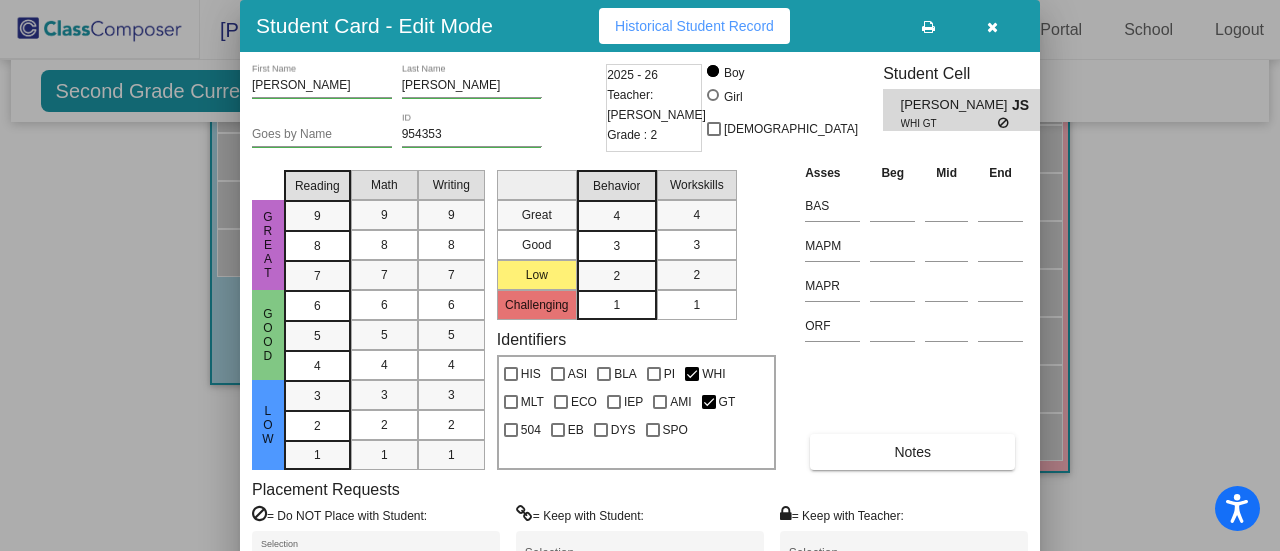click at bounding box center (992, 27) 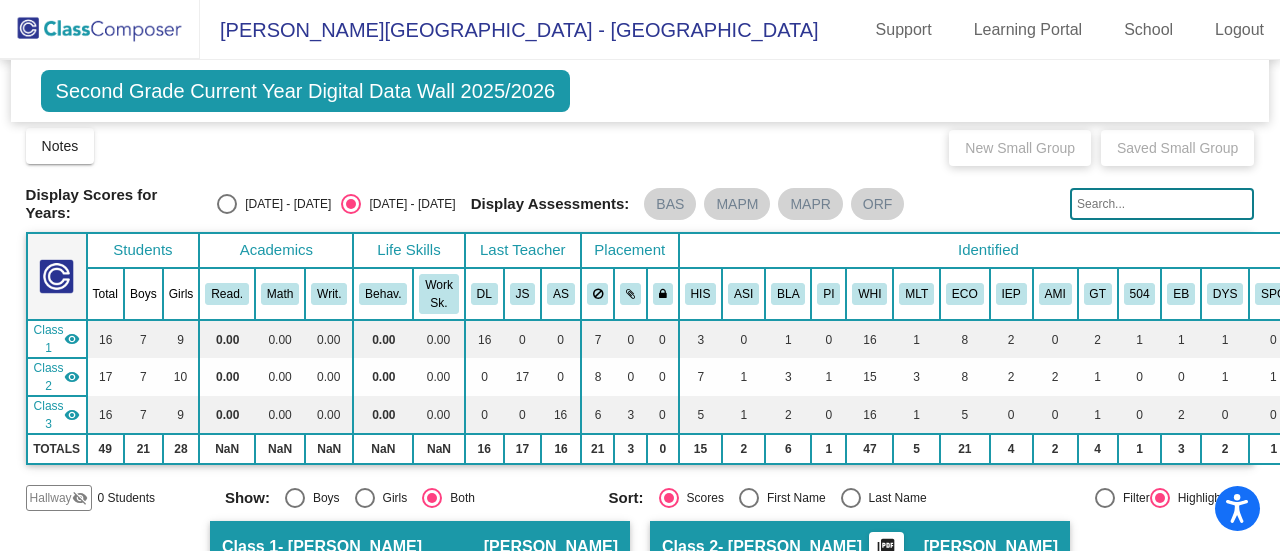 scroll, scrollTop: 0, scrollLeft: 0, axis: both 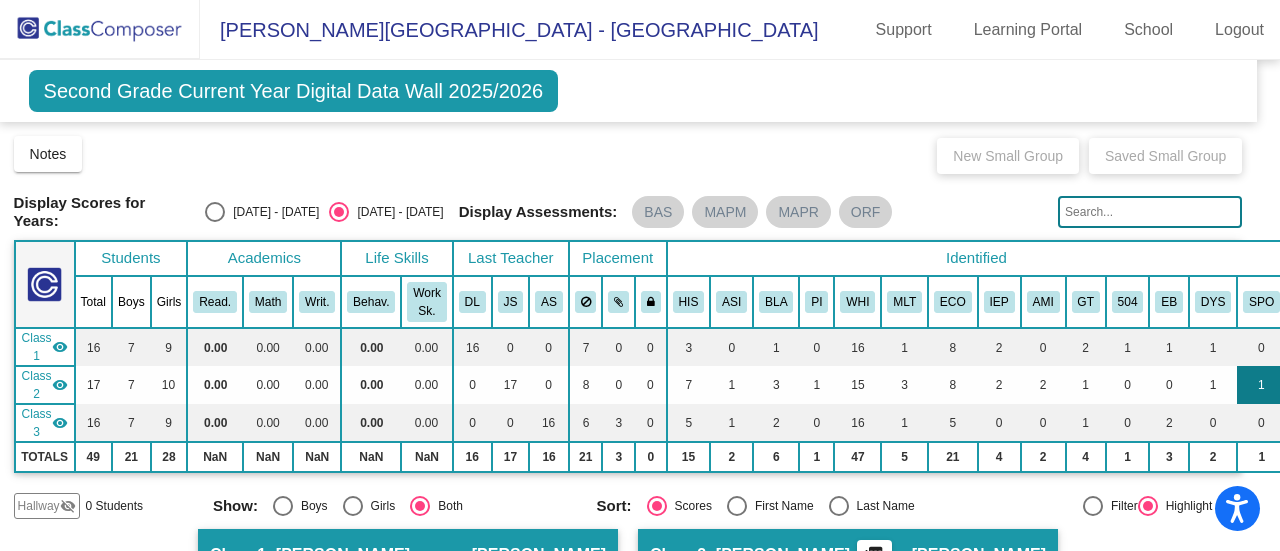 click on "1" 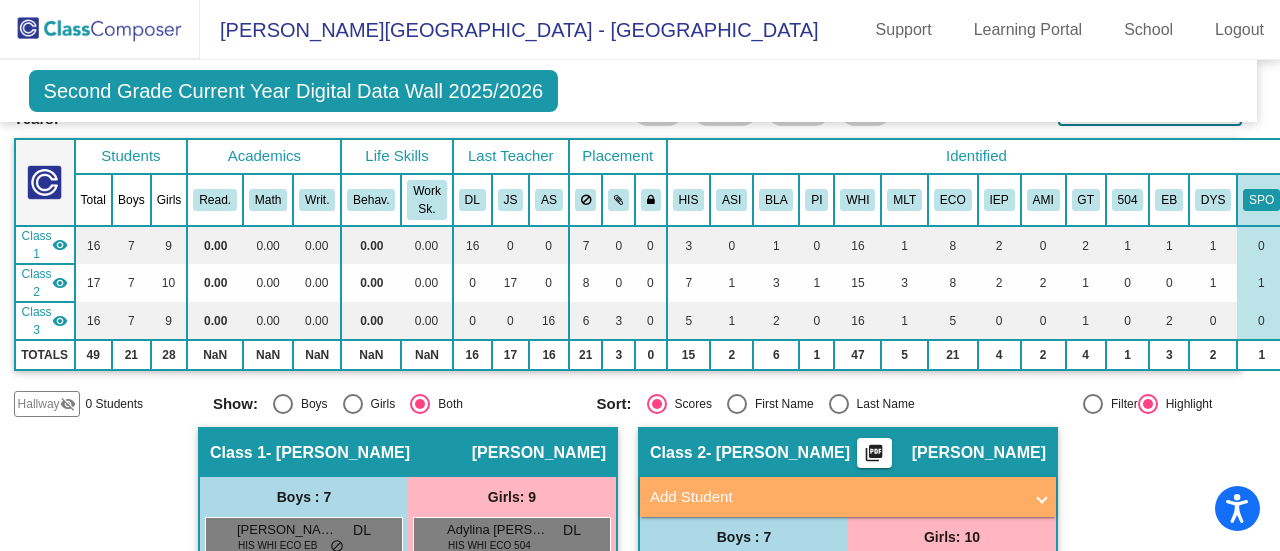 scroll, scrollTop: 0, scrollLeft: 12, axis: horizontal 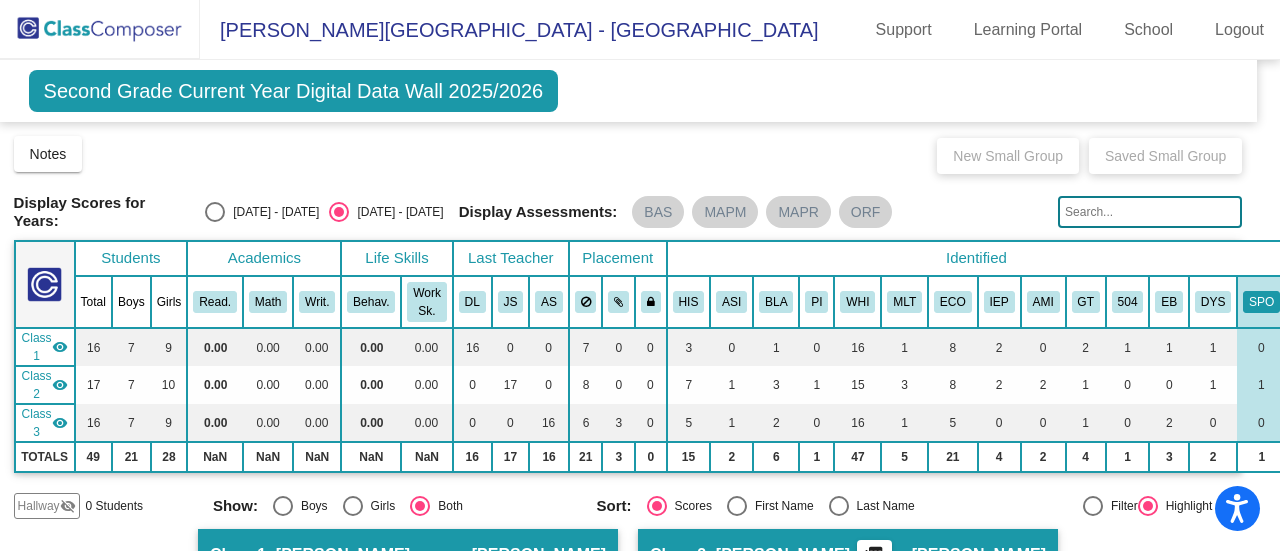click on "Notes   Download Class List   Import Students   New Small Group   Saved Small Group" 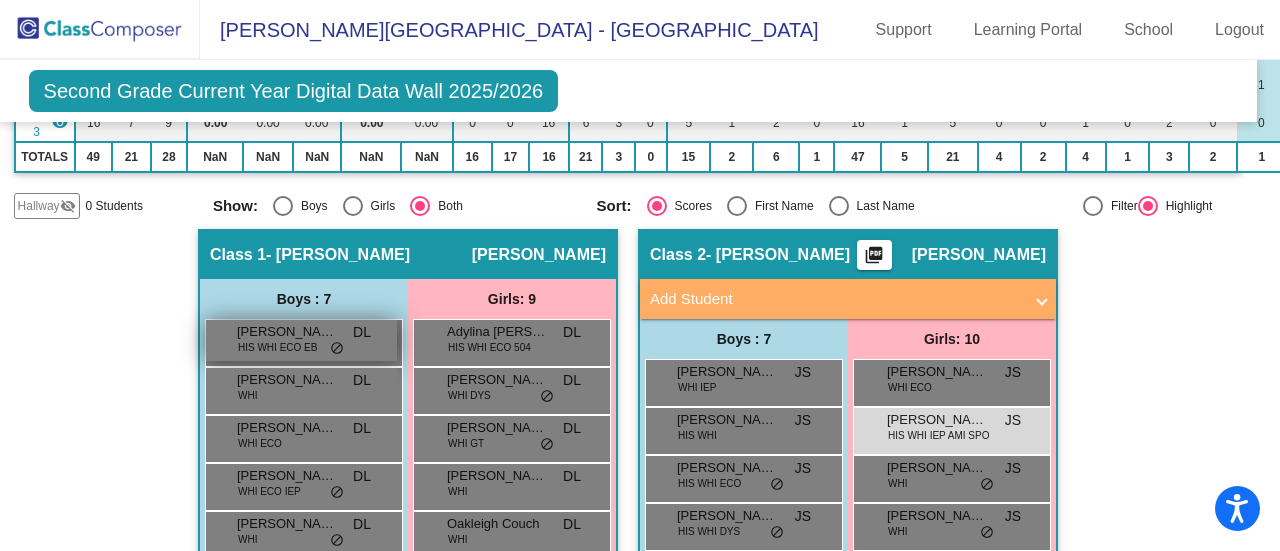 scroll, scrollTop: 0, scrollLeft: 12, axis: horizontal 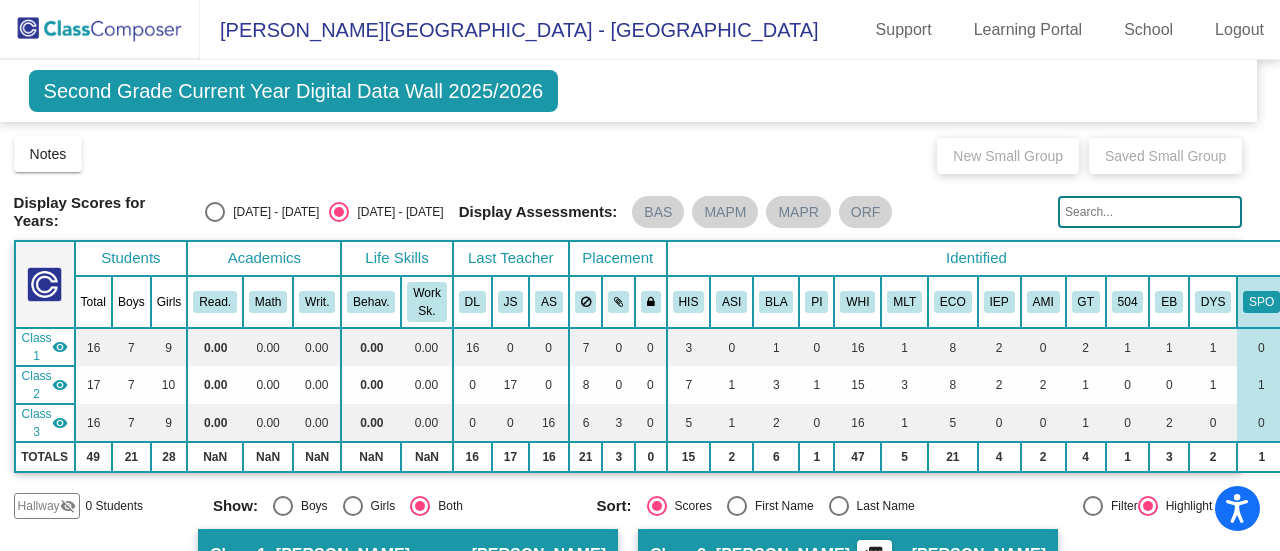 click on "Second Grade Current Year Digital Data Wall 2025/2026" 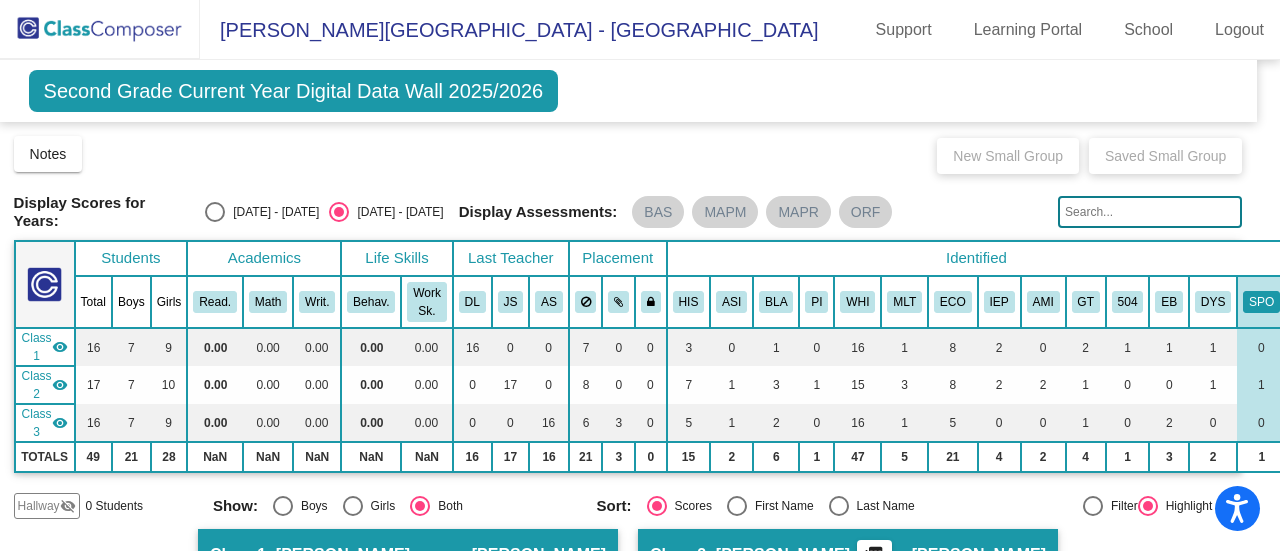 click 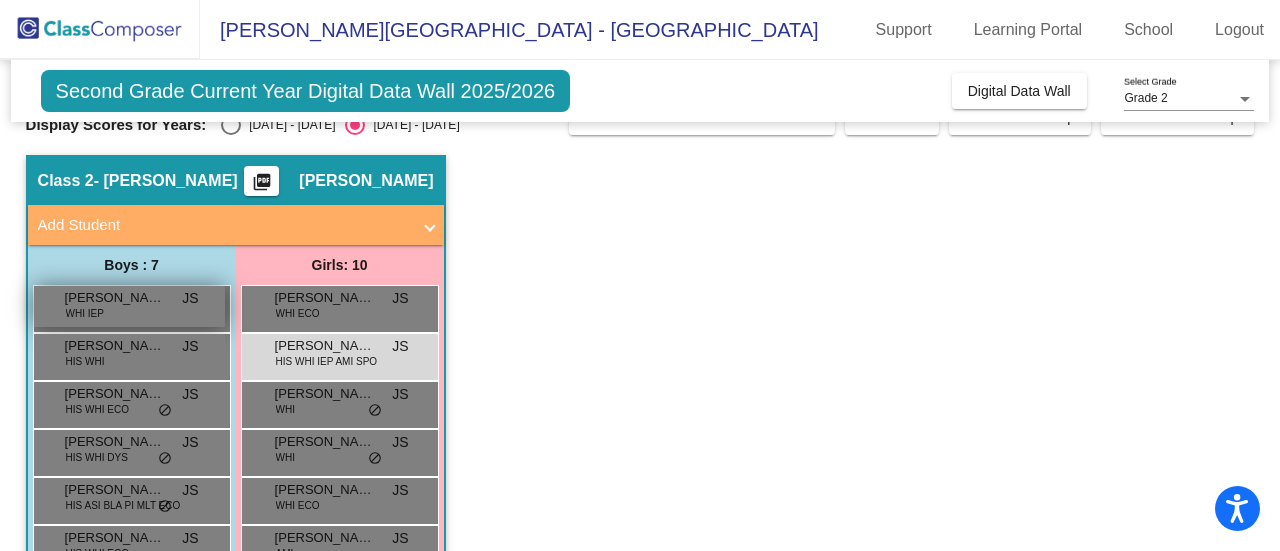 scroll, scrollTop: 0, scrollLeft: 0, axis: both 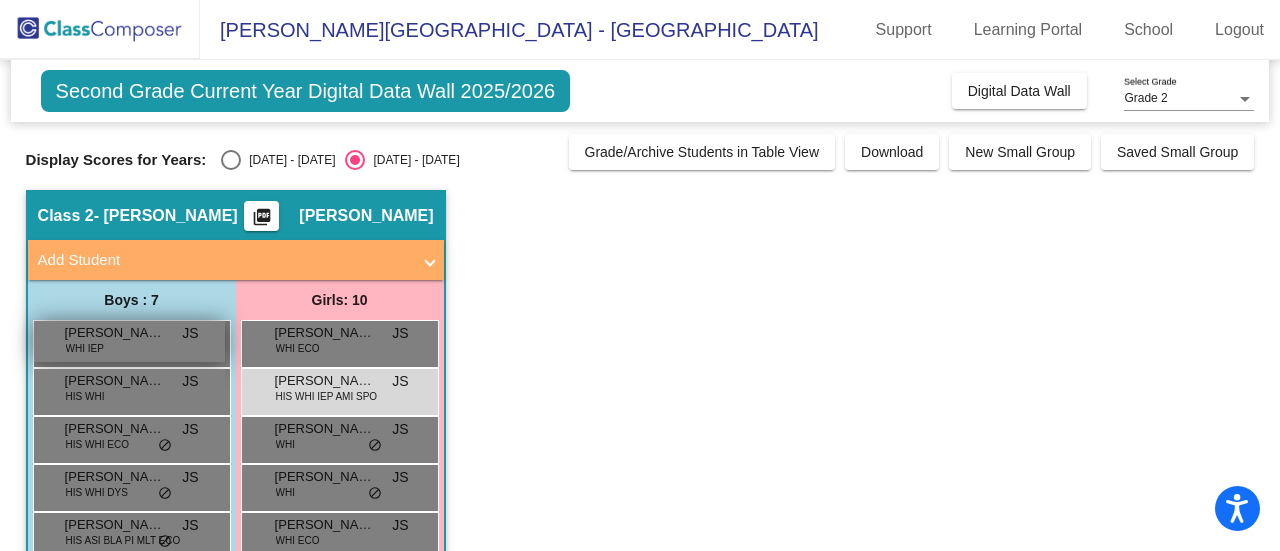 click on "Austin Seaton" at bounding box center (115, 333) 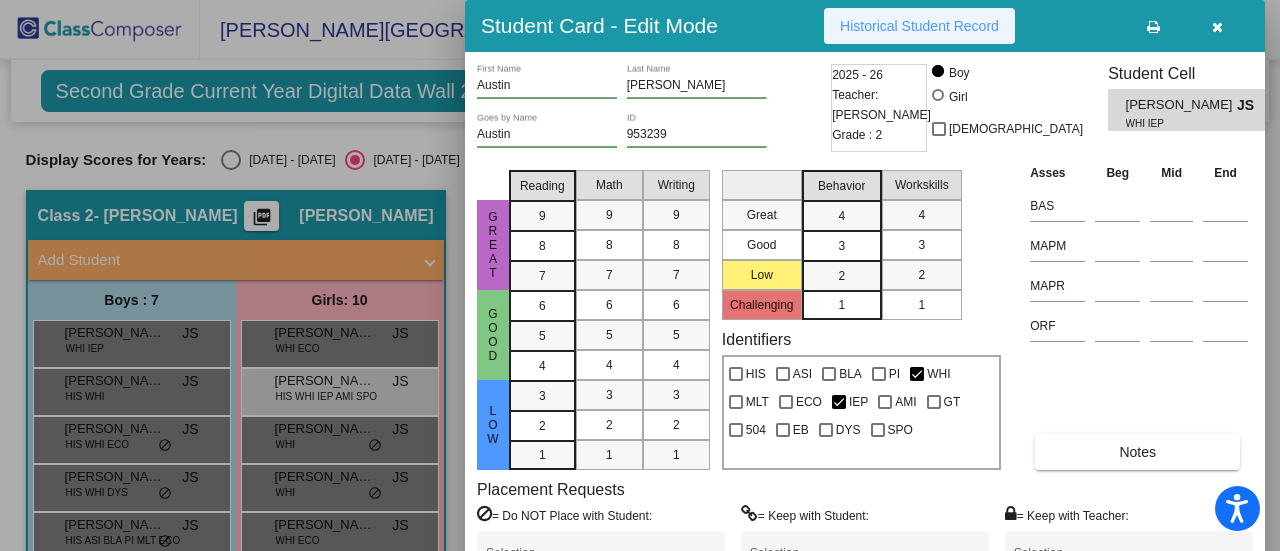 click on "Historical Student Record" at bounding box center (919, 26) 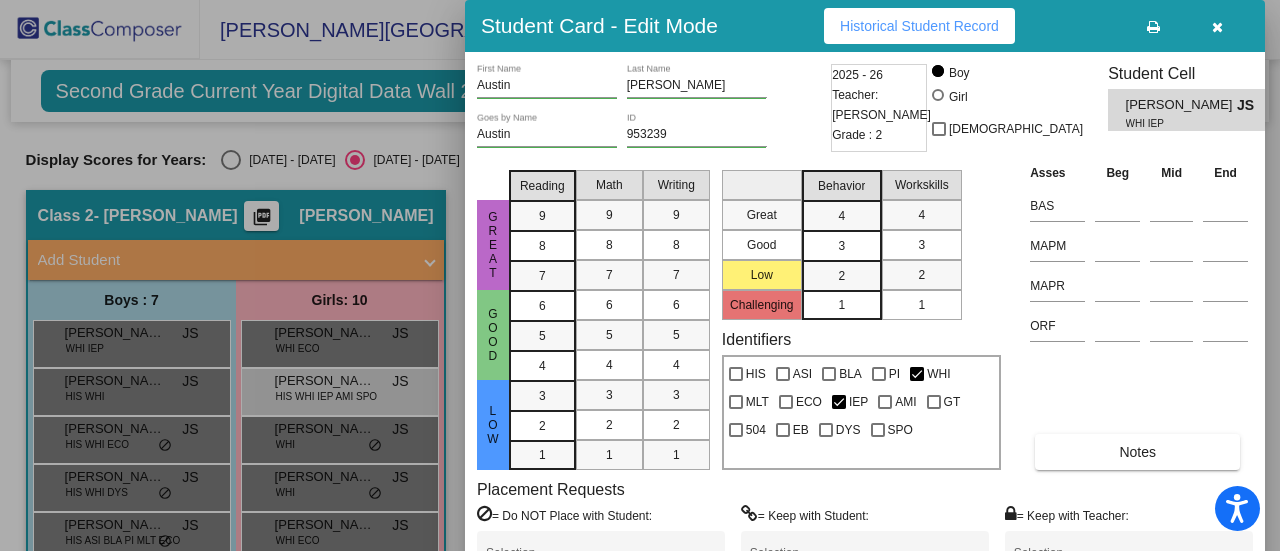 click at bounding box center [1217, 26] 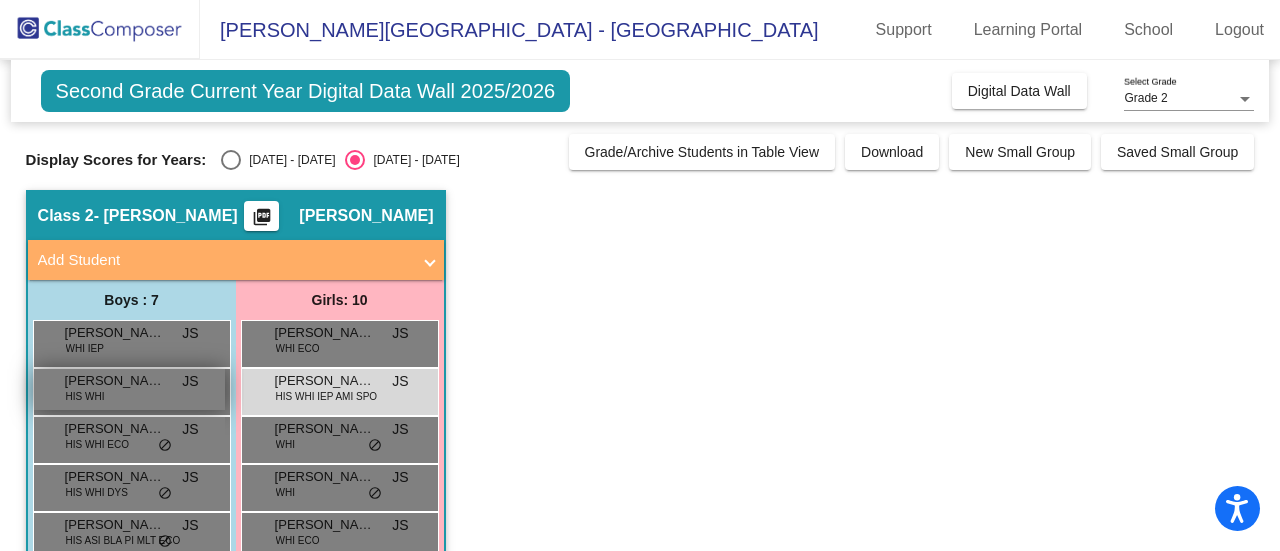 click on "Carson Haataja HIS WHI JS lock do_not_disturb_alt" at bounding box center [129, 389] 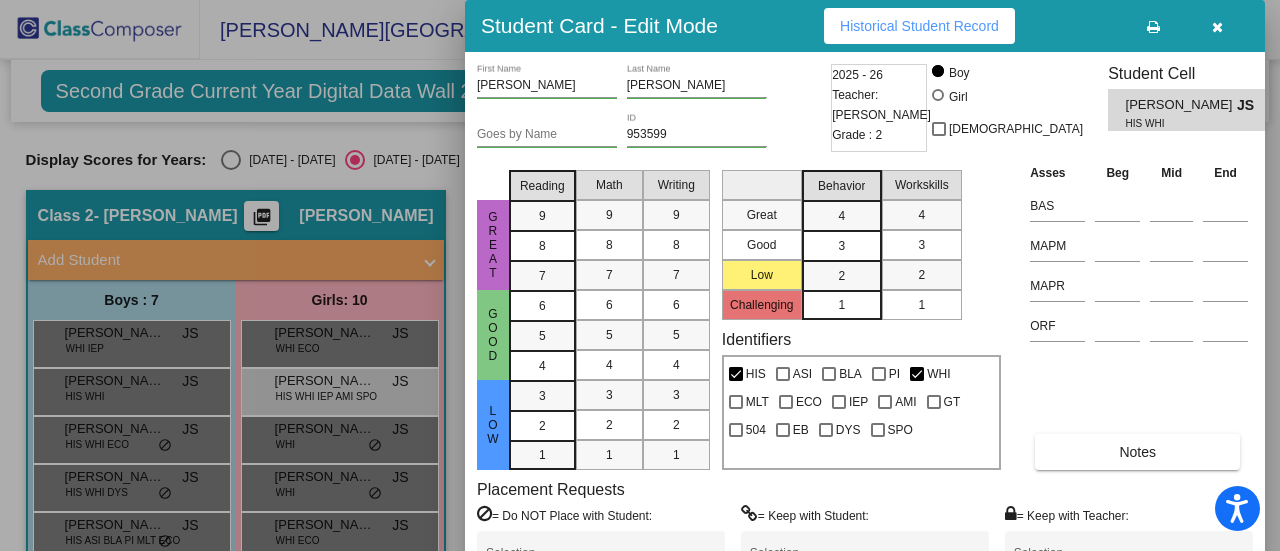 click on "Historical Student Record" at bounding box center (919, 26) 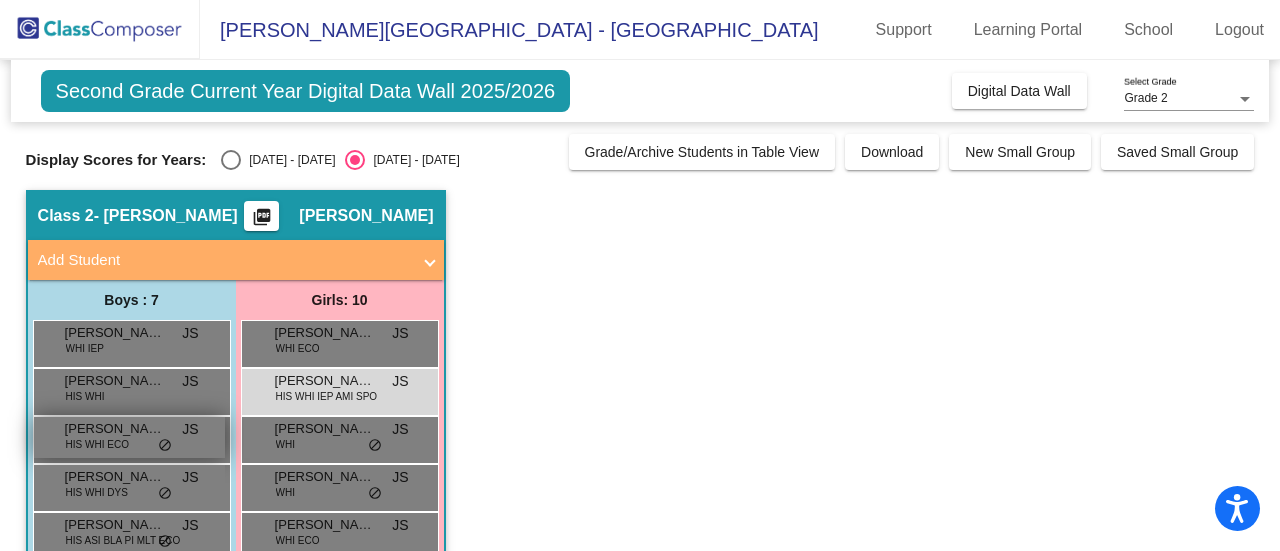 click on "Emiliano Ponce" at bounding box center (115, 429) 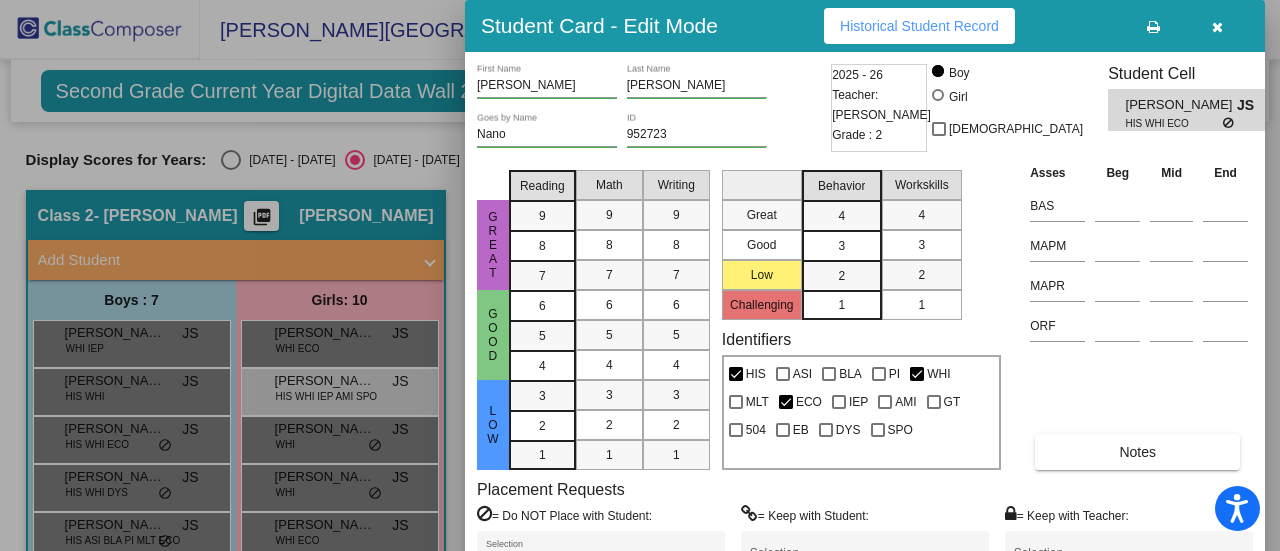 click on "Historical Student Record" at bounding box center [919, 26] 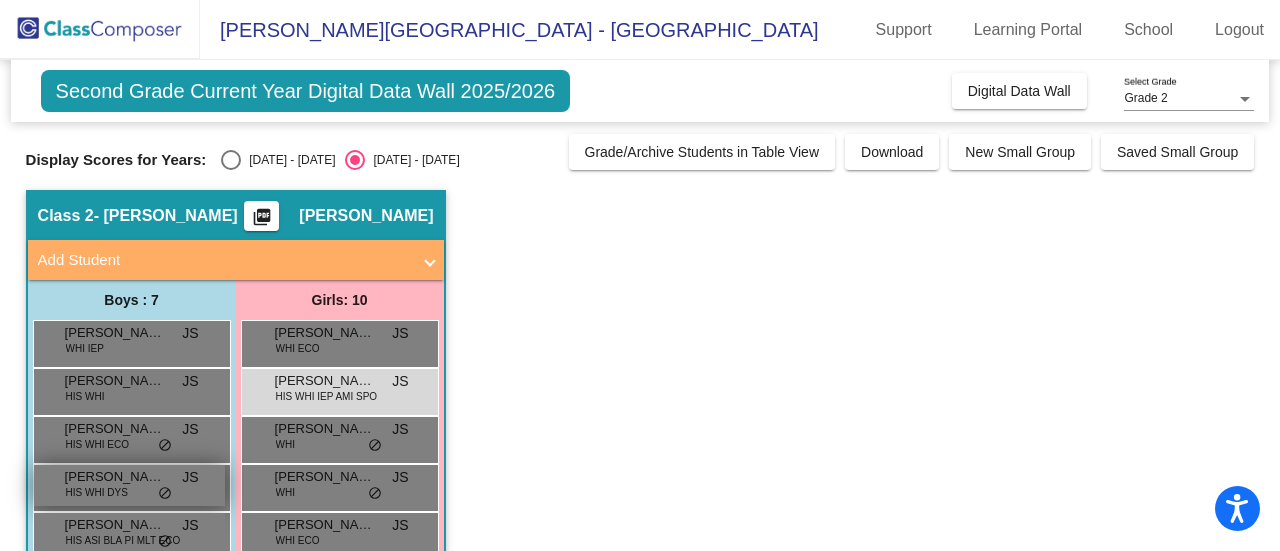 click on "Jordan Nesselrode HIS WHI DYS JS lock do_not_disturb_alt" at bounding box center [129, 485] 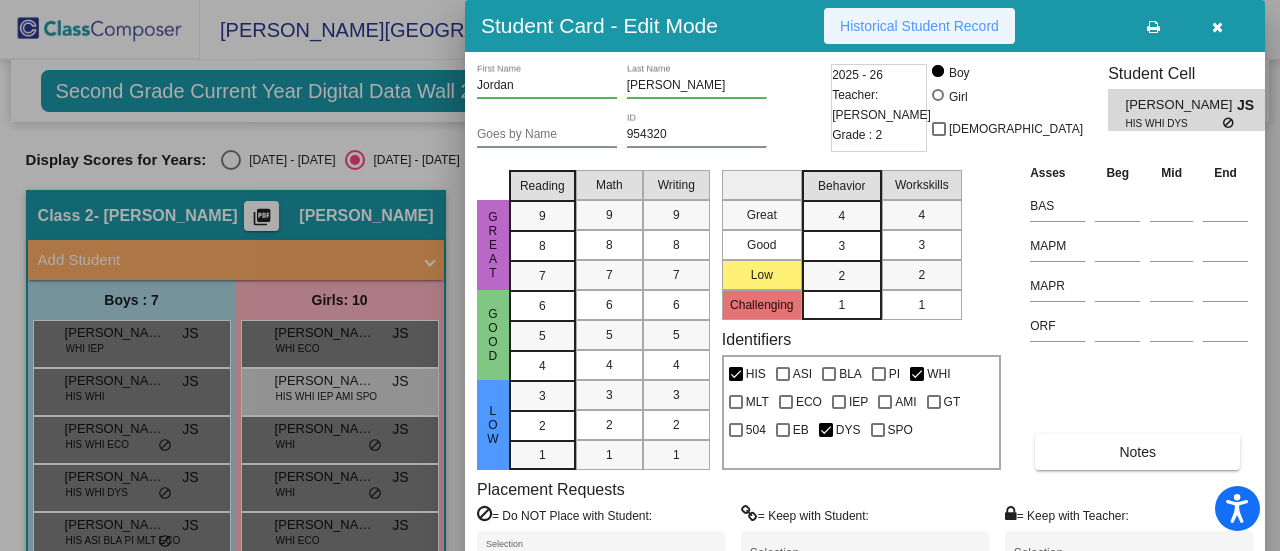 click on "Historical Student Record" at bounding box center (919, 26) 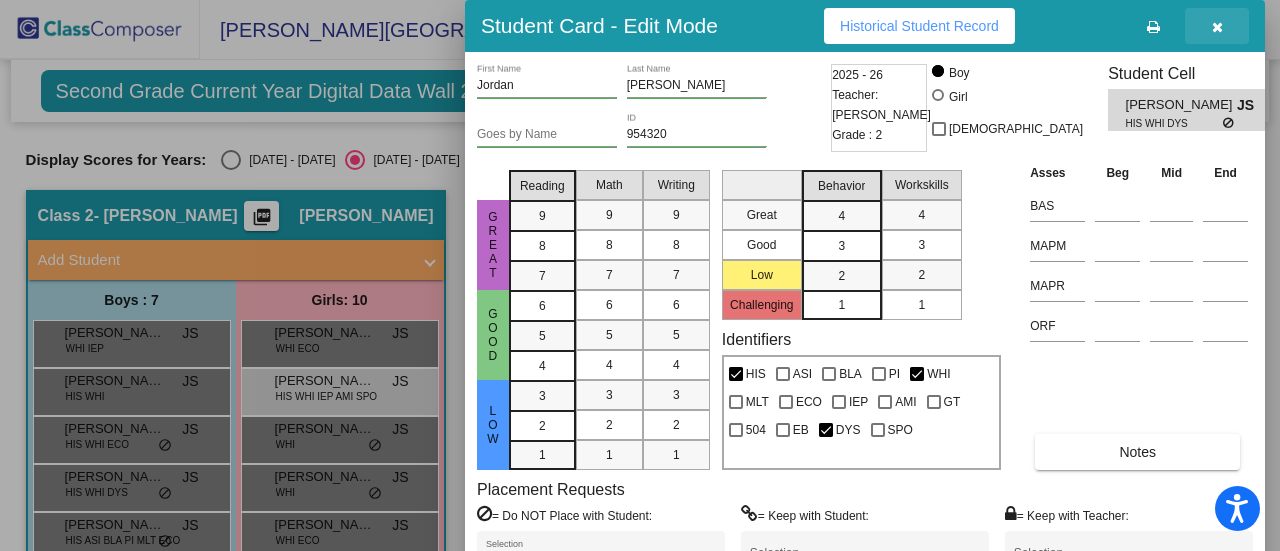 click at bounding box center (1217, 27) 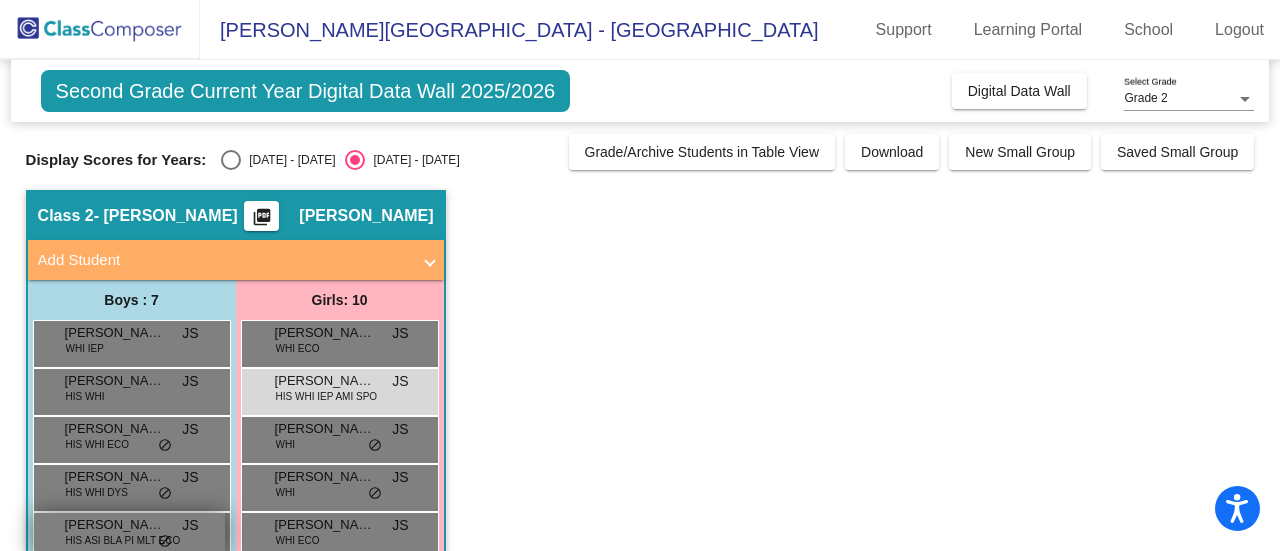 click on "HIS ASI BLA PI MLT ECO" at bounding box center (123, 540) 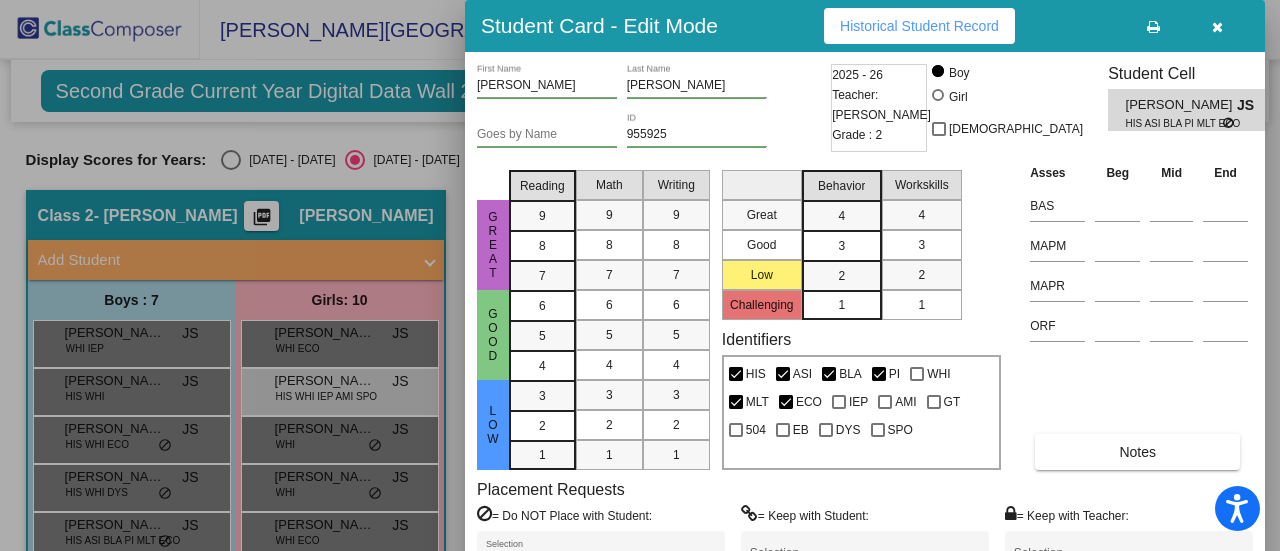 click on "Historical Student Record" at bounding box center (919, 26) 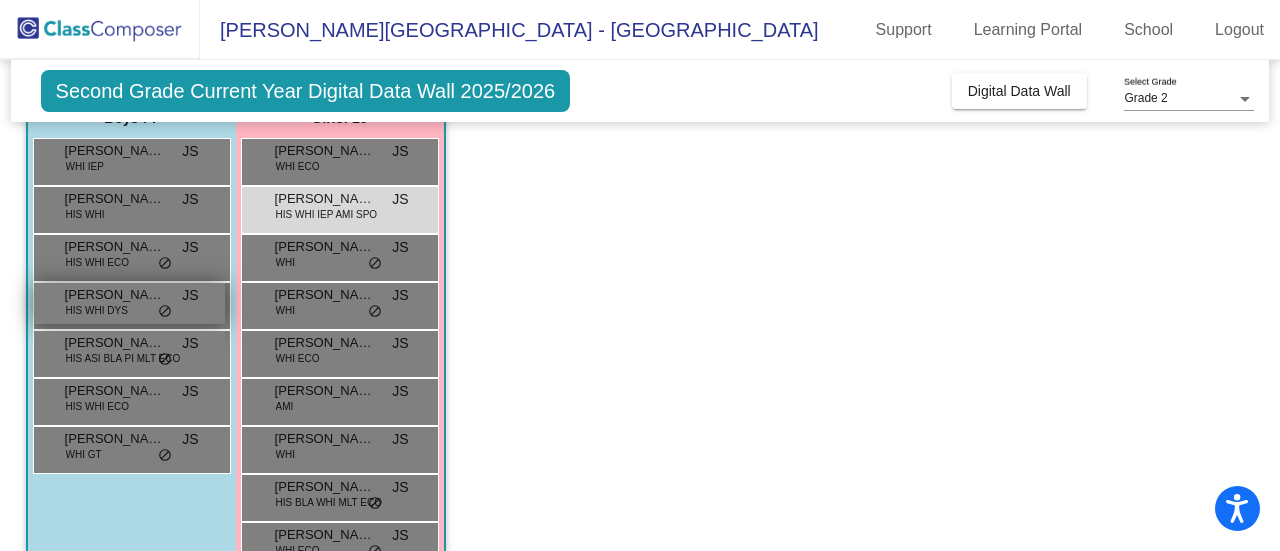 scroll, scrollTop: 200, scrollLeft: 0, axis: vertical 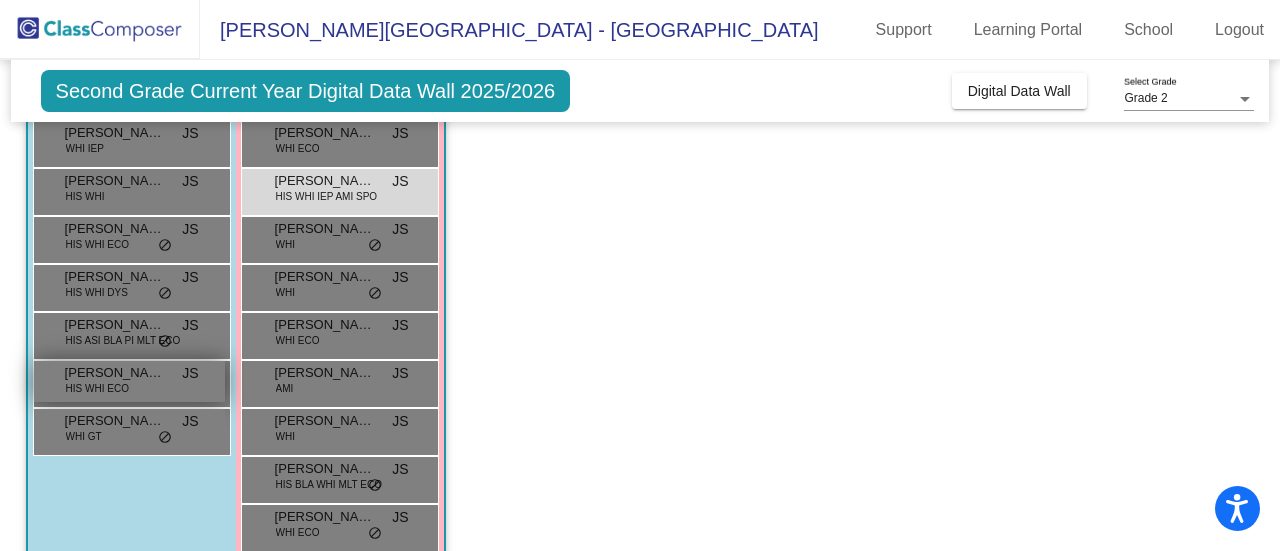 click on "Liam Fuentes HIS WHI ECO JS lock do_not_disturb_alt" at bounding box center (129, 381) 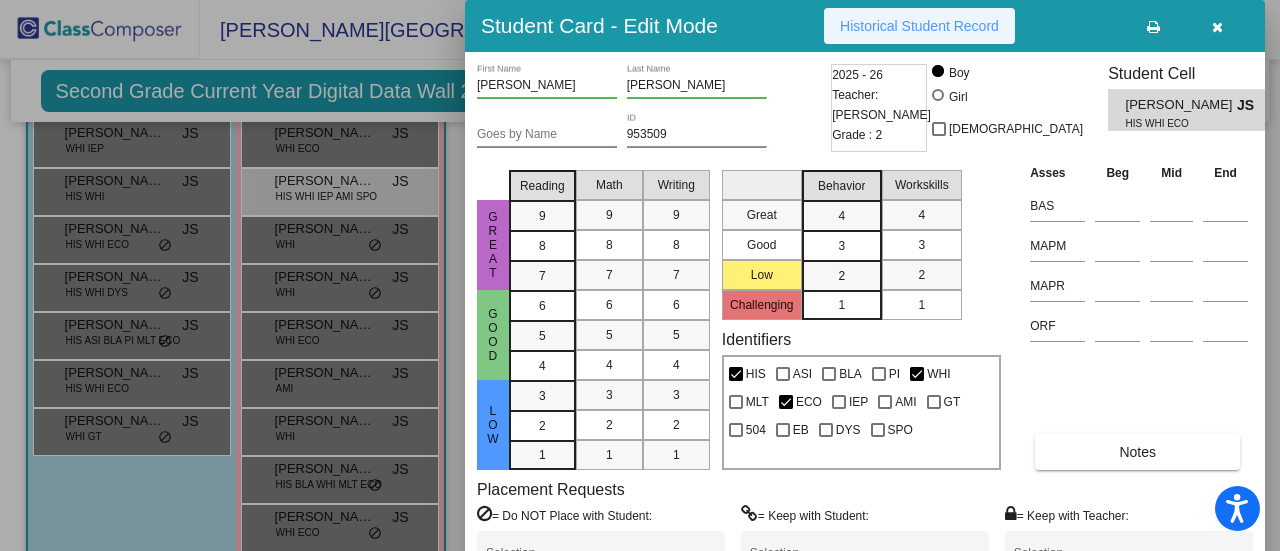 click on "Historical Student Record" at bounding box center (919, 26) 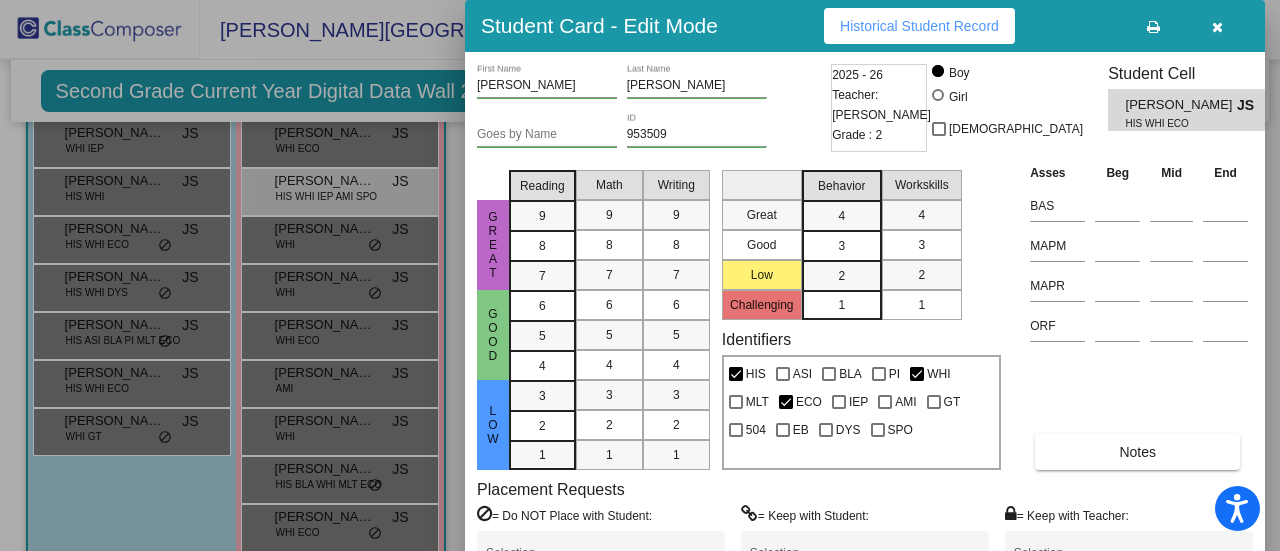 click at bounding box center [1217, 27] 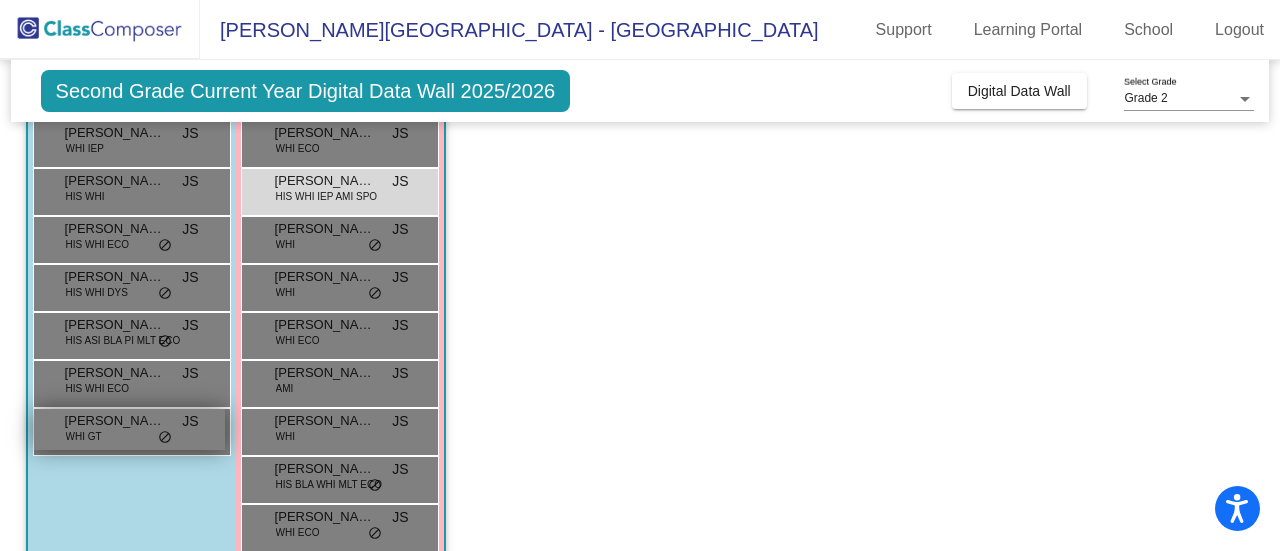 click on "Nolan Thrasher WHI GT JS lock do_not_disturb_alt" at bounding box center (129, 429) 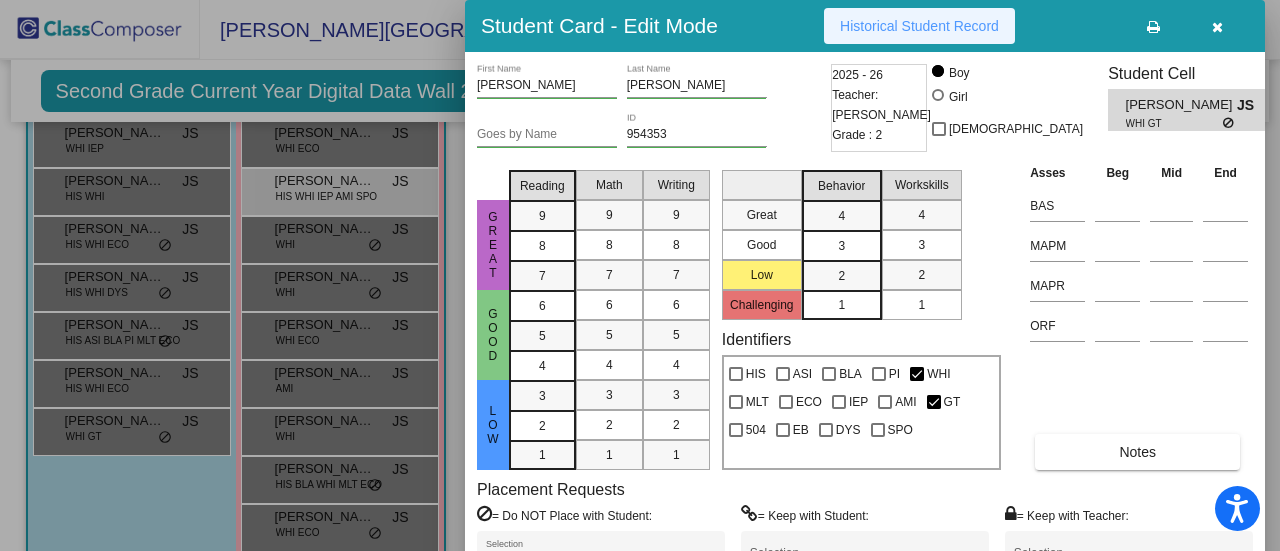 click on "Historical Student Record" at bounding box center [919, 26] 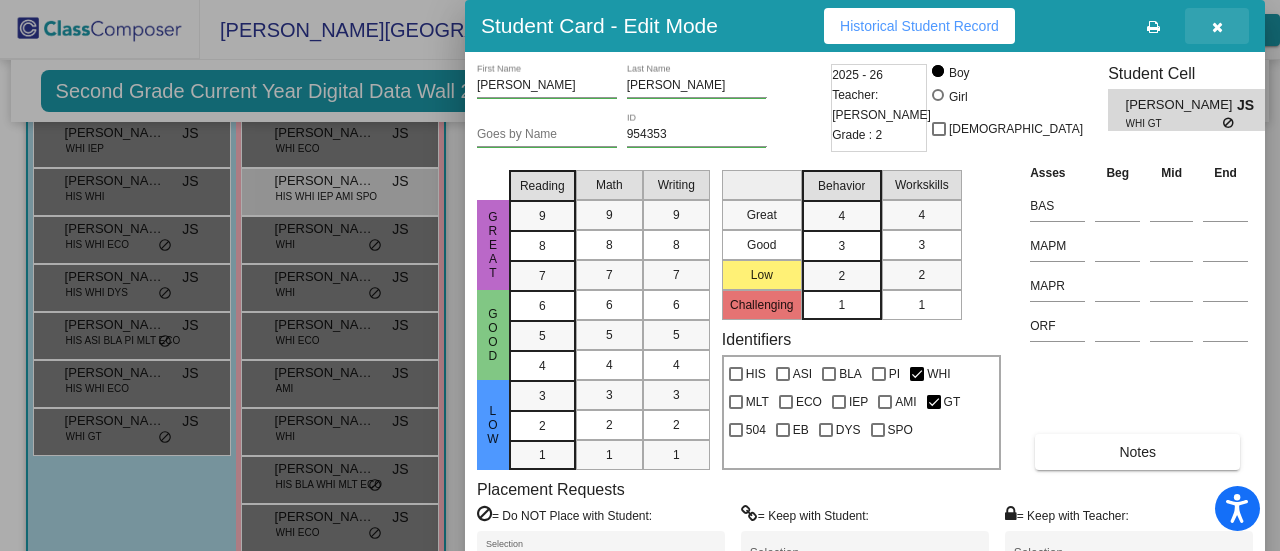 click at bounding box center [1217, 27] 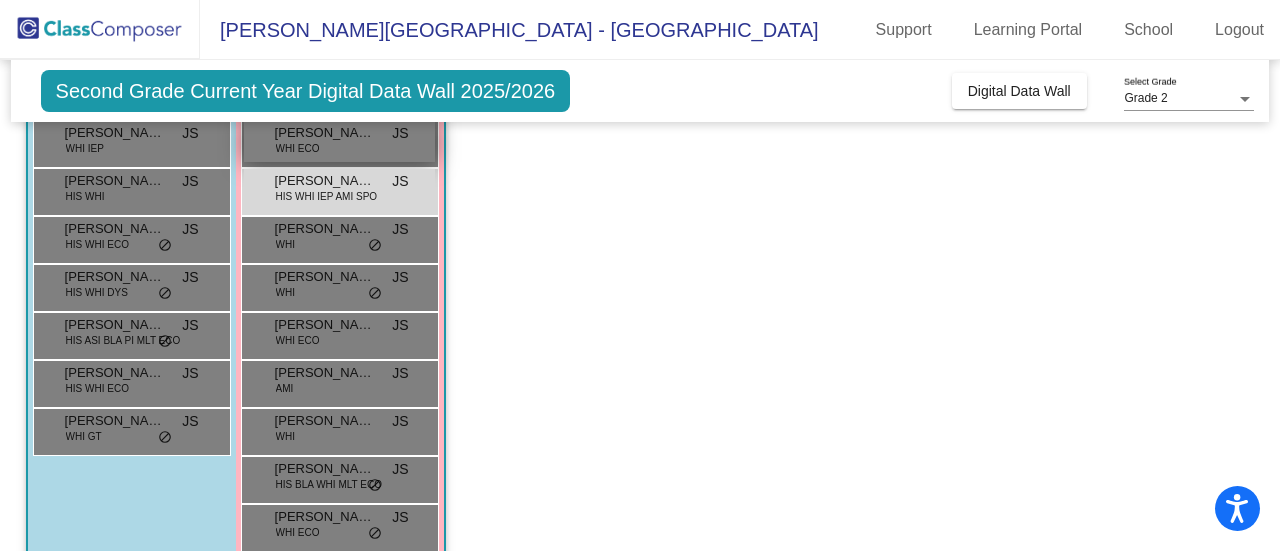 click on "Alissa McCann WHI ECO JS lock do_not_disturb_alt" at bounding box center (339, 141) 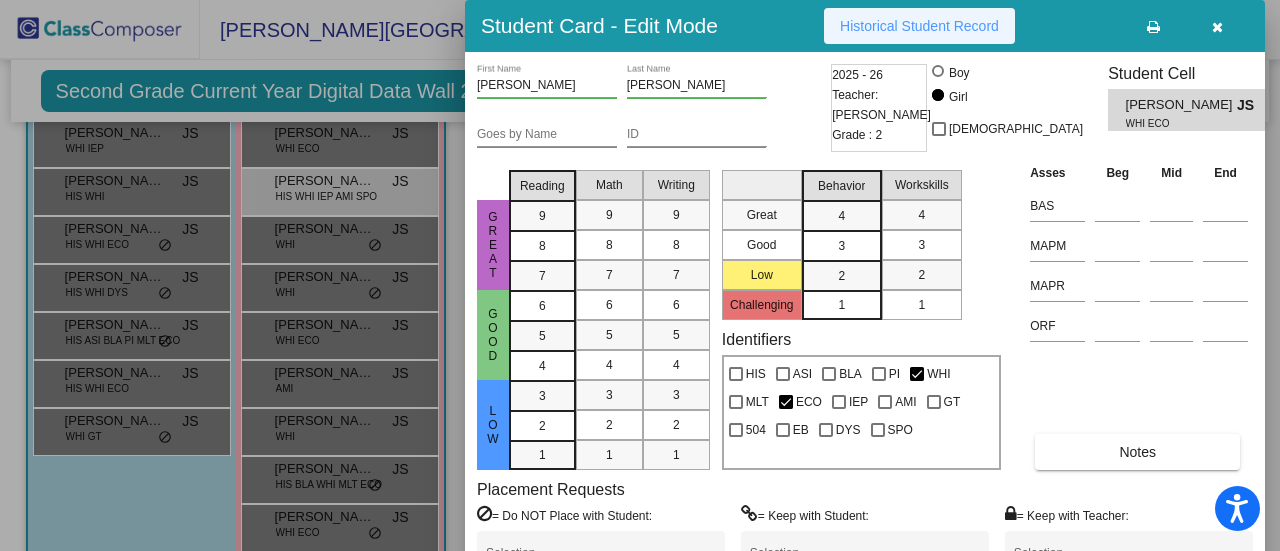 click on "Historical Student Record" at bounding box center [919, 26] 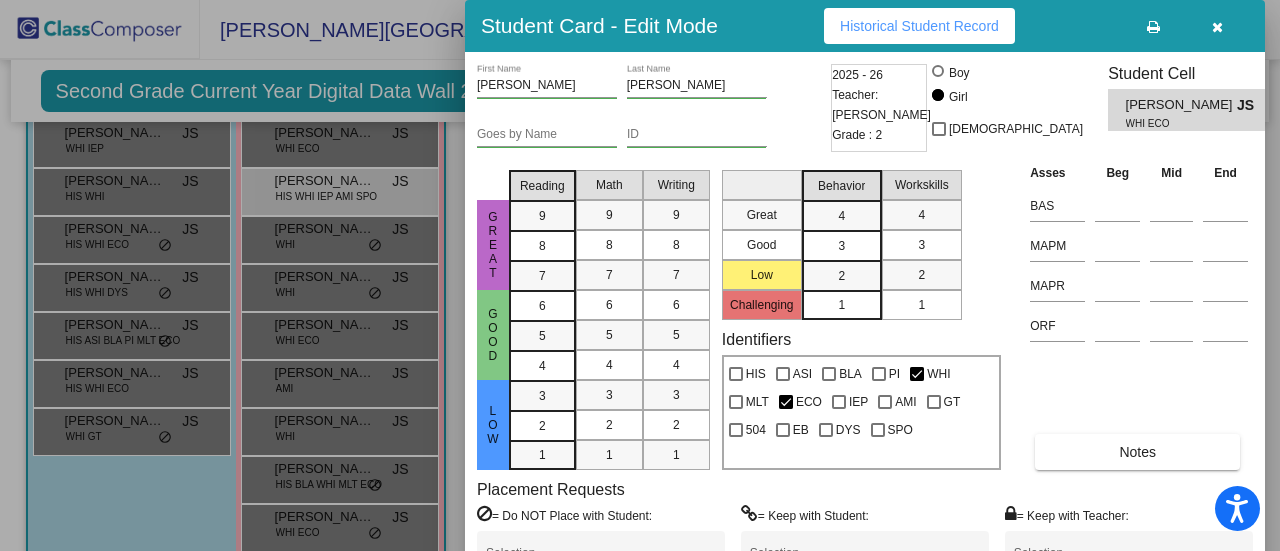 click at bounding box center (1217, 27) 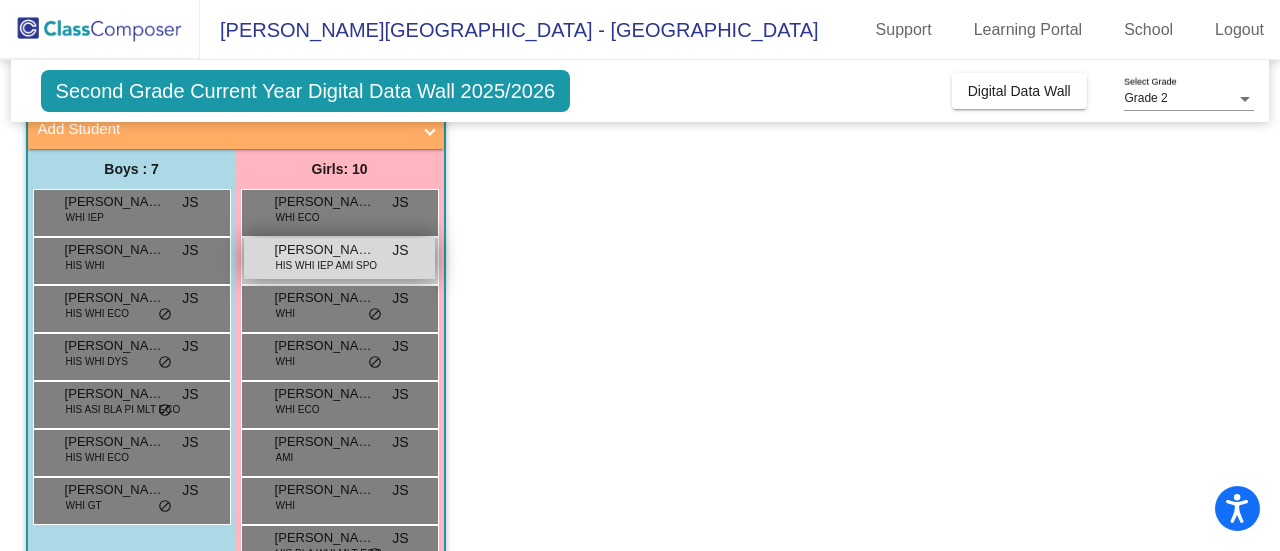 scroll, scrollTop: 100, scrollLeft: 0, axis: vertical 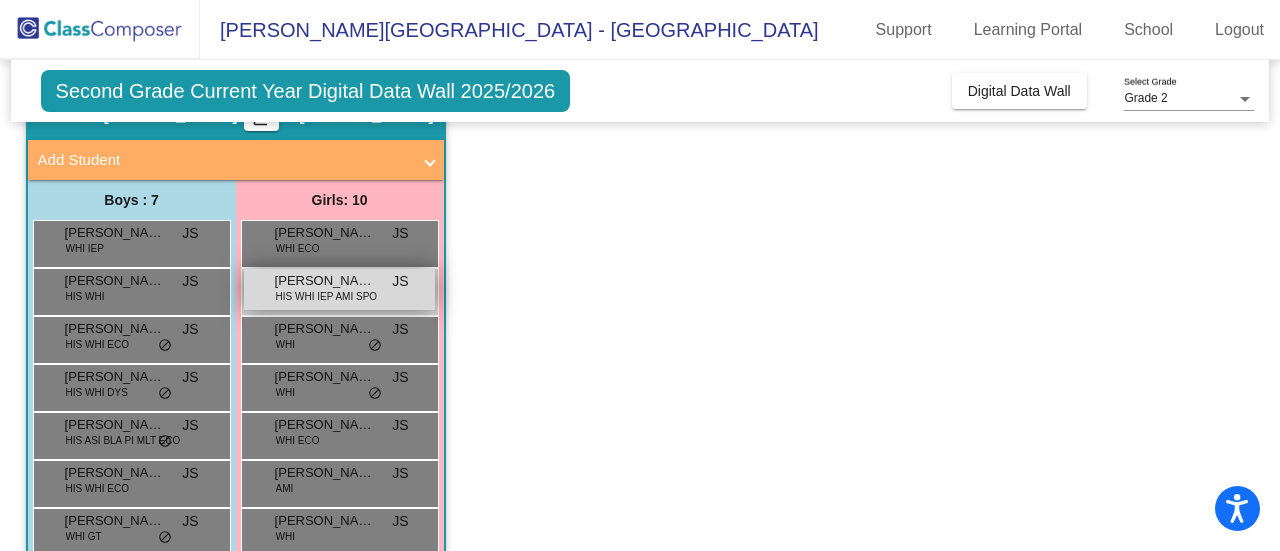 click on "Camila Martinez HIS WHI IEP AMI SPO JS lock do_not_disturb_alt" at bounding box center (339, 289) 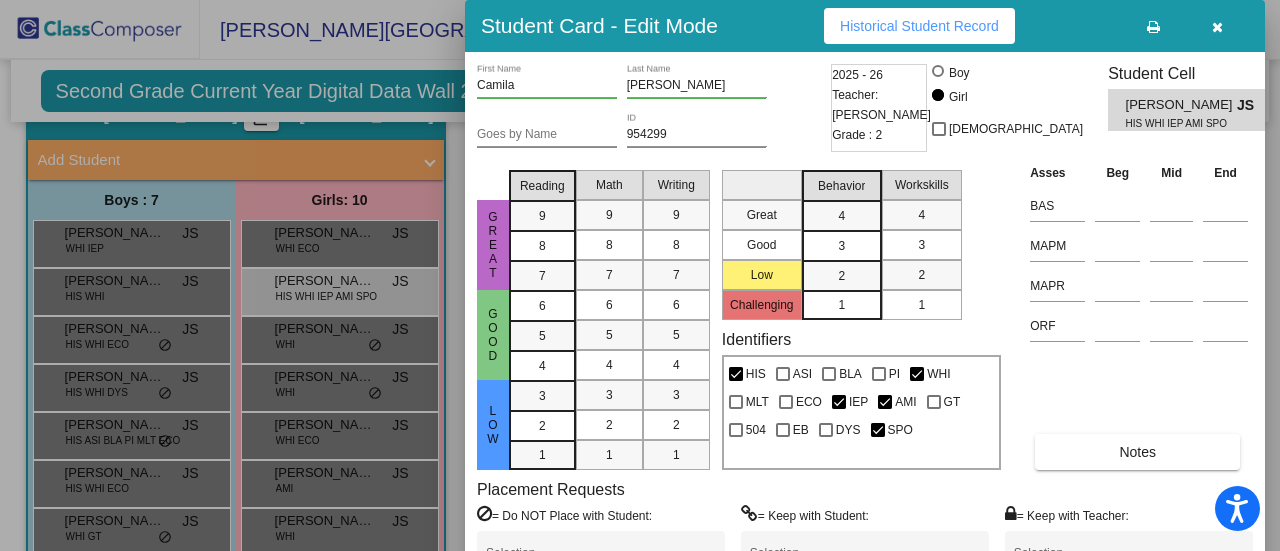 click on "Historical Student Record" at bounding box center [919, 26] 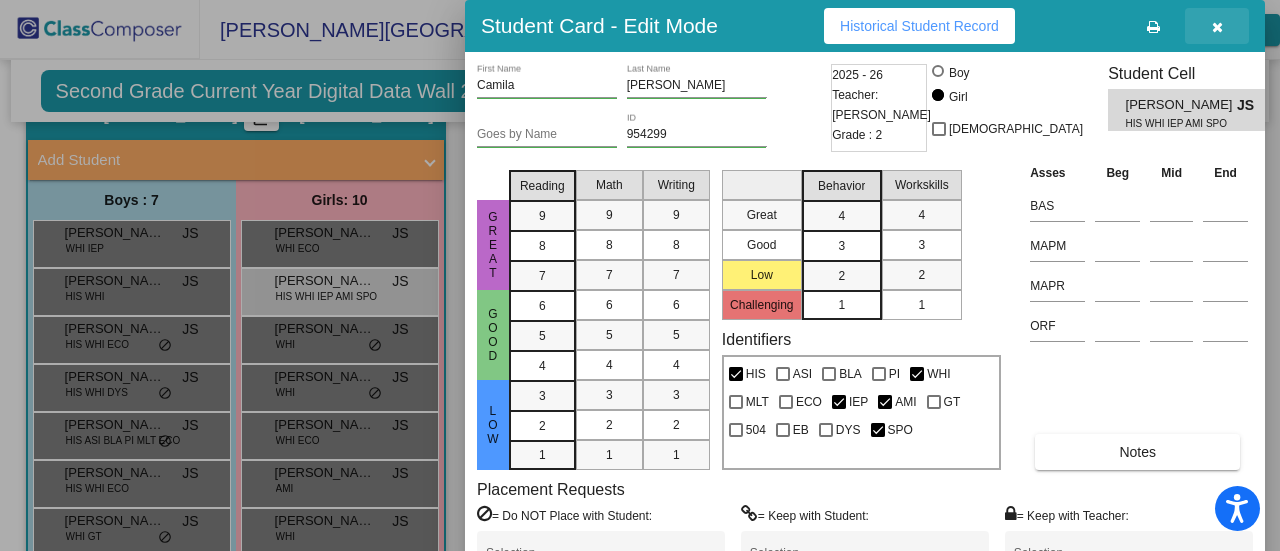 click at bounding box center [1217, 27] 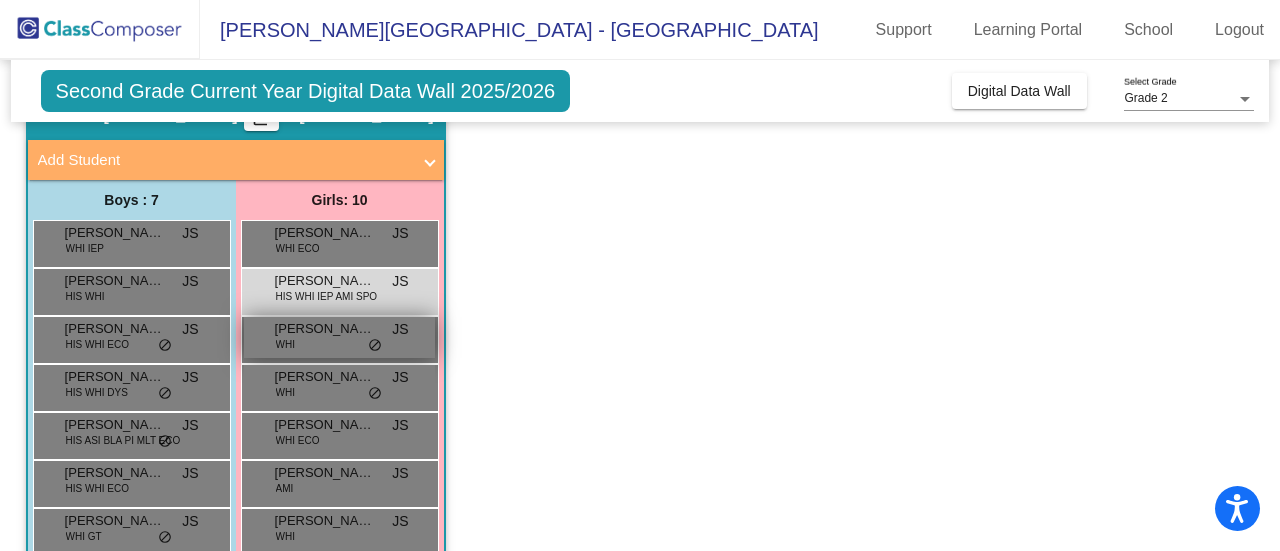 click on "Ellie Morrison WHI JS lock do_not_disturb_alt" at bounding box center (339, 337) 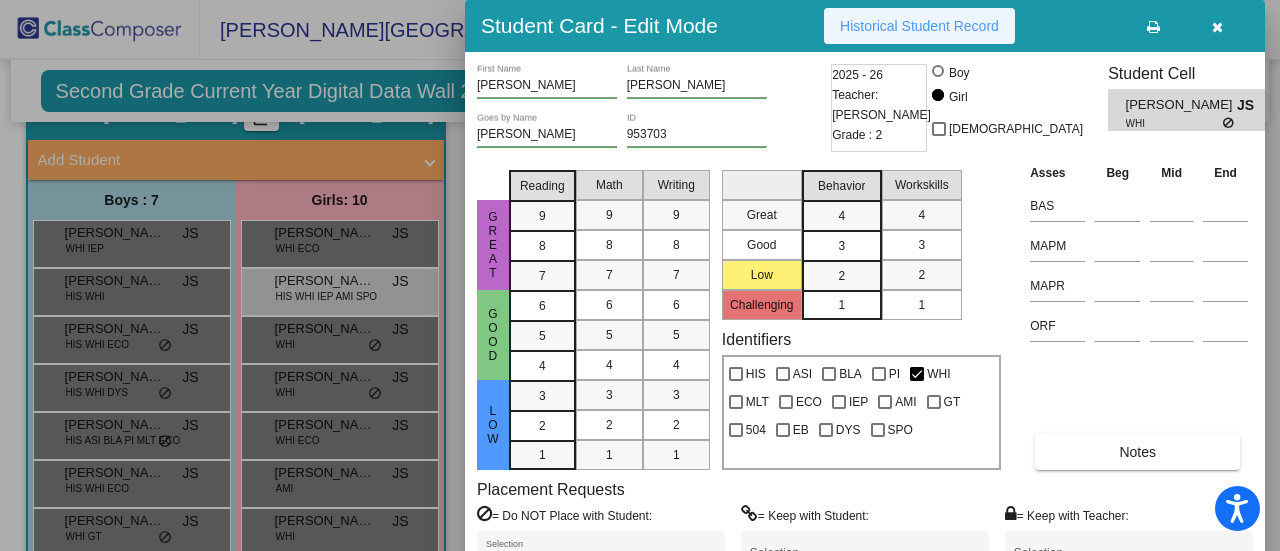 click on "Historical Student Record" at bounding box center [919, 26] 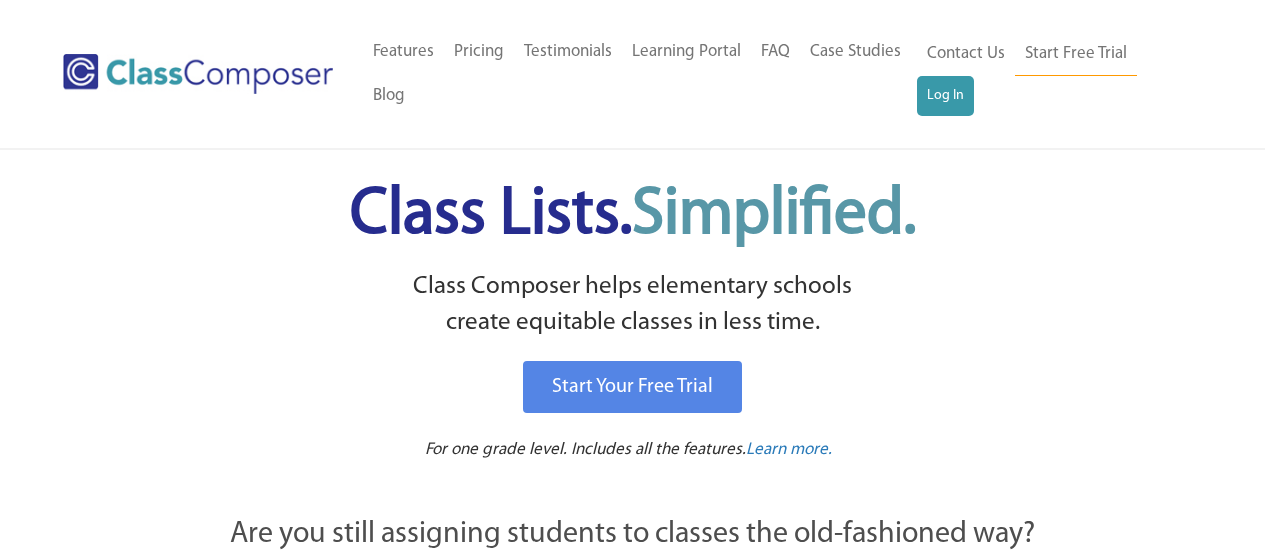 scroll, scrollTop: 0, scrollLeft: 0, axis: both 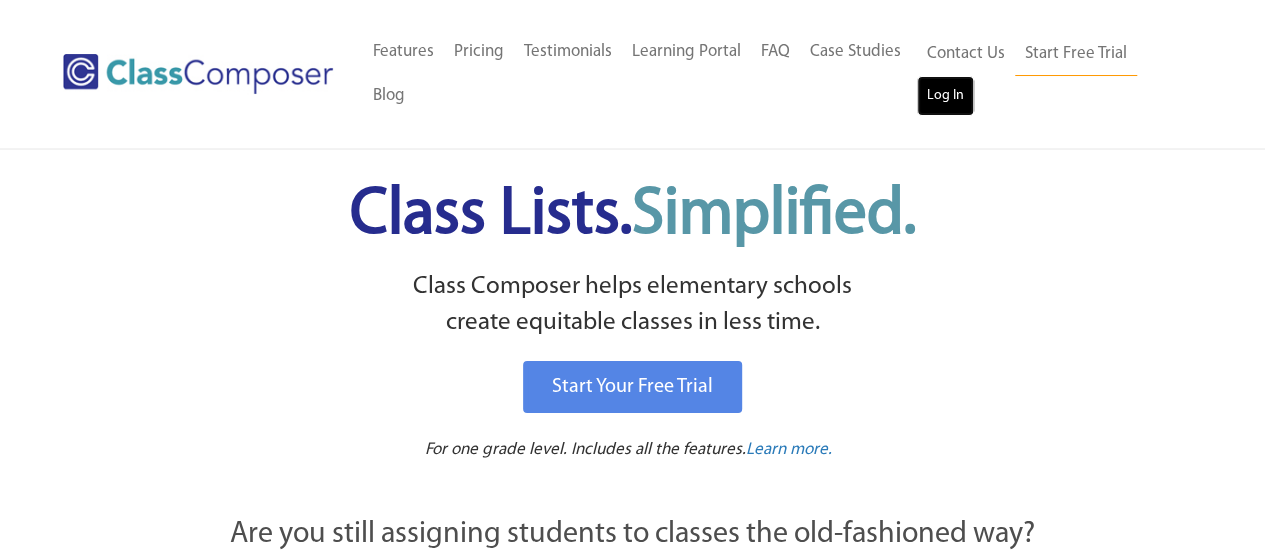 click on "Log In" at bounding box center (945, 96) 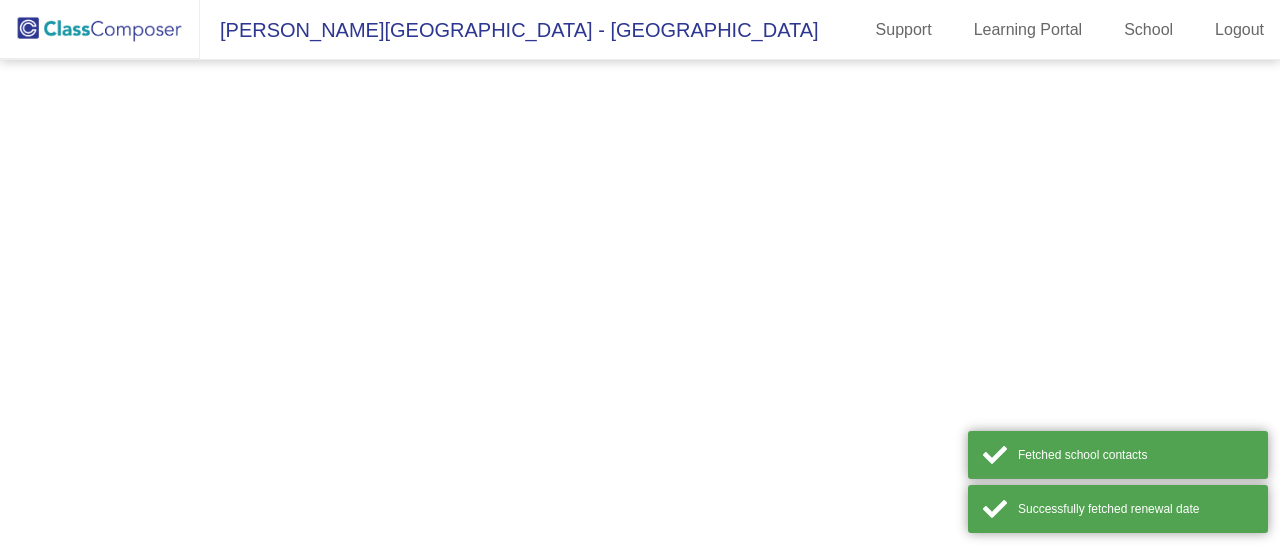 scroll, scrollTop: 0, scrollLeft: 0, axis: both 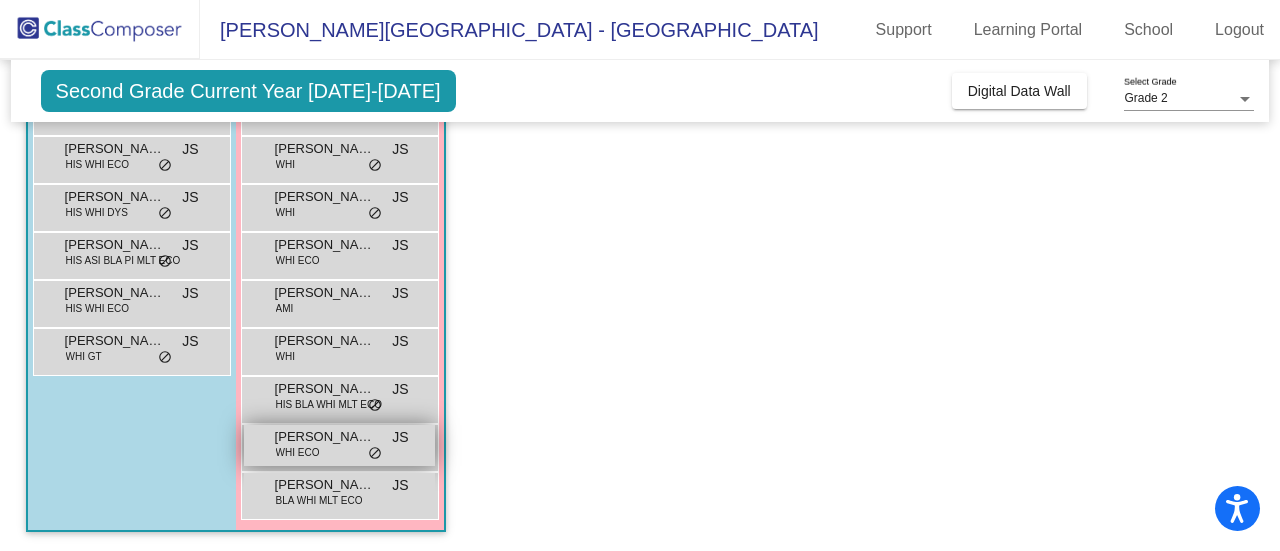 click on "[PERSON_NAME] WHI ECO JS lock do_not_disturb_alt" at bounding box center (339, 445) 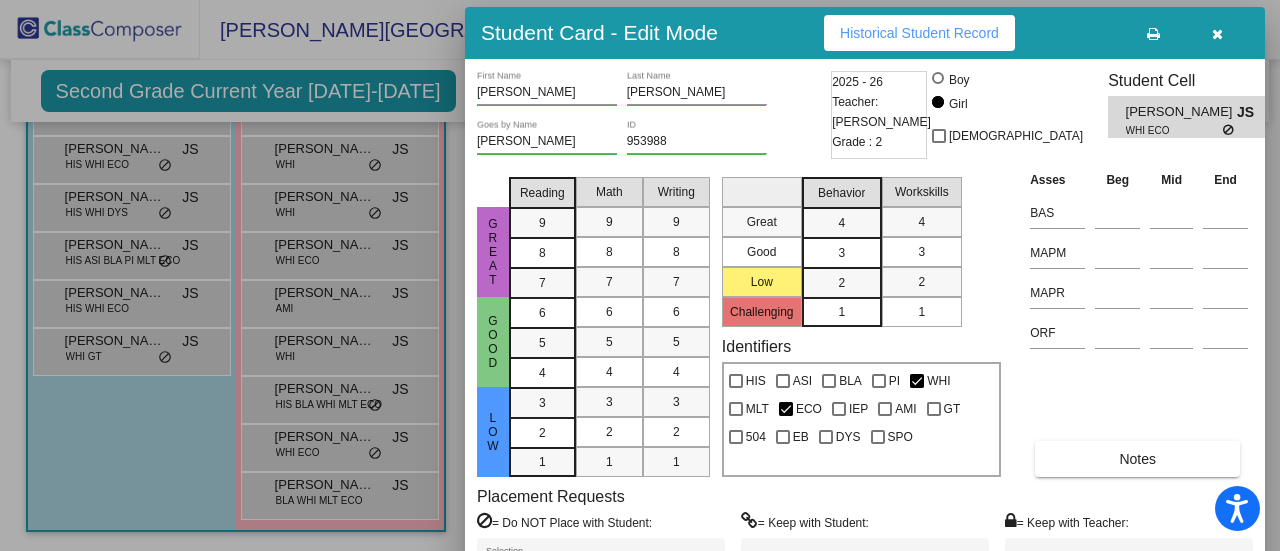 click on "Student Card - Edit Mode   Historical Student Record" at bounding box center [865, 33] 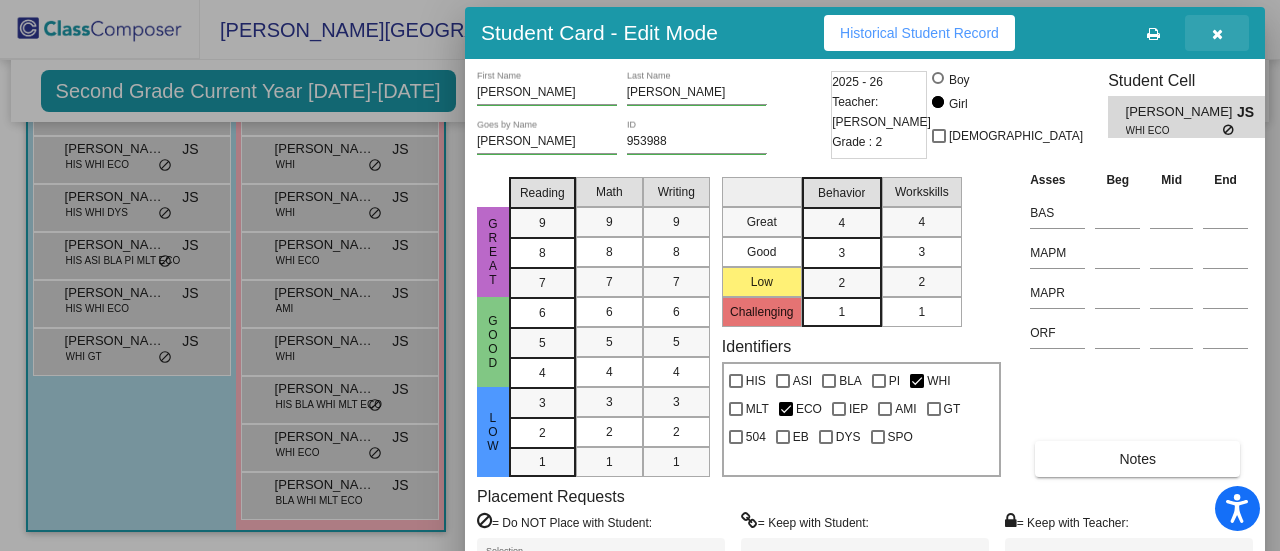 click at bounding box center (1217, 33) 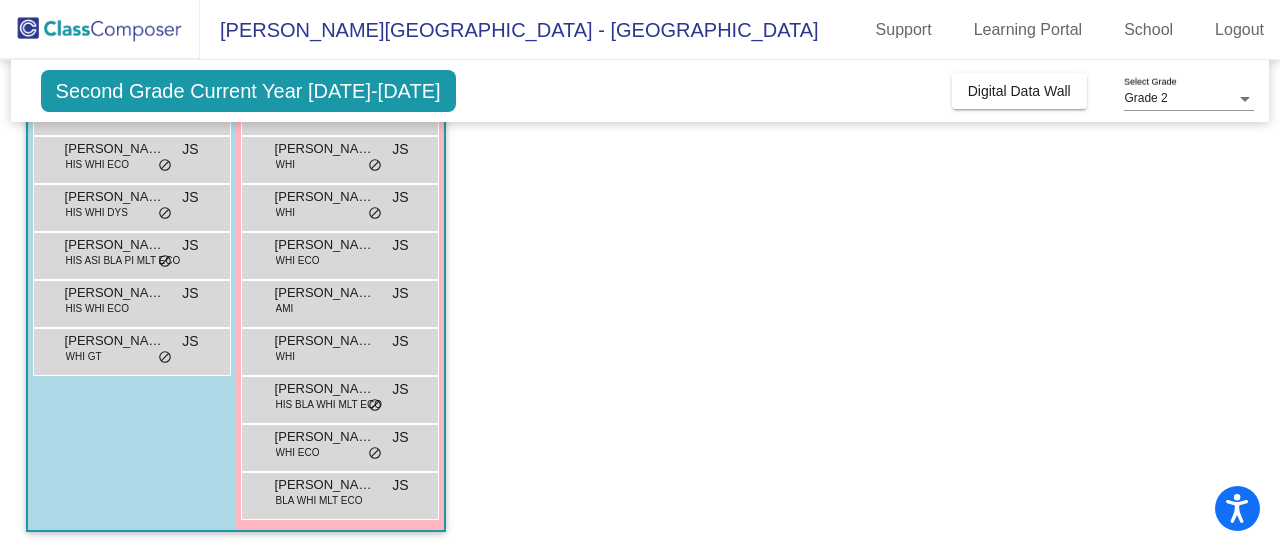 scroll, scrollTop: 0, scrollLeft: 0, axis: both 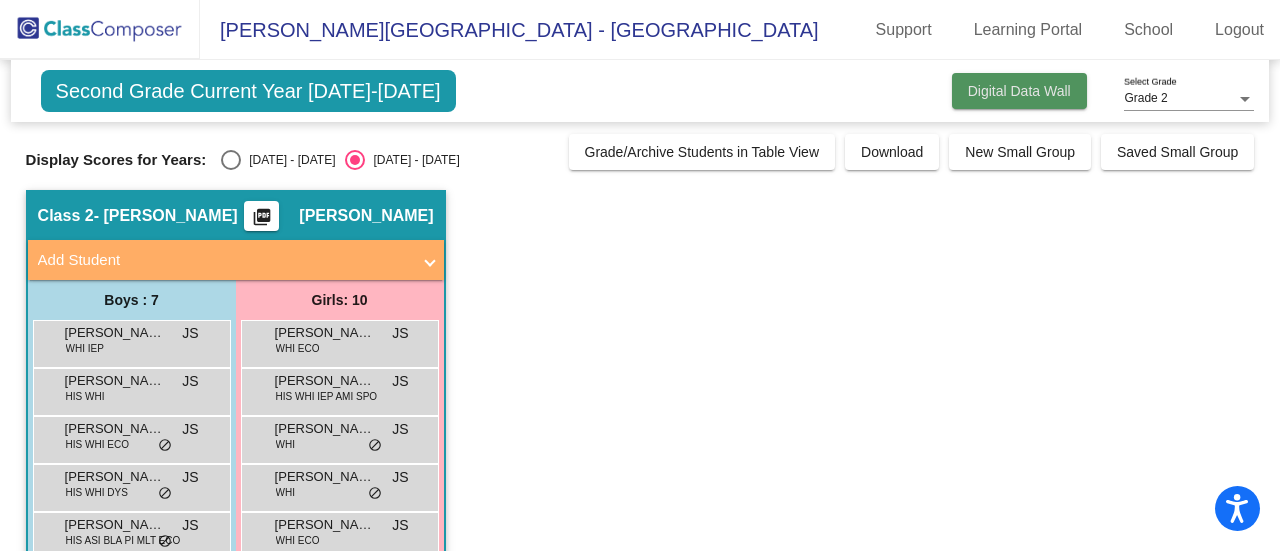 click on "Digital Data Wall" 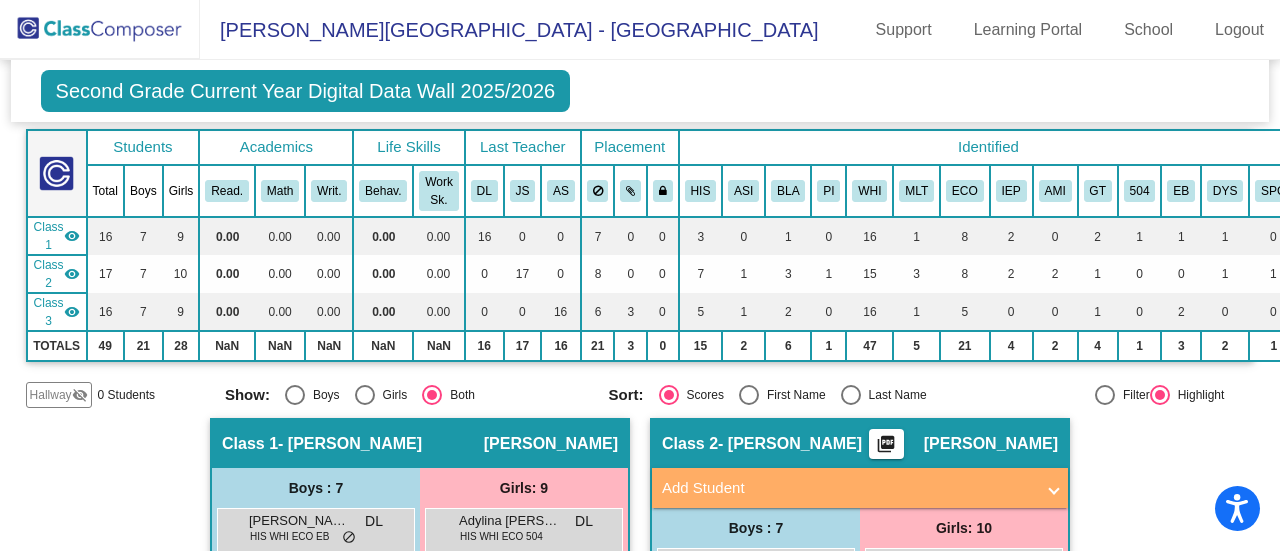 scroll, scrollTop: 0, scrollLeft: 0, axis: both 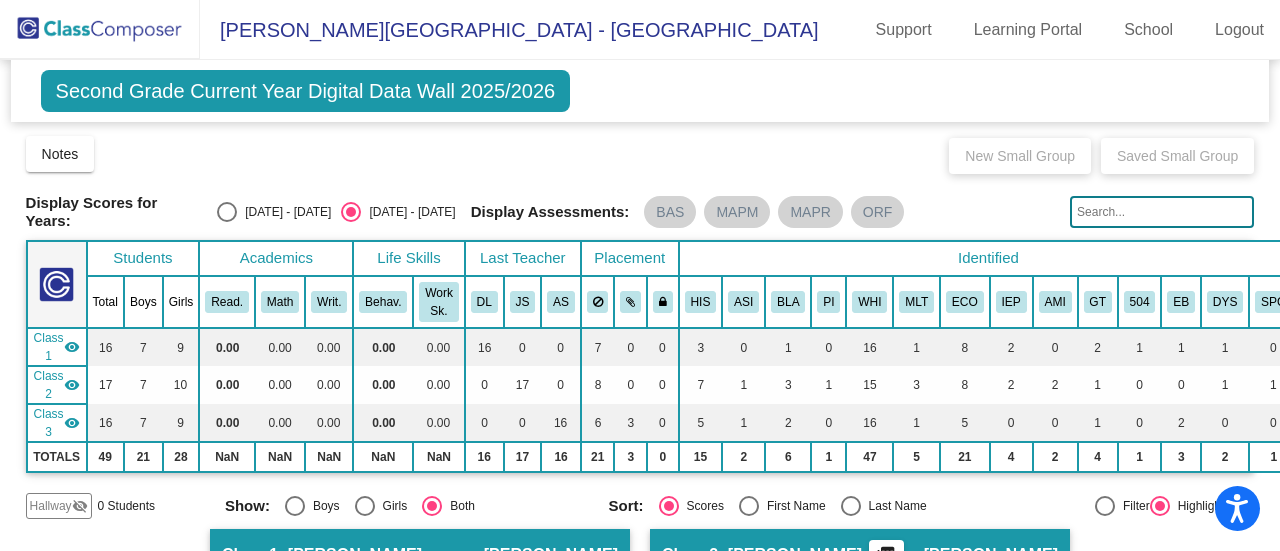 click 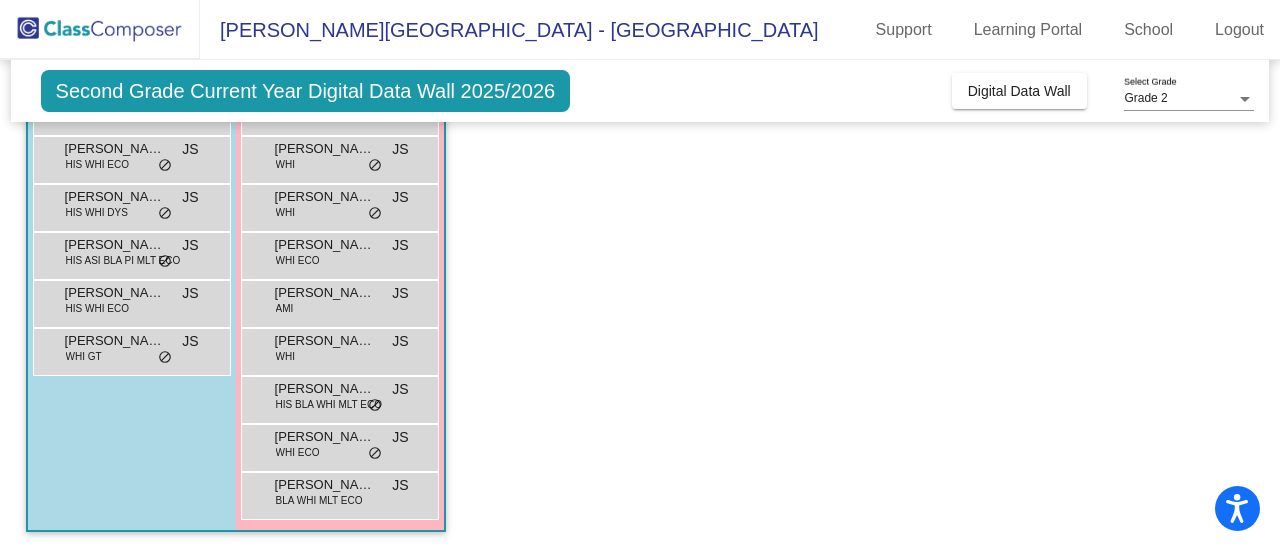 scroll, scrollTop: 280, scrollLeft: 0, axis: vertical 